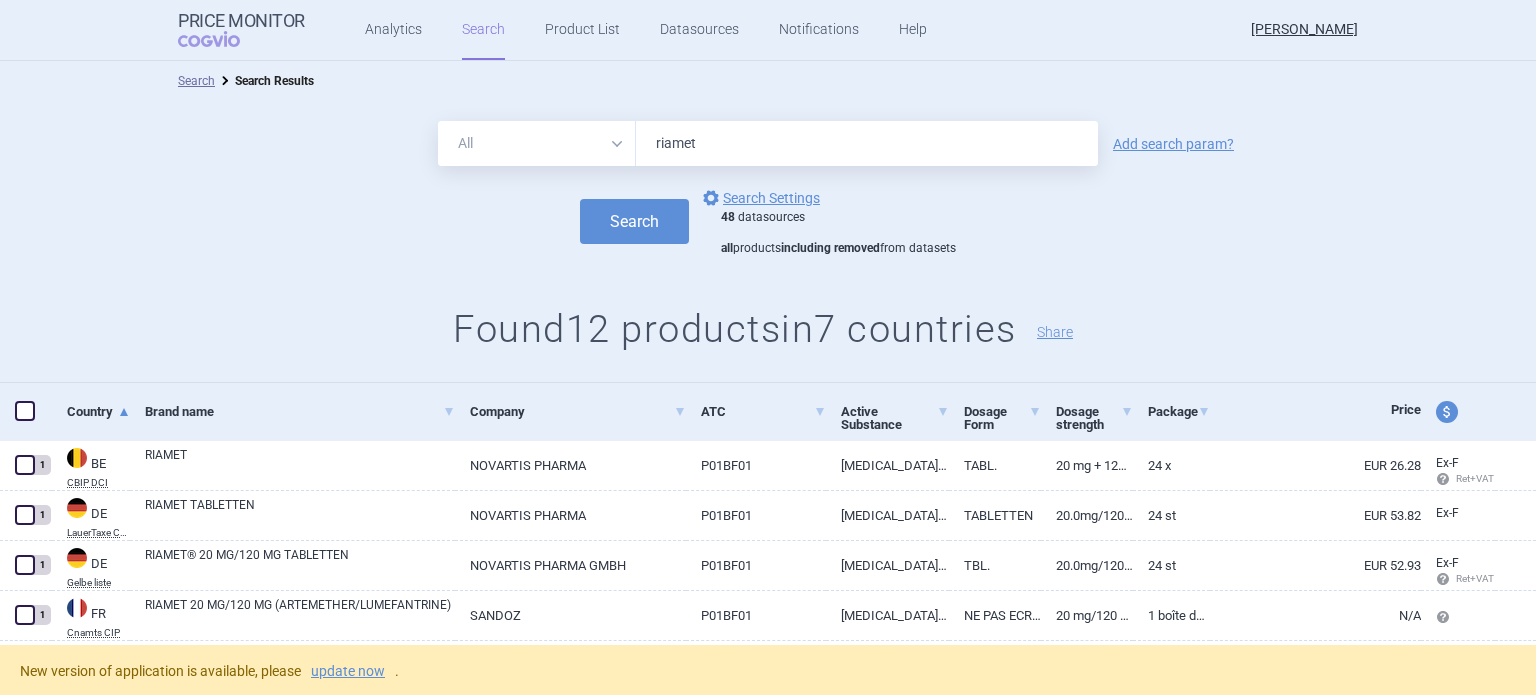 scroll, scrollTop: 0, scrollLeft: 0, axis: both 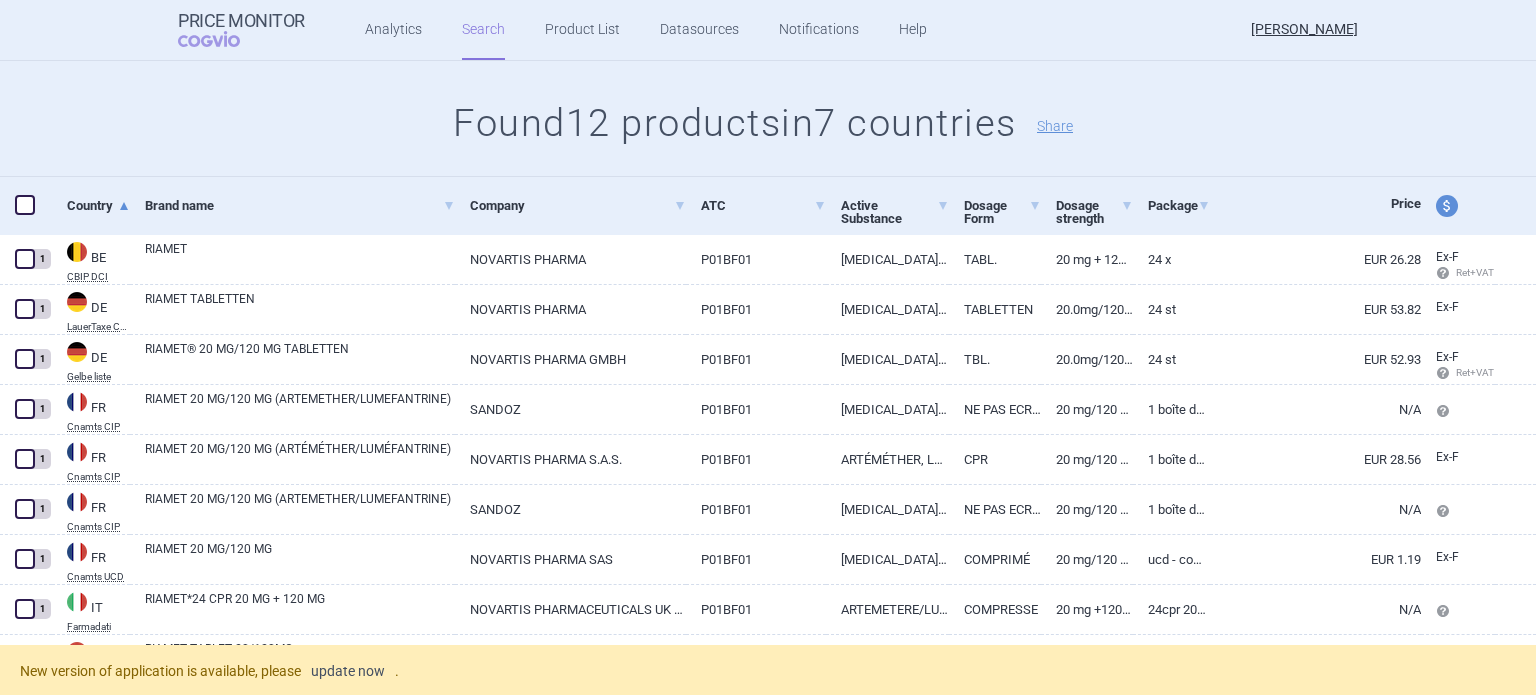 click on "update now" at bounding box center (348, 671) 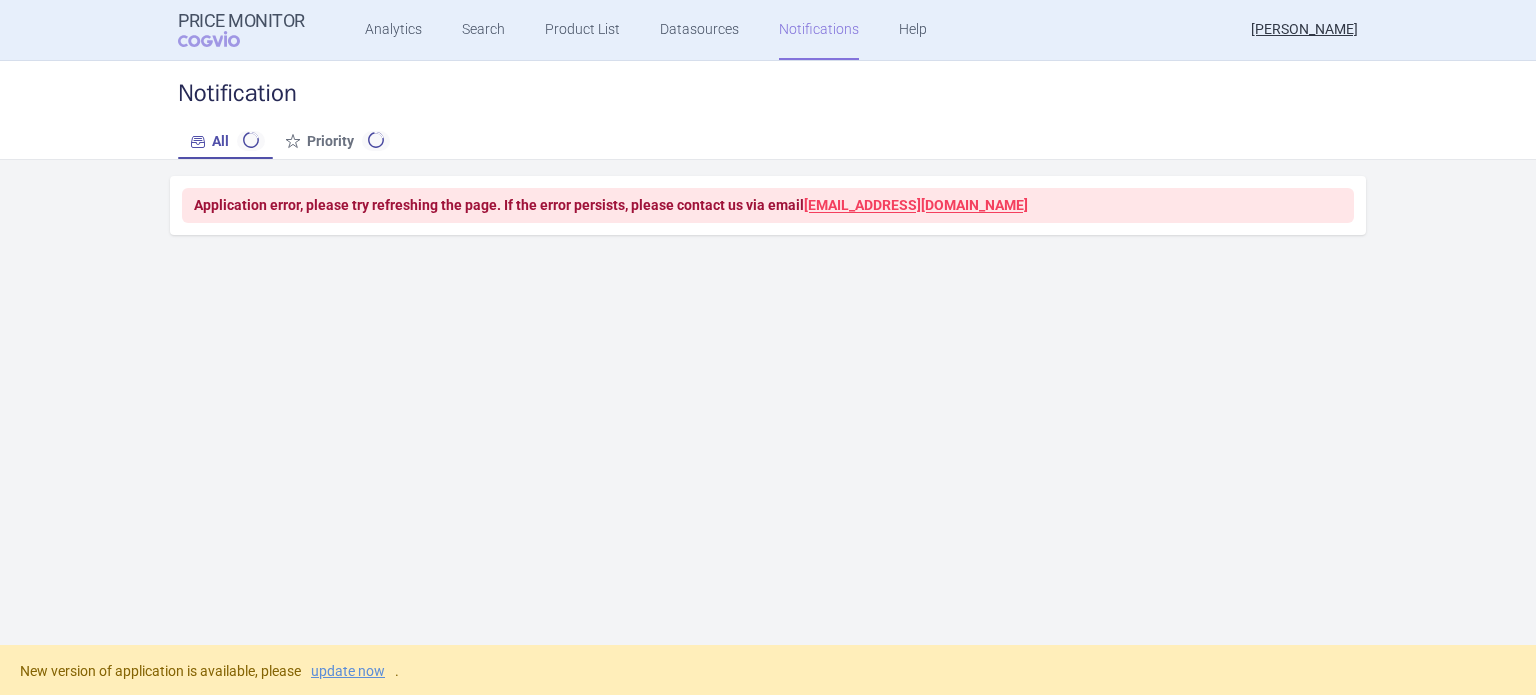 scroll, scrollTop: 0, scrollLeft: 0, axis: both 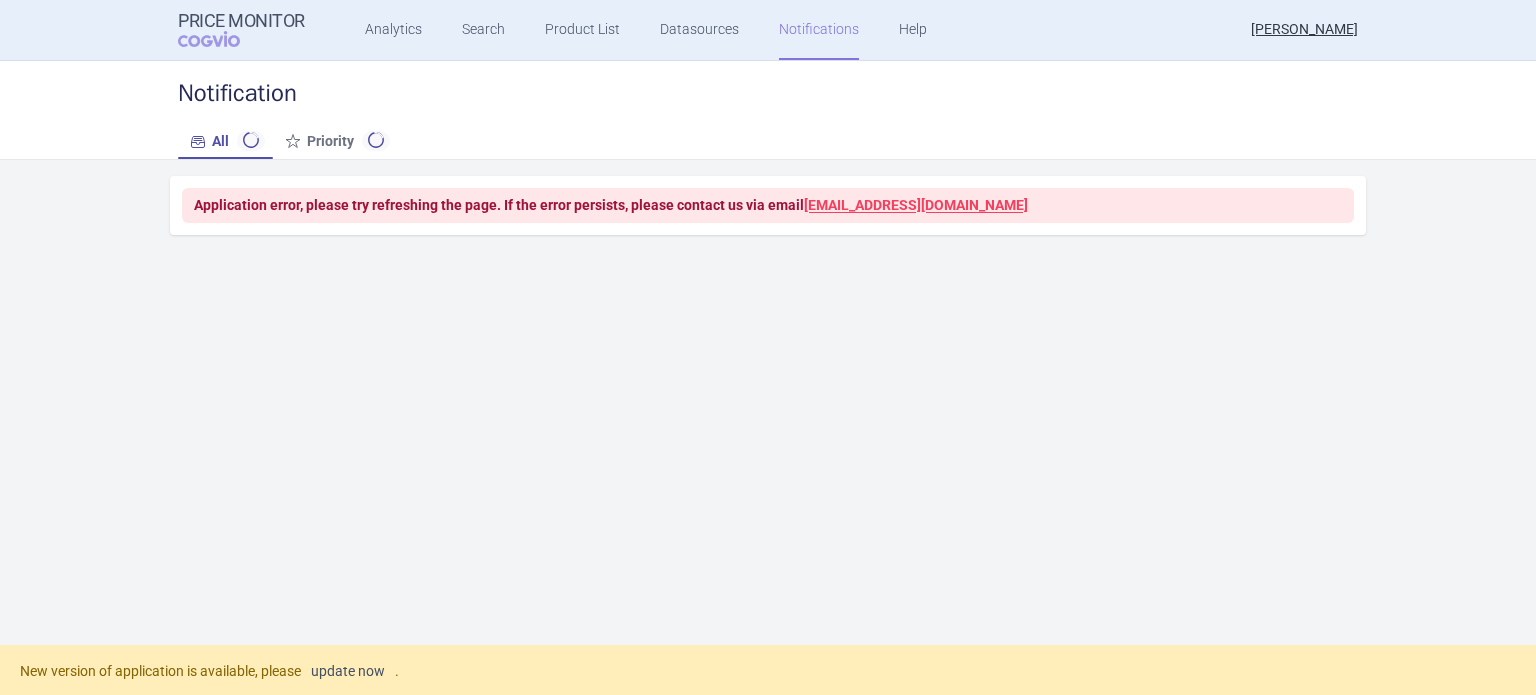 click on "update now" at bounding box center [348, 671] 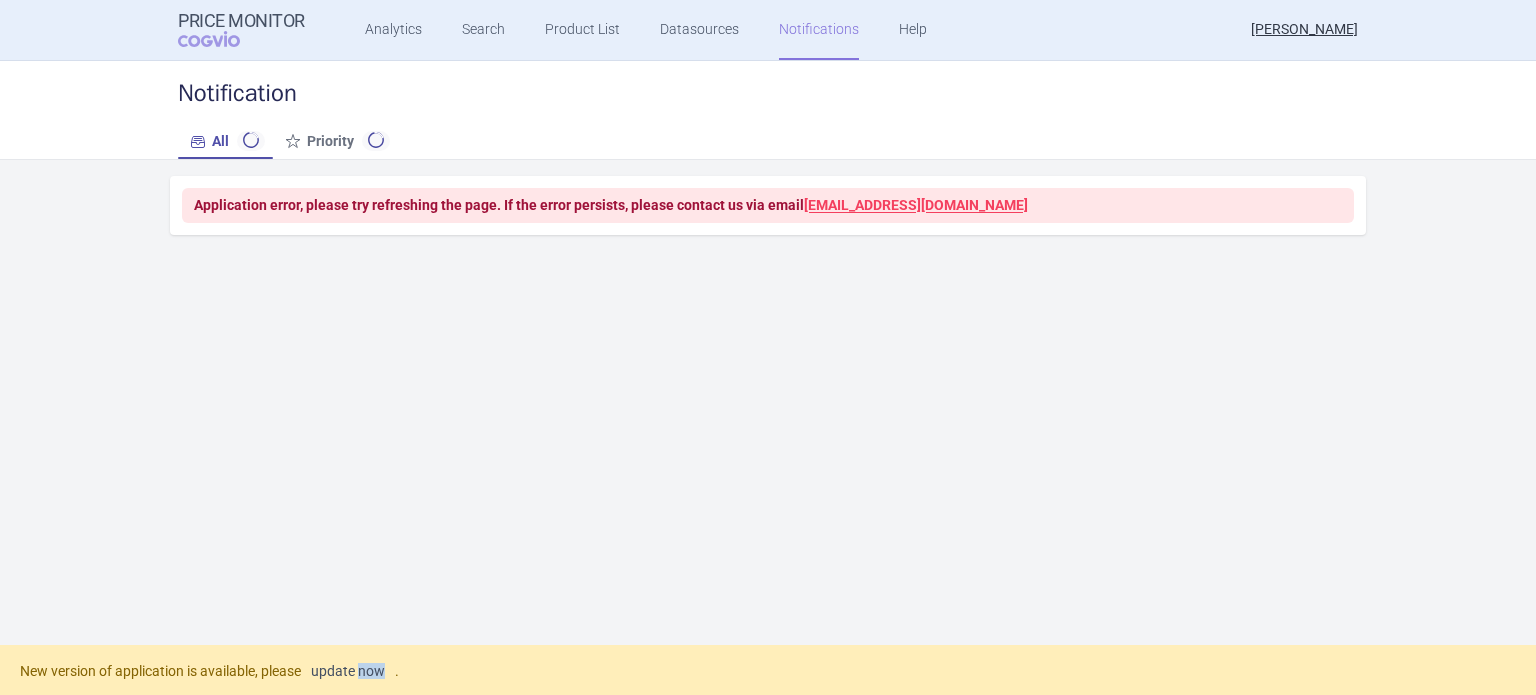 click on "update now" at bounding box center [348, 671] 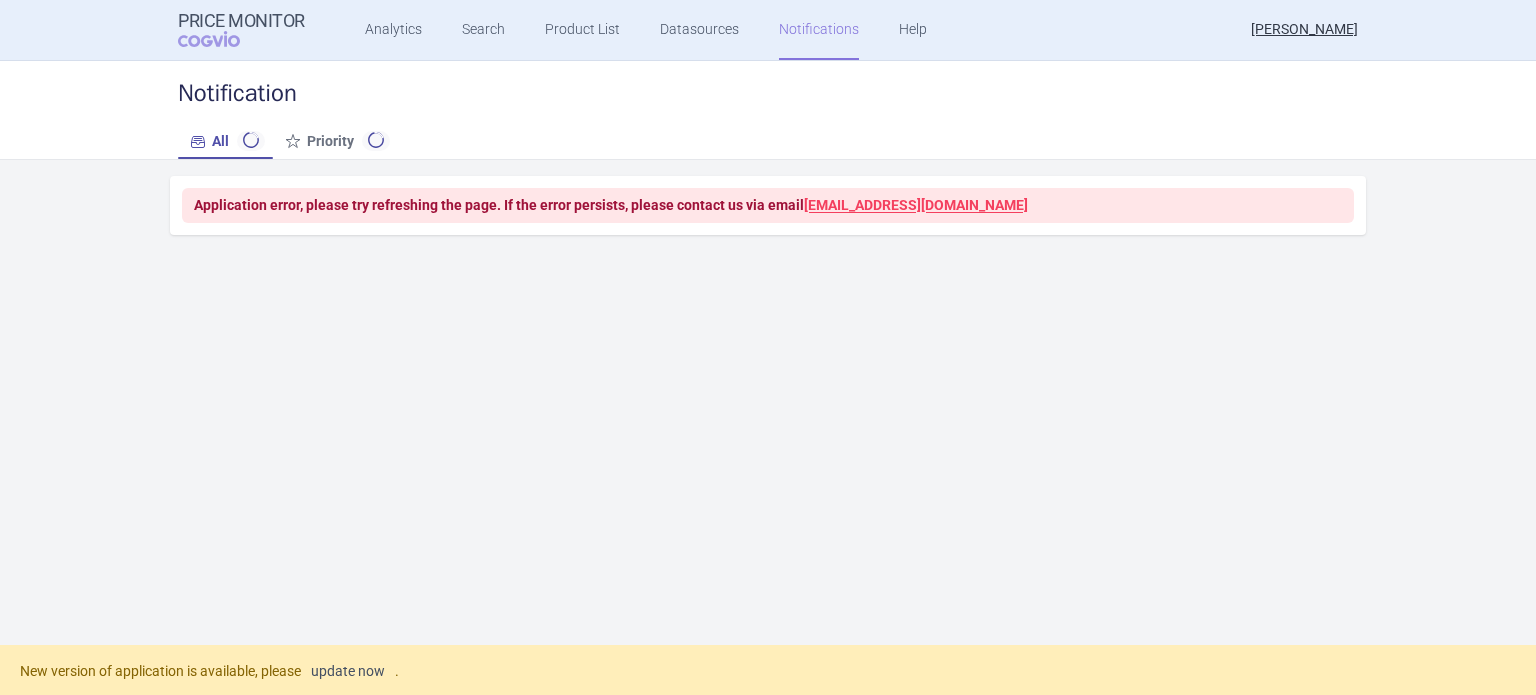 click on "update now" at bounding box center (348, 671) 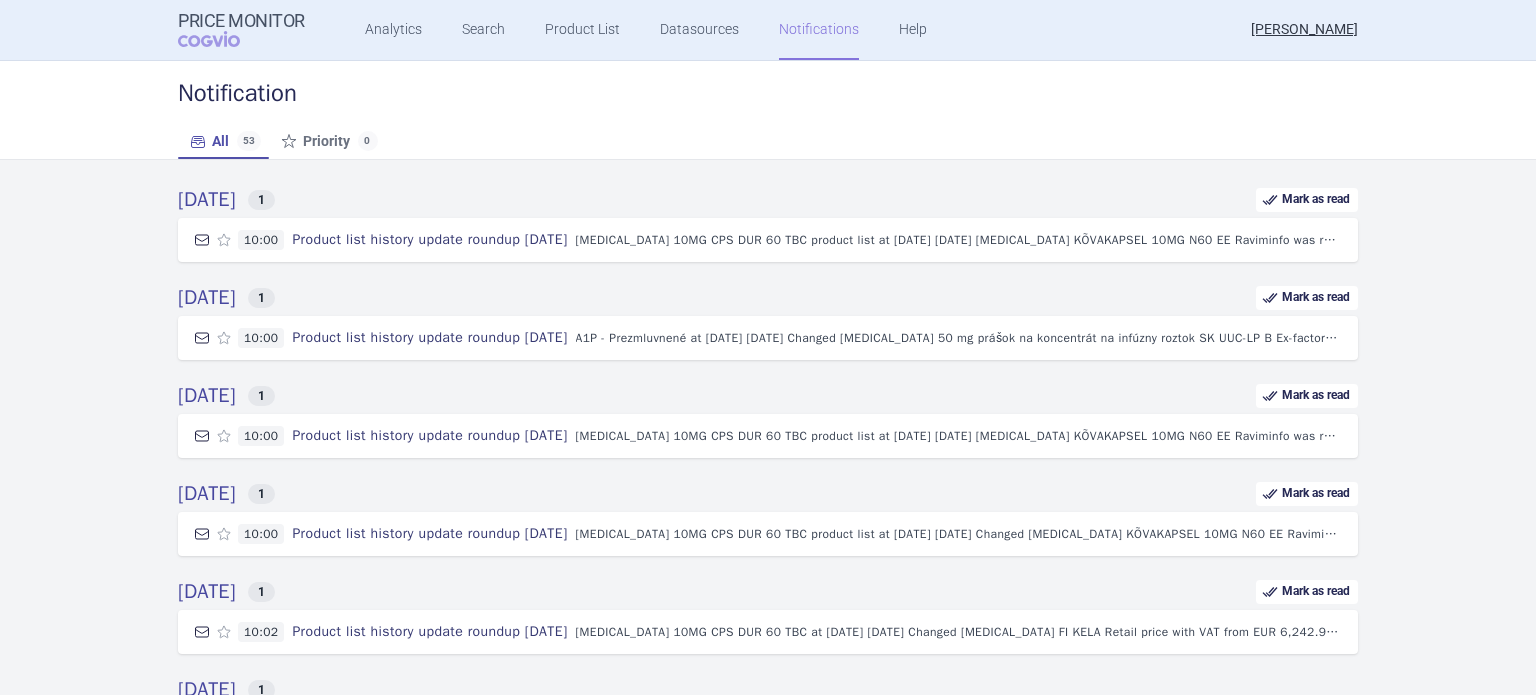 scroll, scrollTop: 0, scrollLeft: 0, axis: both 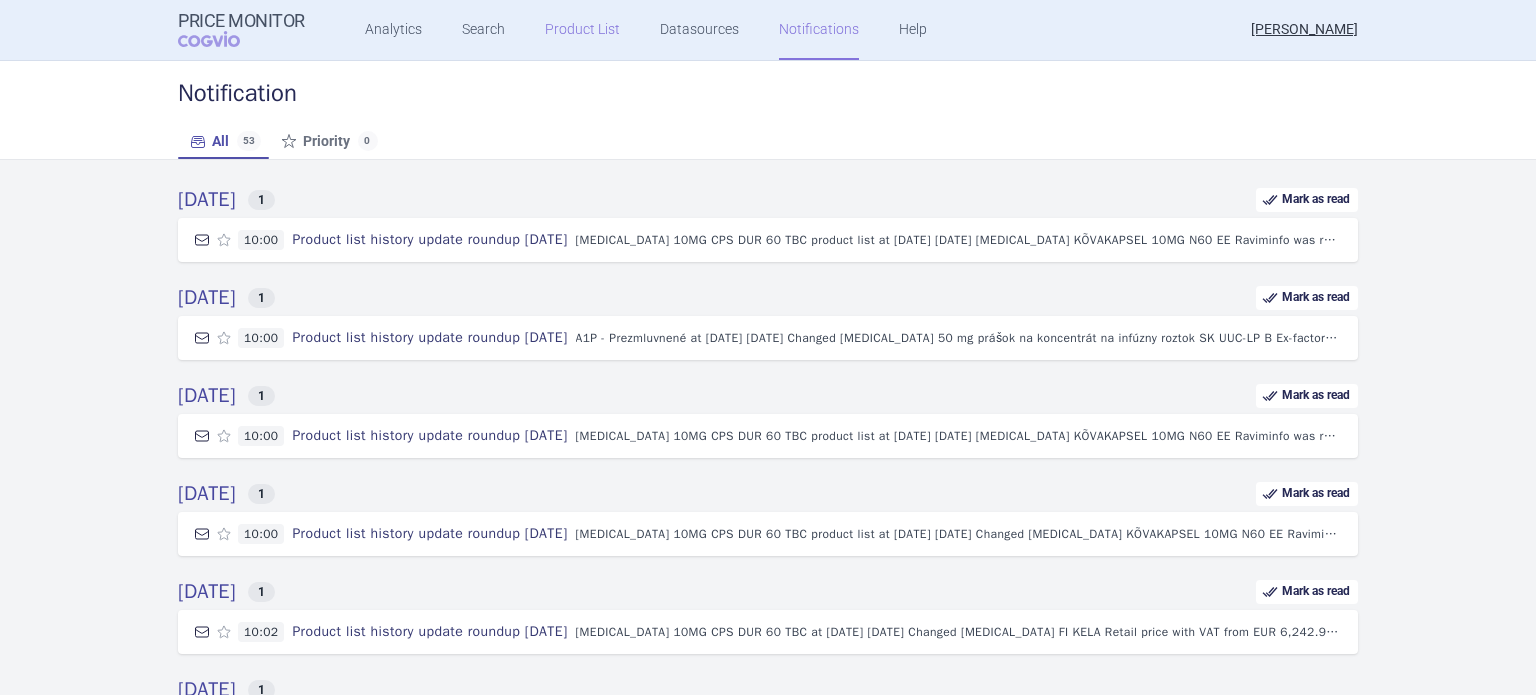 click on "Product List" at bounding box center (582, 30) 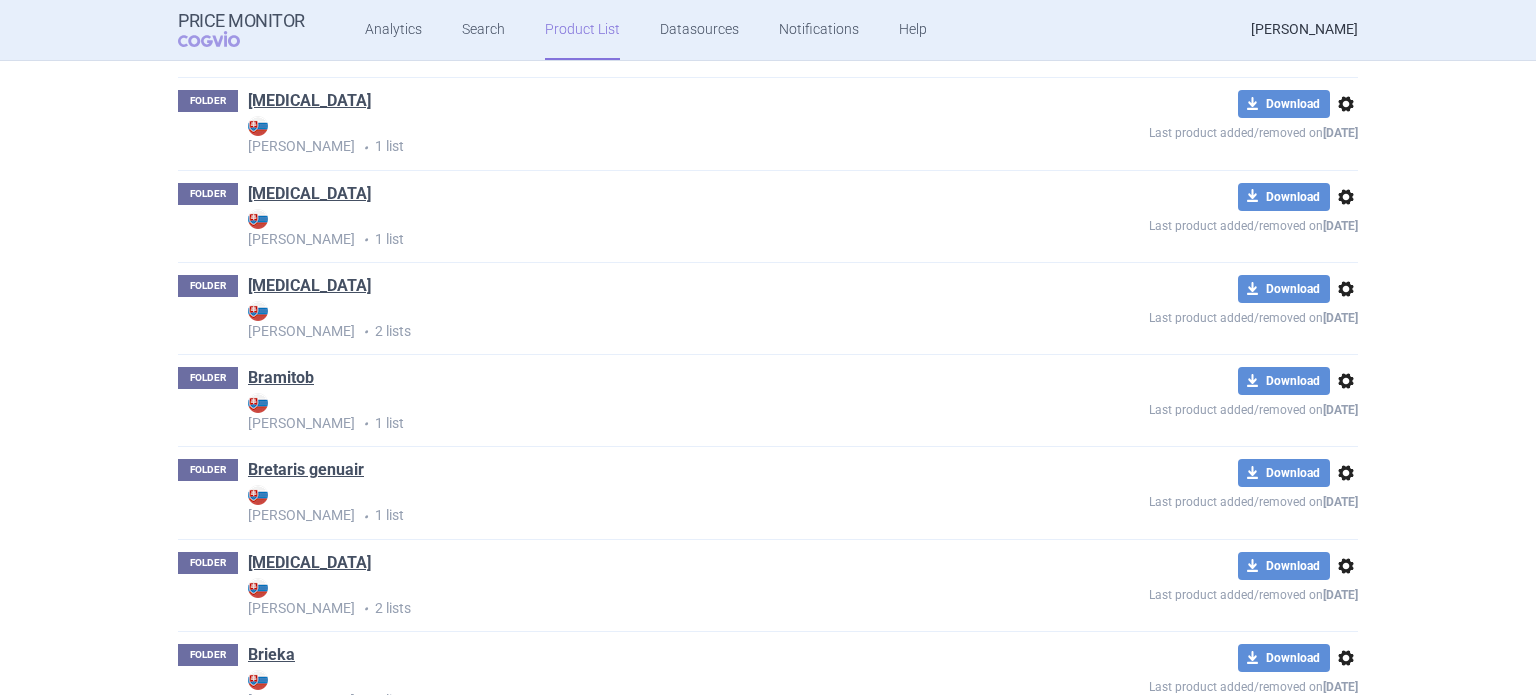 scroll, scrollTop: 81168, scrollLeft: 0, axis: vertical 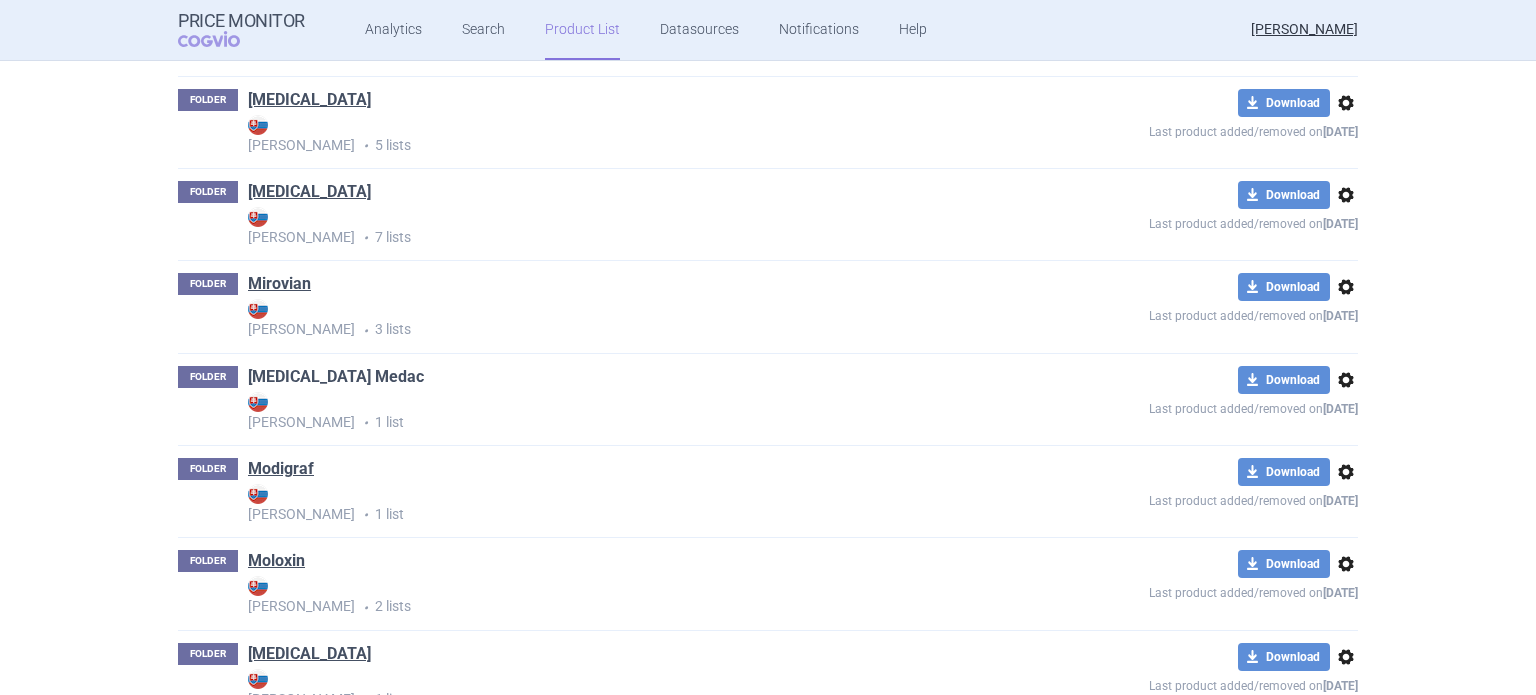 click on "[MEDICAL_DATA] Medac" at bounding box center [336, 377] 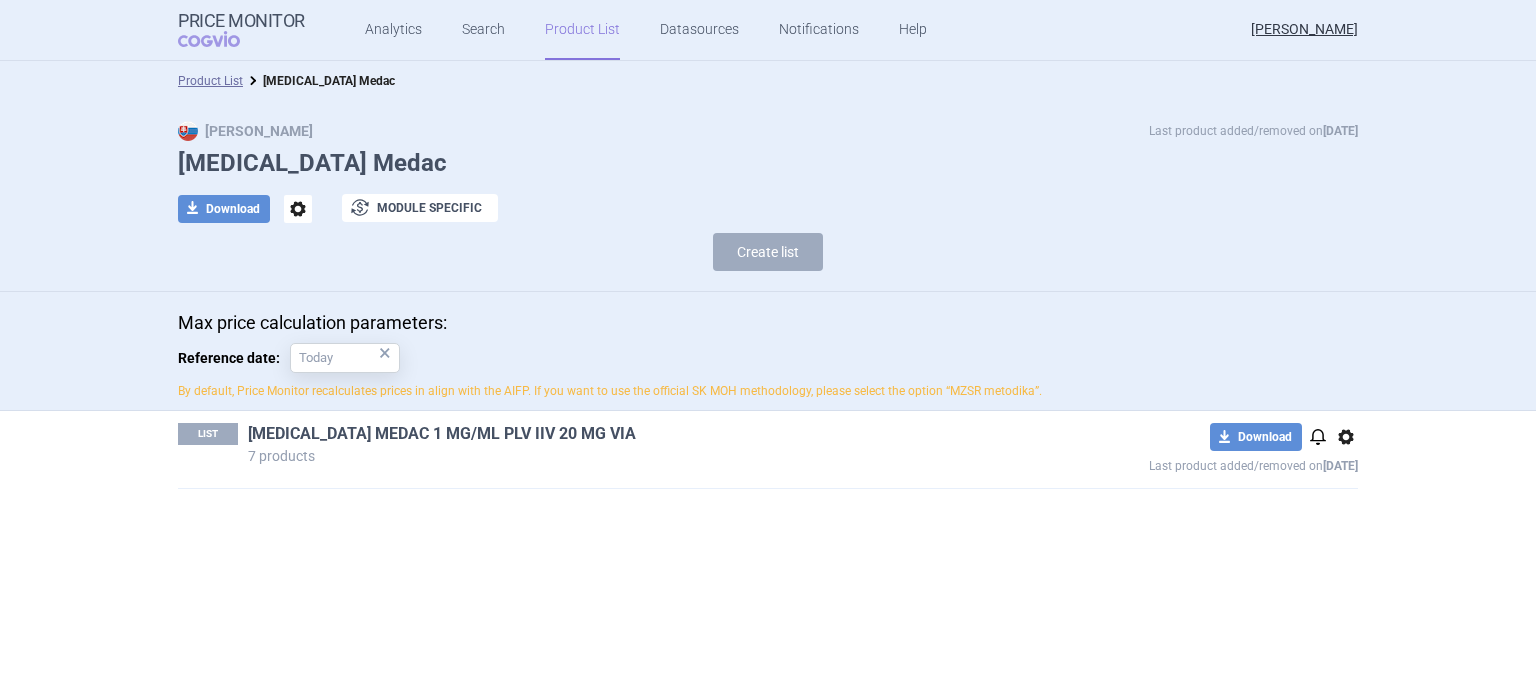 click on "[MEDICAL_DATA] MEDAC 1 MG/ML PLV IIV 20 MG VIA" at bounding box center (442, 434) 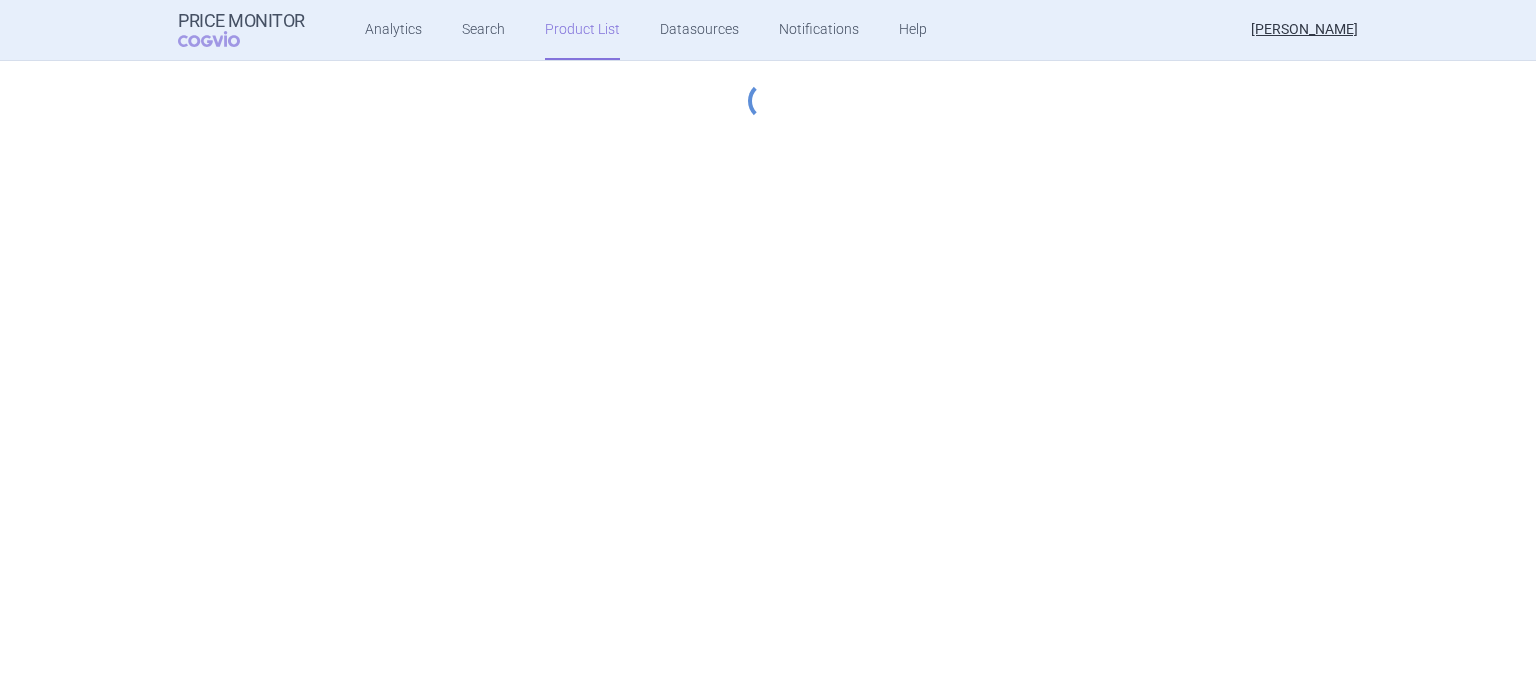 select on "[DATE]" 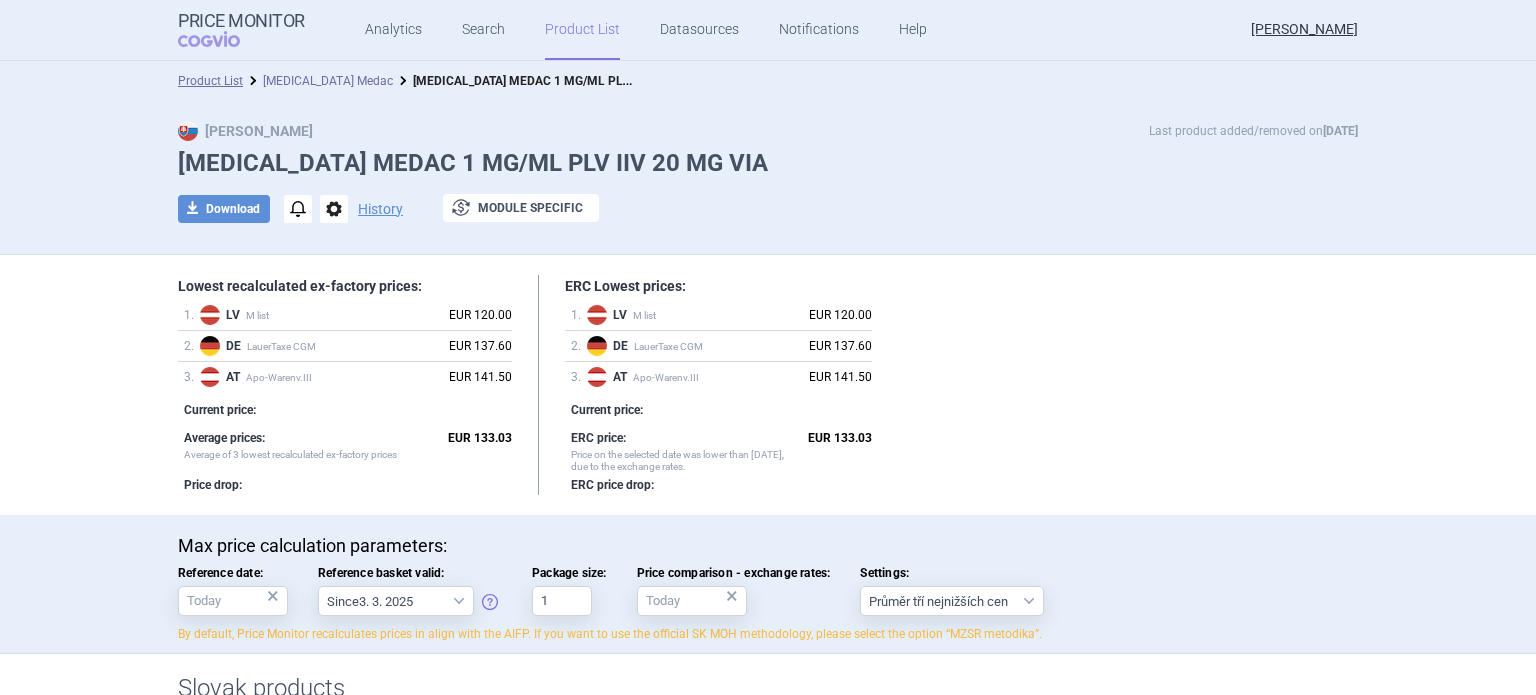 click on "[MEDICAL_DATA] Medac" at bounding box center [328, 81] 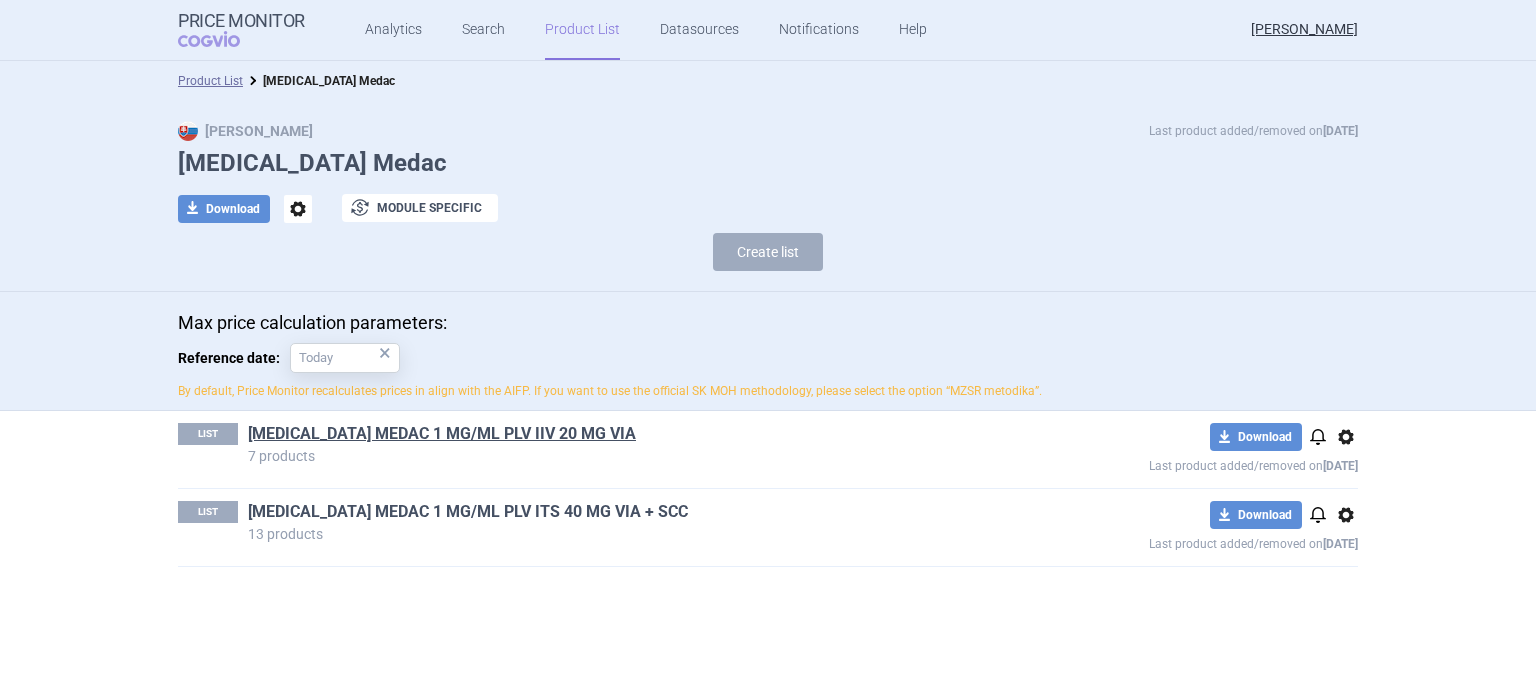 click on "[MEDICAL_DATA] MEDAC 1 MG/ML PLV ITS 40 MG VIA + SCC" at bounding box center [468, 512] 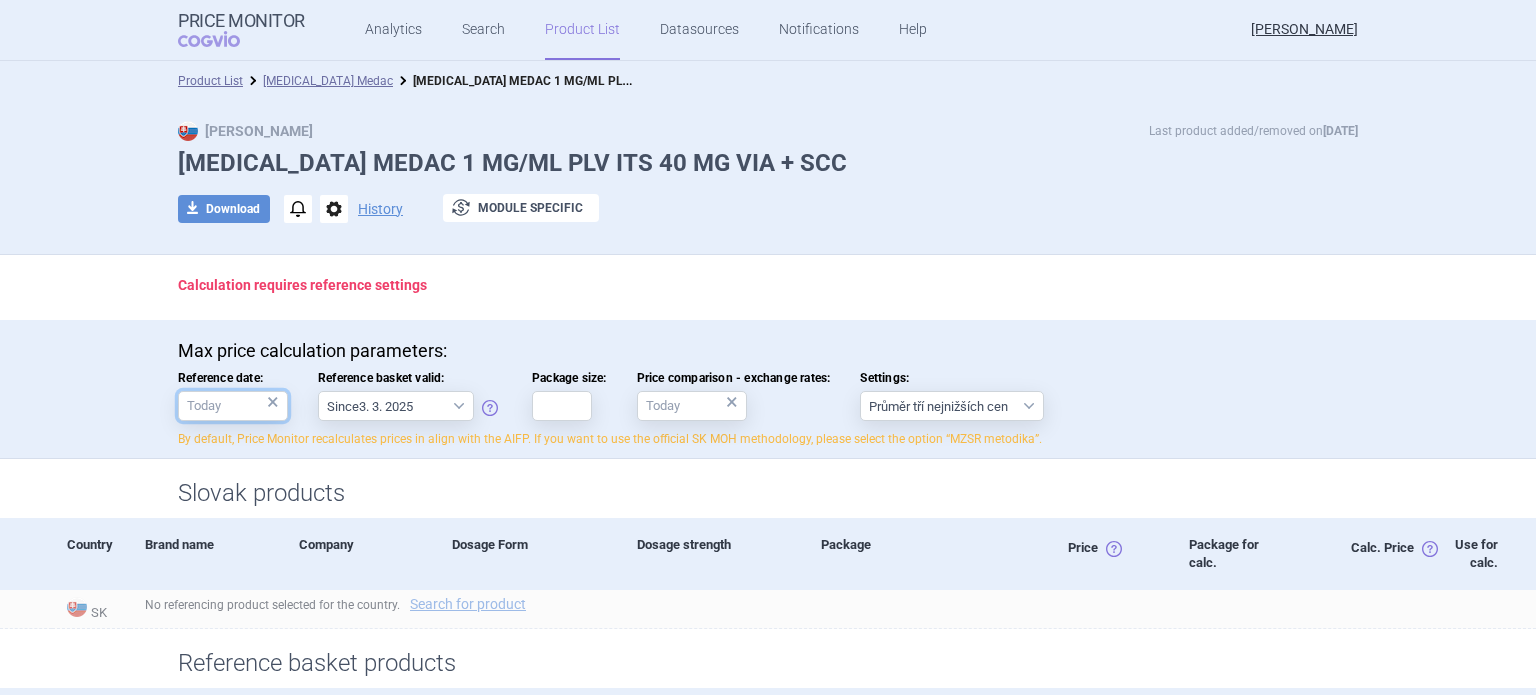 click on "Reference date: ×" at bounding box center [233, 406] 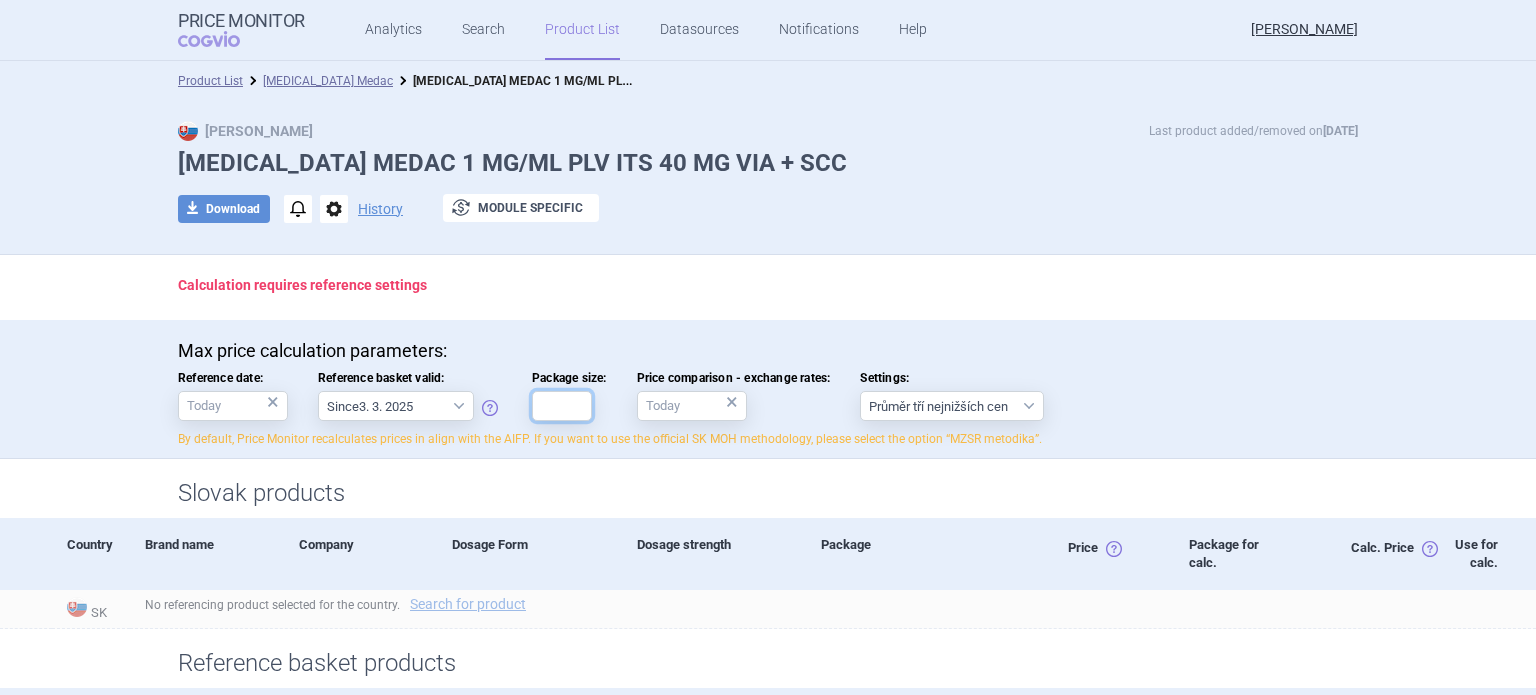 click on "Package size:" at bounding box center [562, 406] 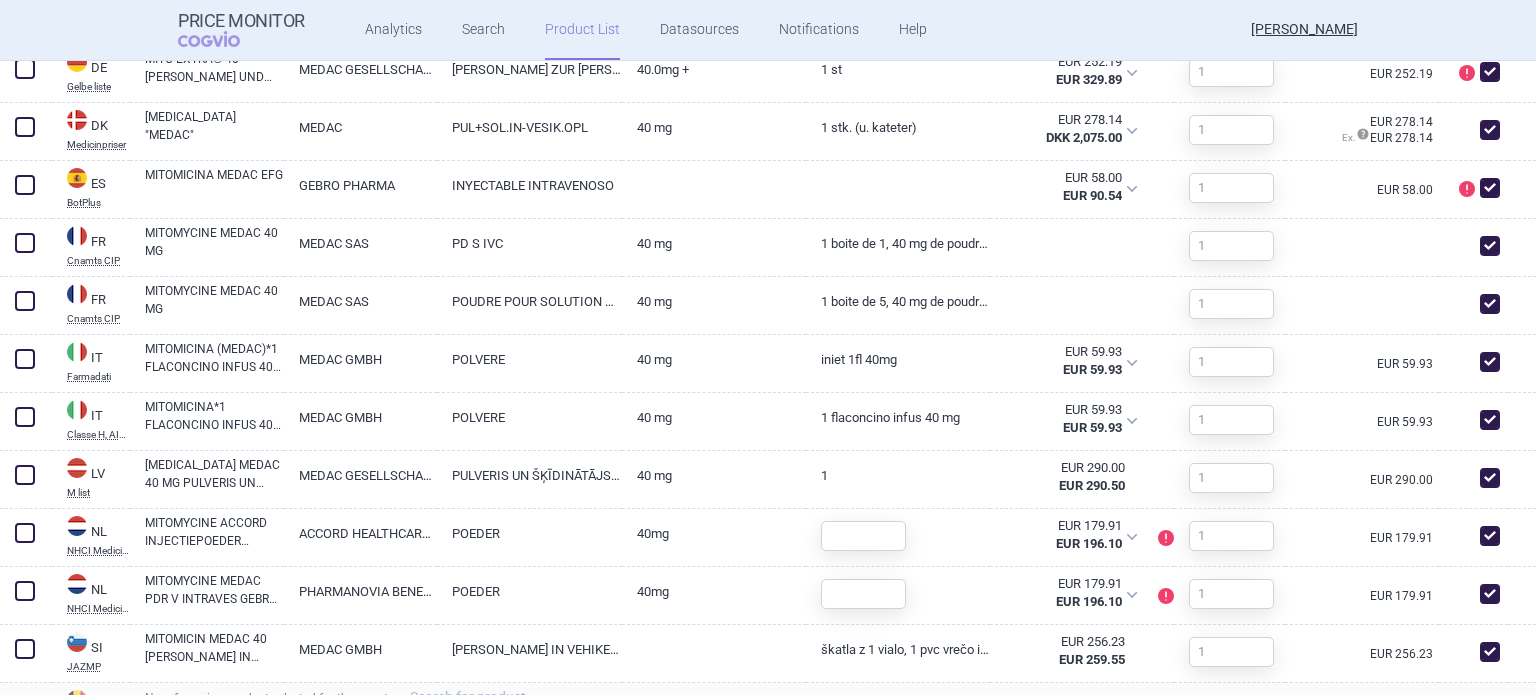 scroll, scrollTop: 896, scrollLeft: 0, axis: vertical 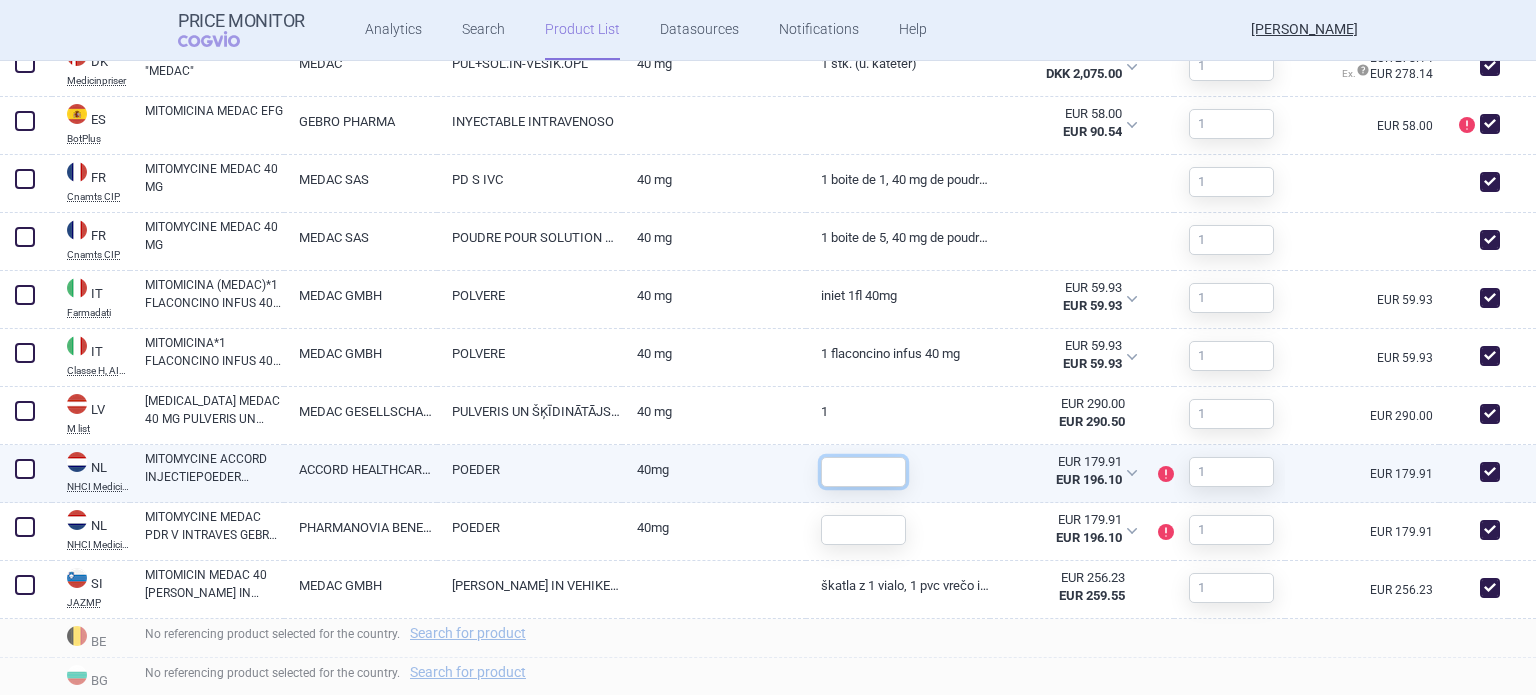 click at bounding box center (863, 472) 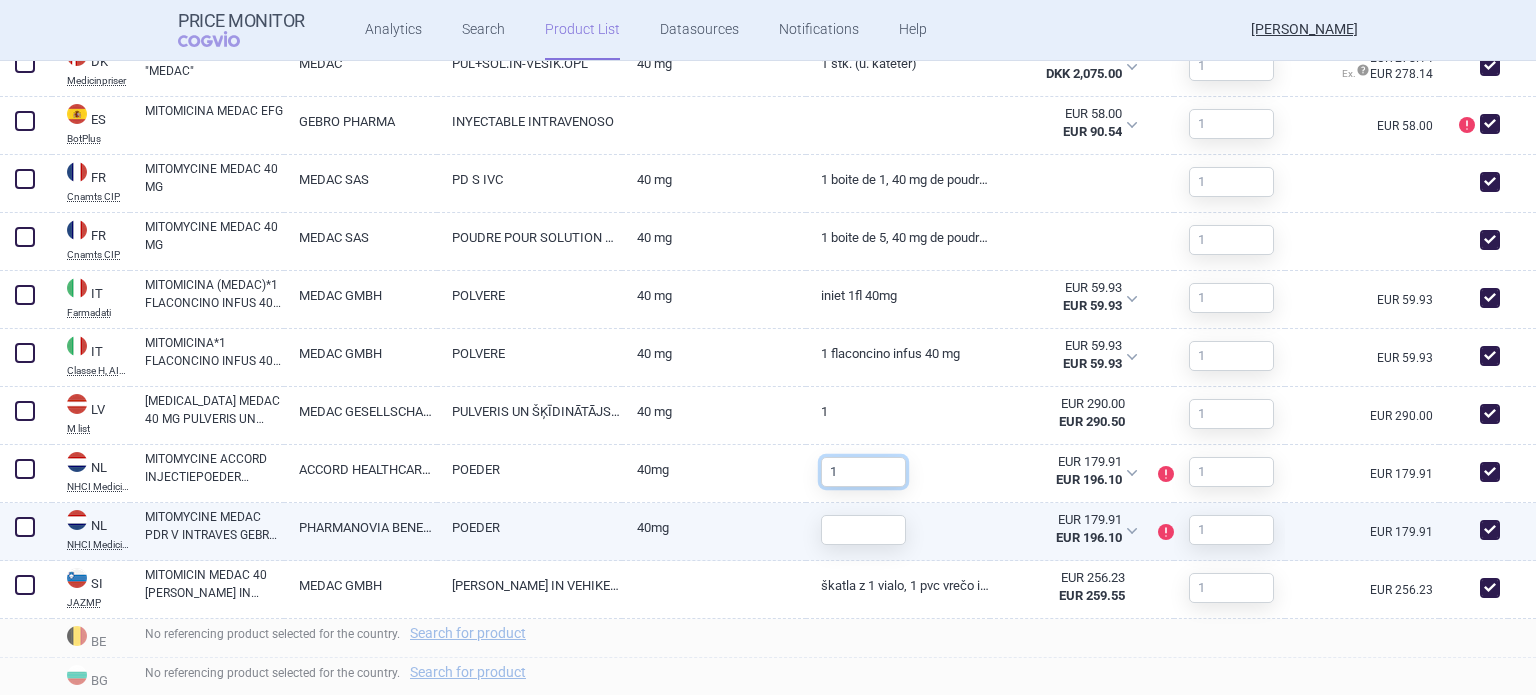 type on "1" 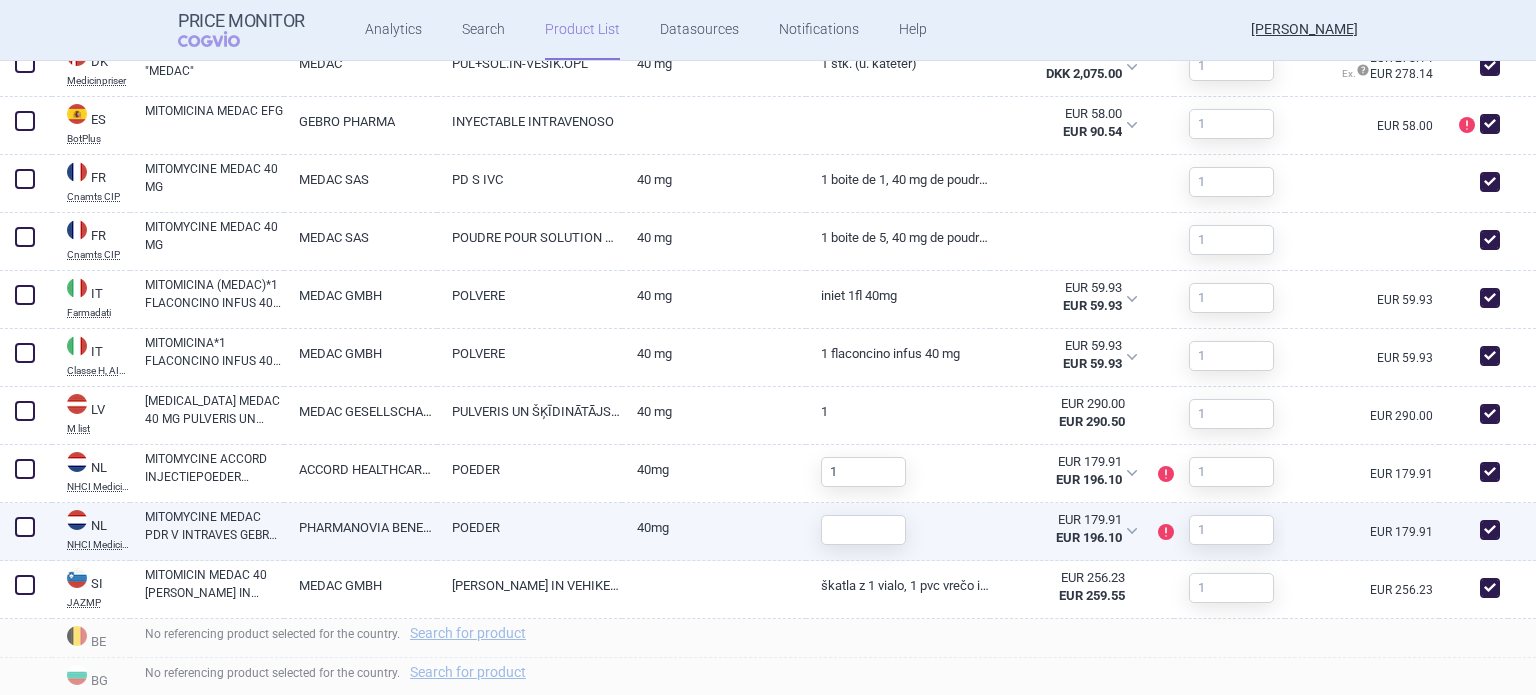 click at bounding box center [856, 530] 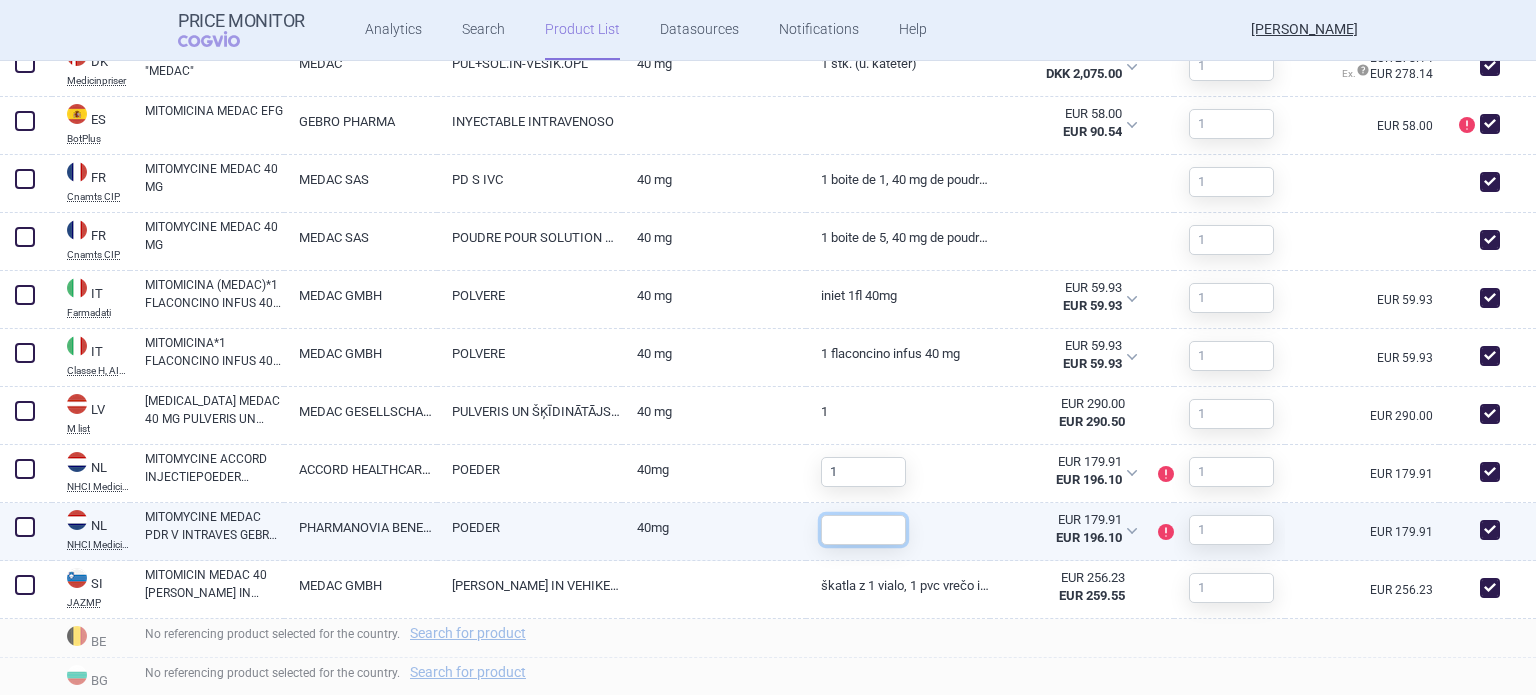 click at bounding box center [863, 530] 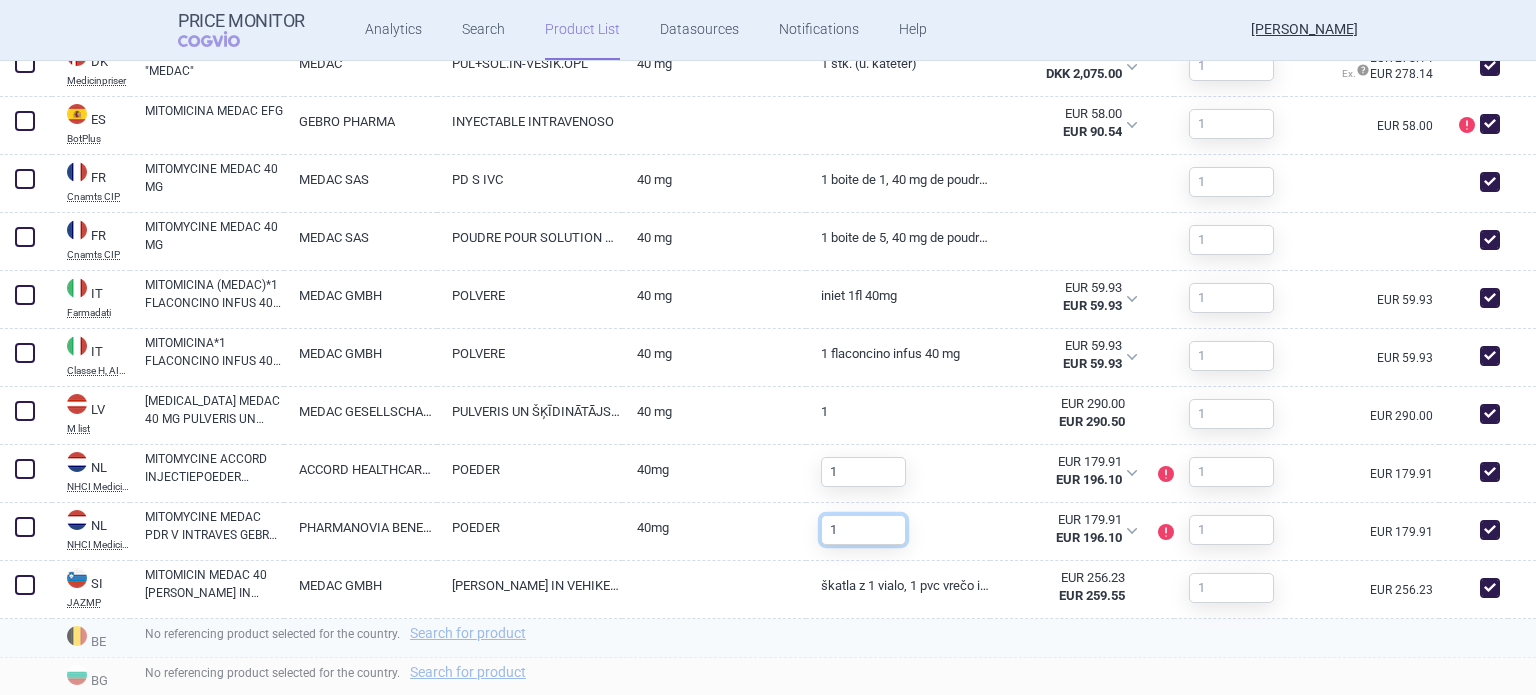 type on "1" 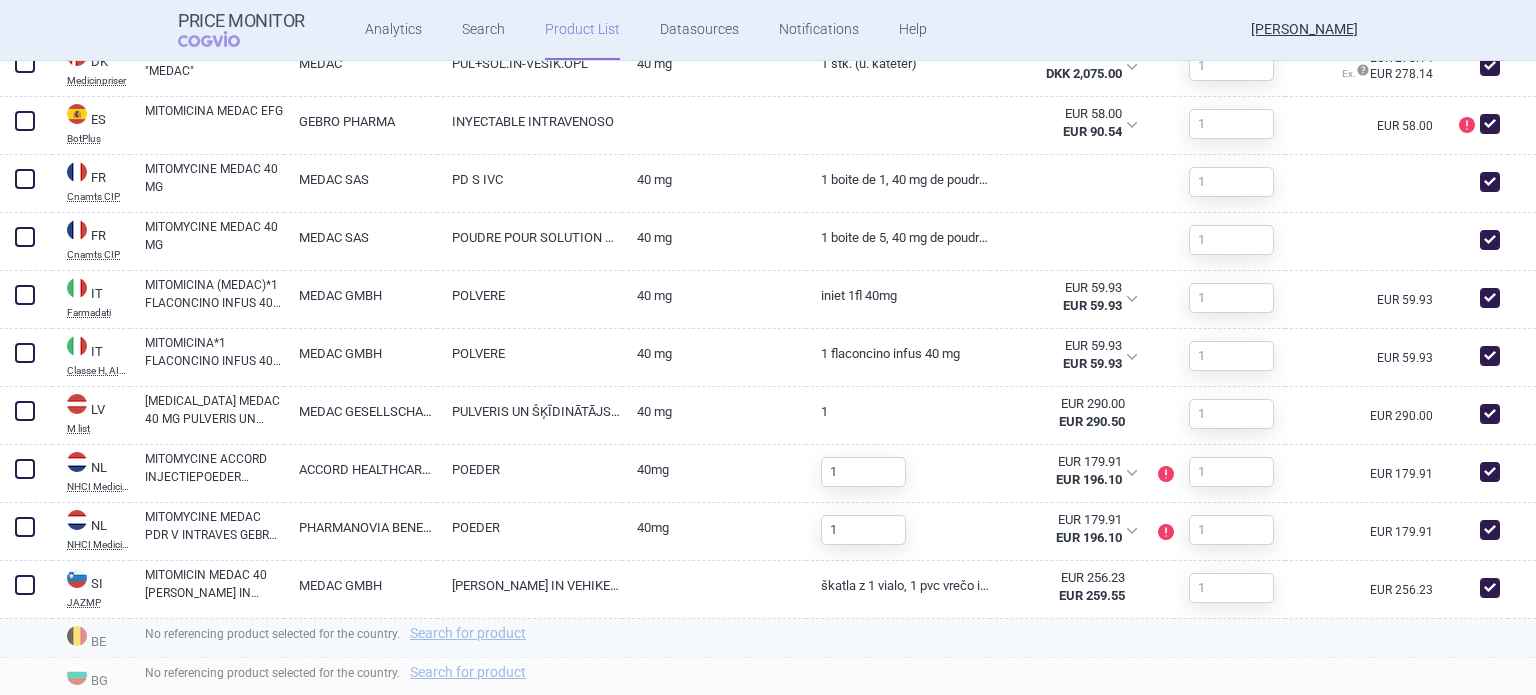 click on "No referencing product selected for the country.  Search for product" at bounding box center [833, 638] 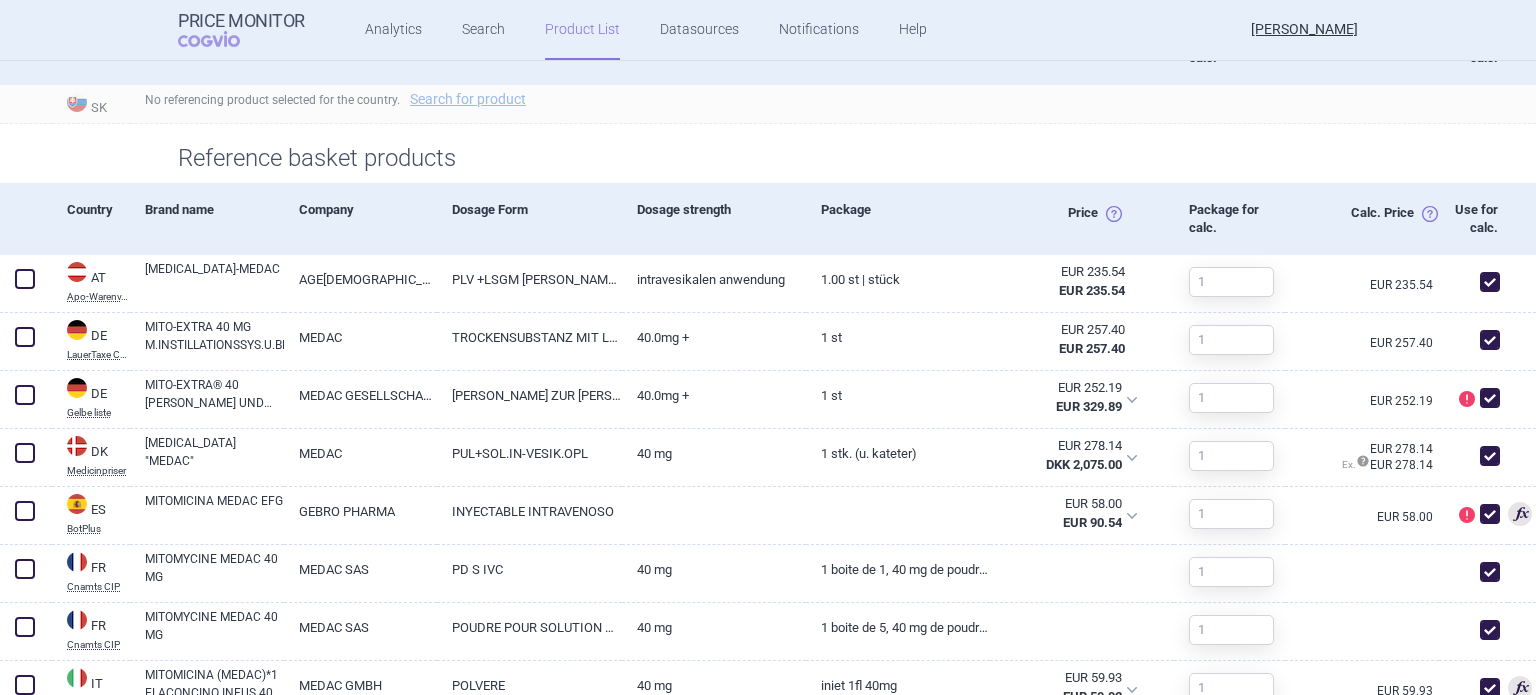 scroll, scrollTop: 848, scrollLeft: 0, axis: vertical 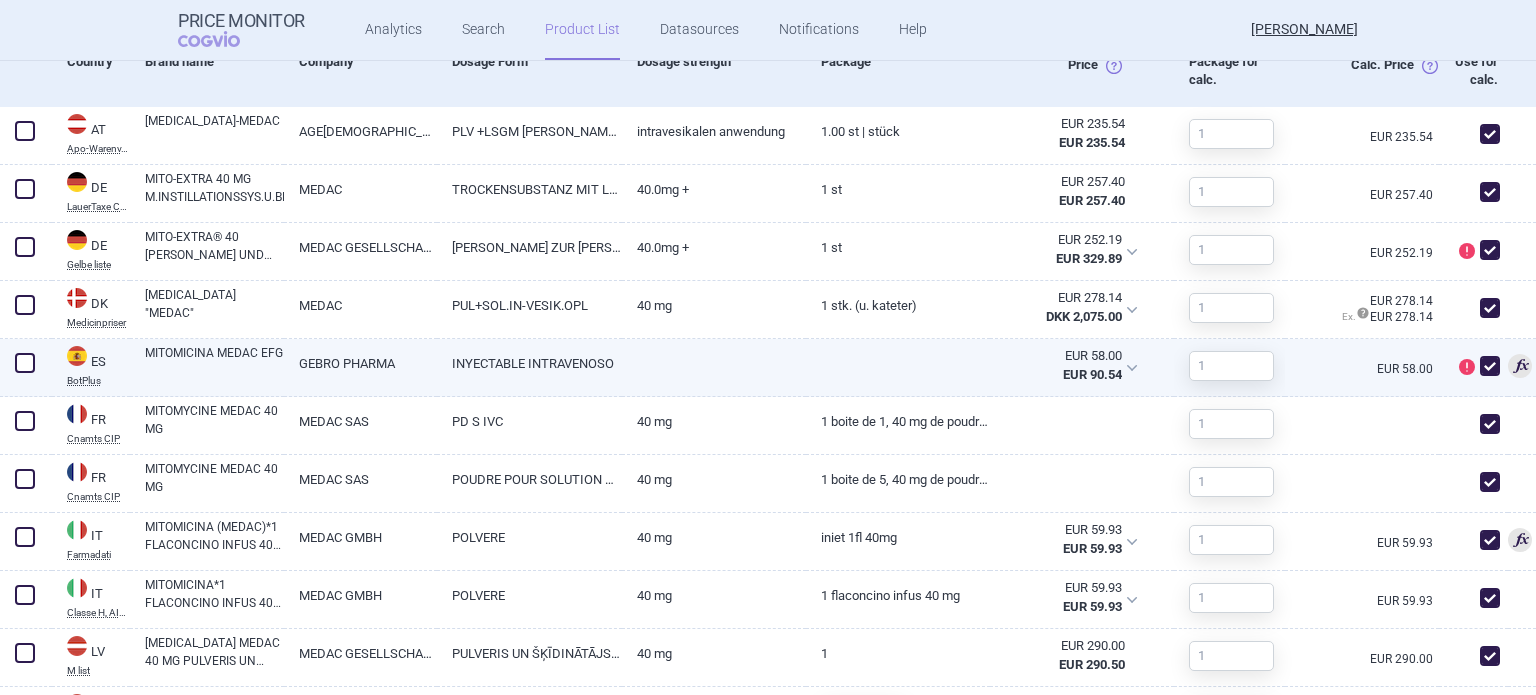 click on "INYECTABLE INTRAVENOSO" at bounding box center [529, 363] 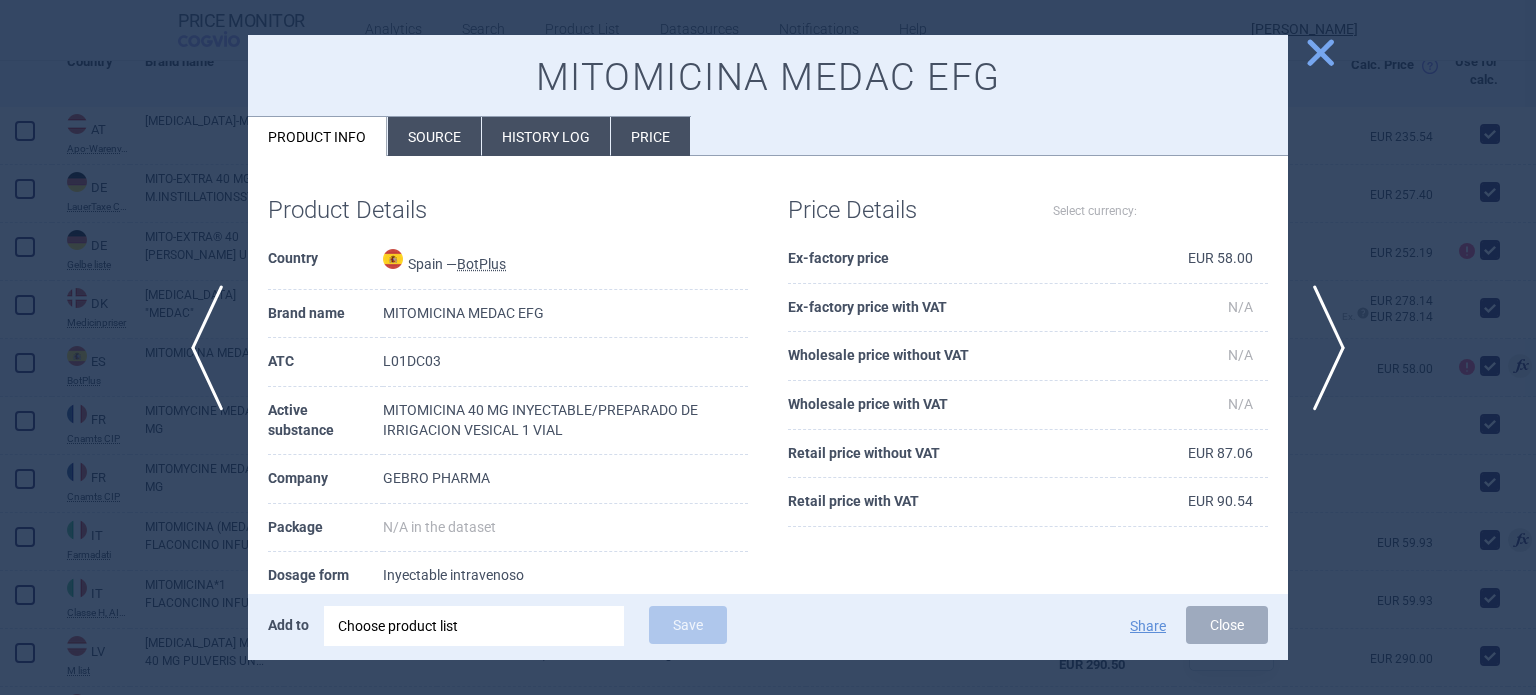 select on "EUR" 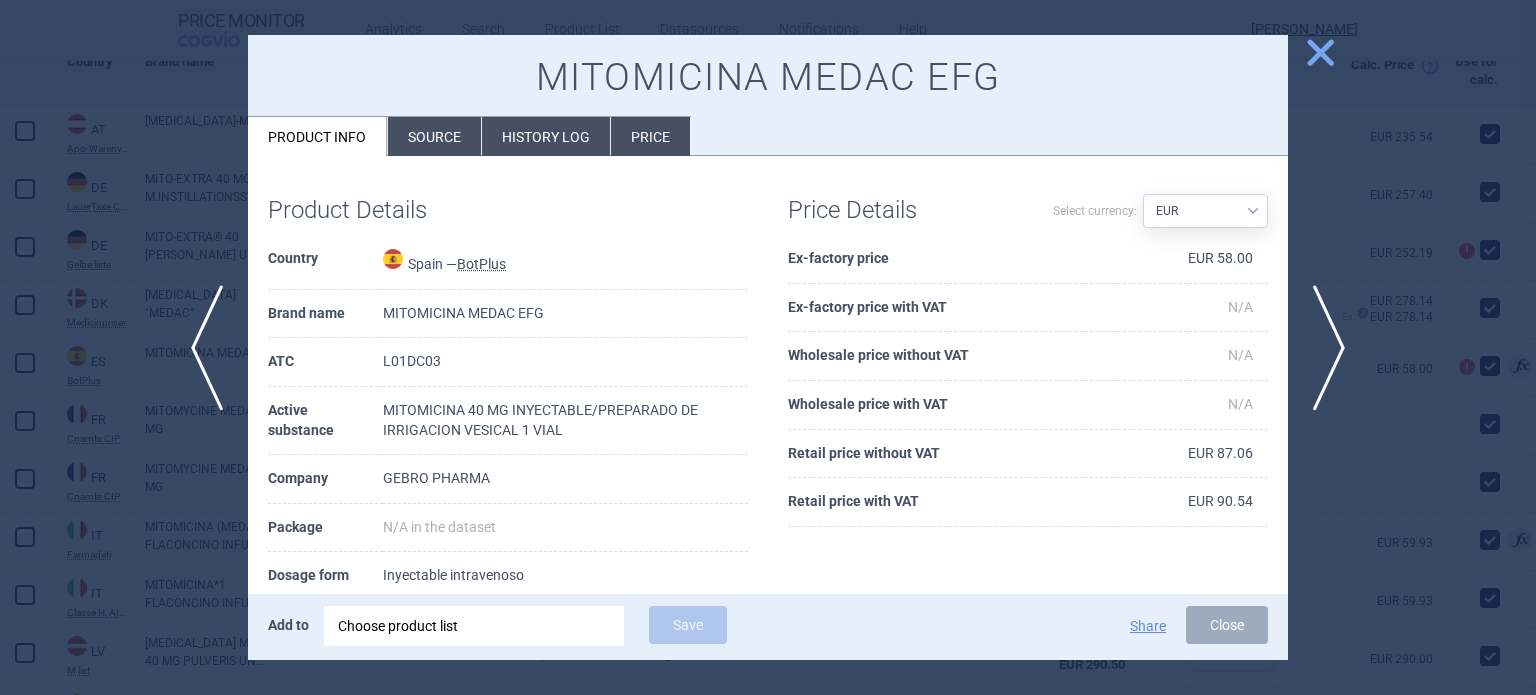 click at bounding box center [768, 347] 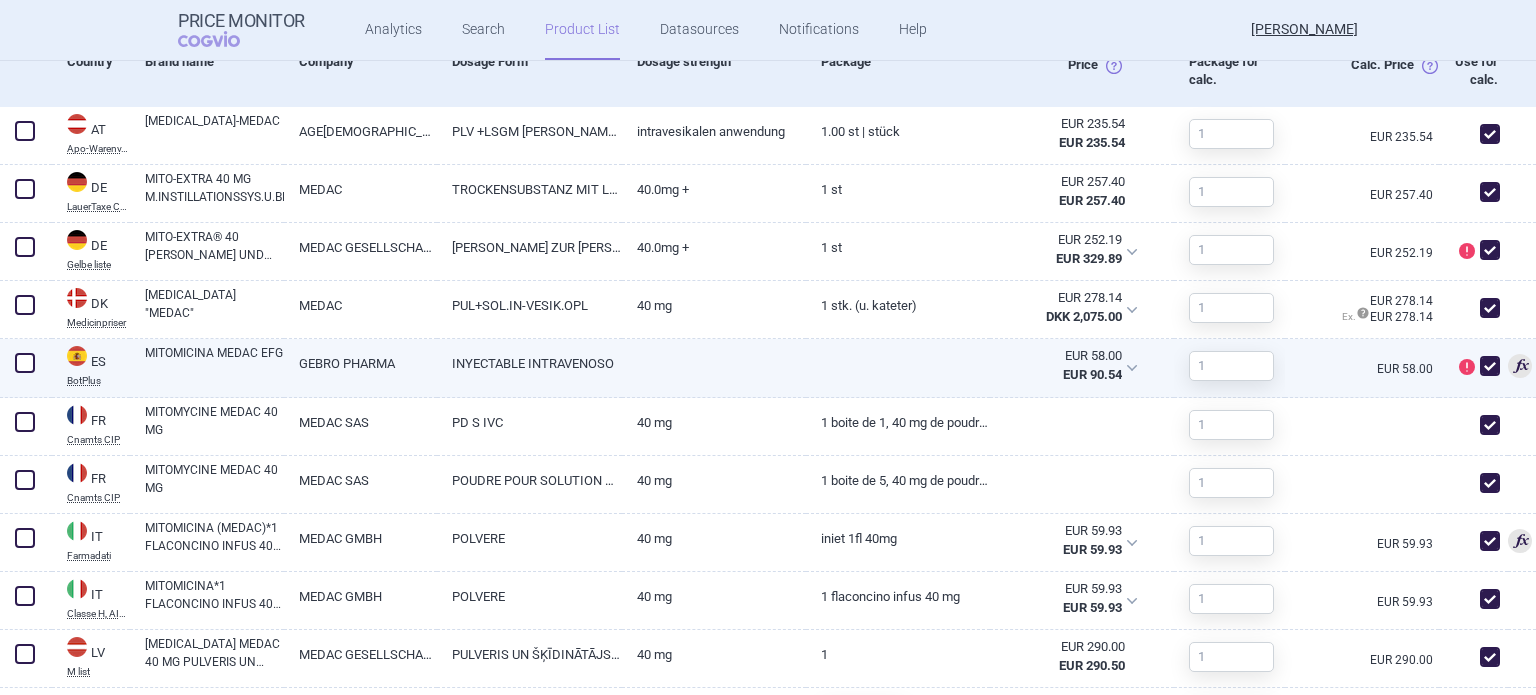 click at bounding box center (1490, 366) 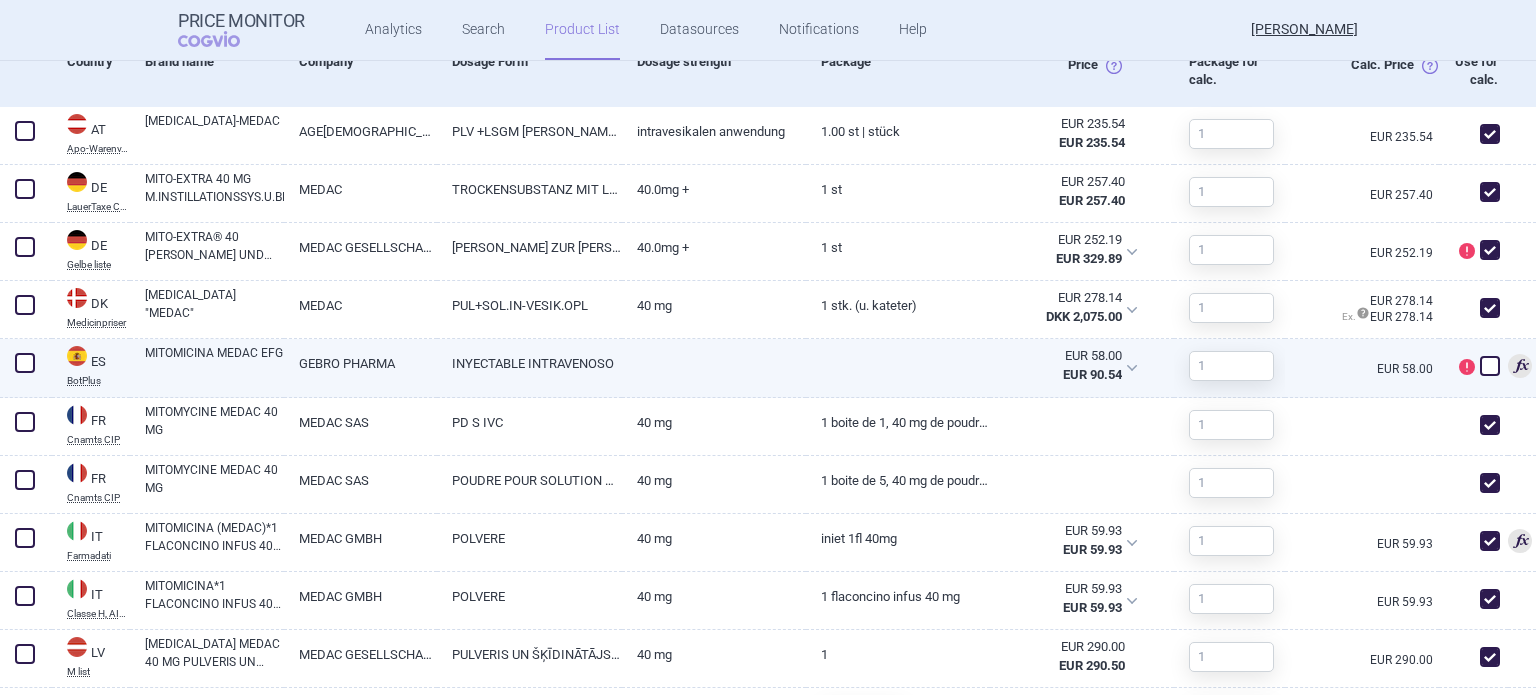 checkbox on "false" 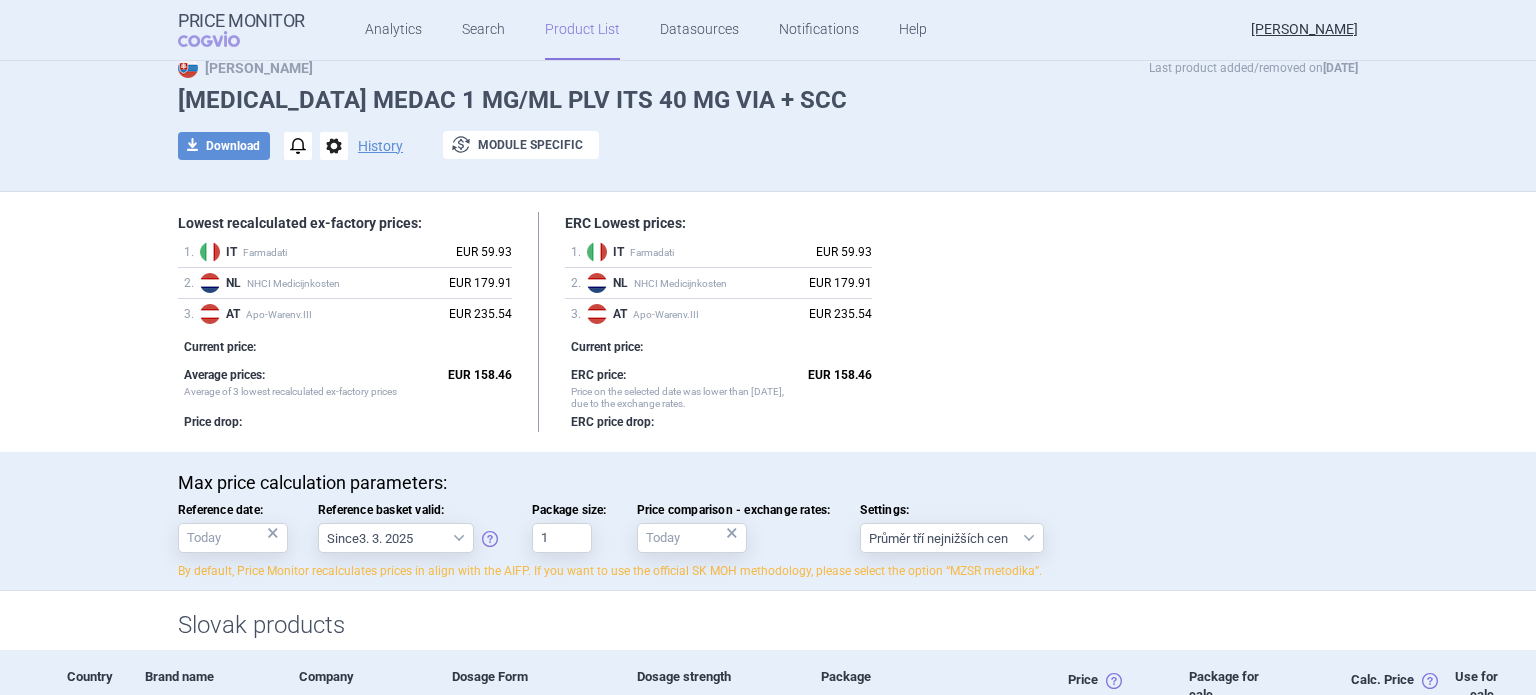 scroll, scrollTop: 0, scrollLeft: 0, axis: both 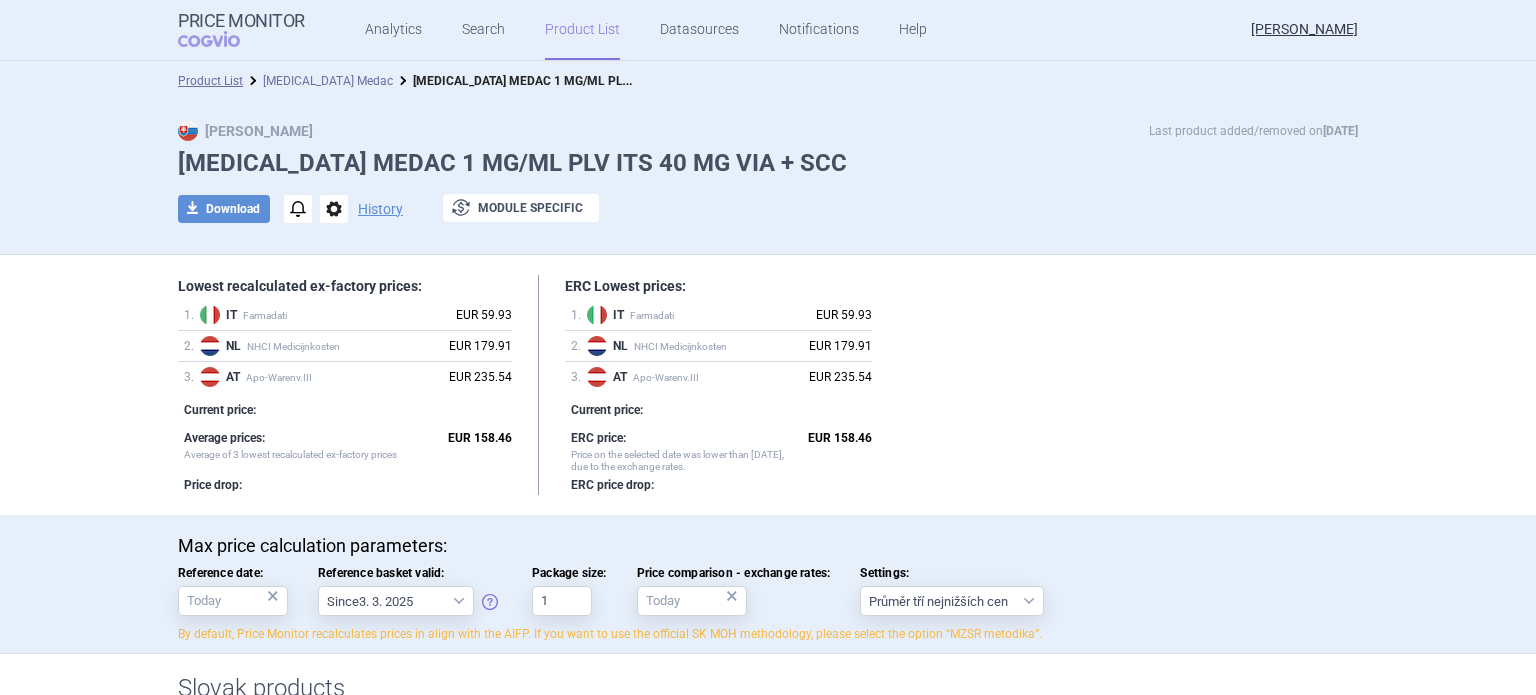 click on "[MEDICAL_DATA] Medac" at bounding box center [328, 81] 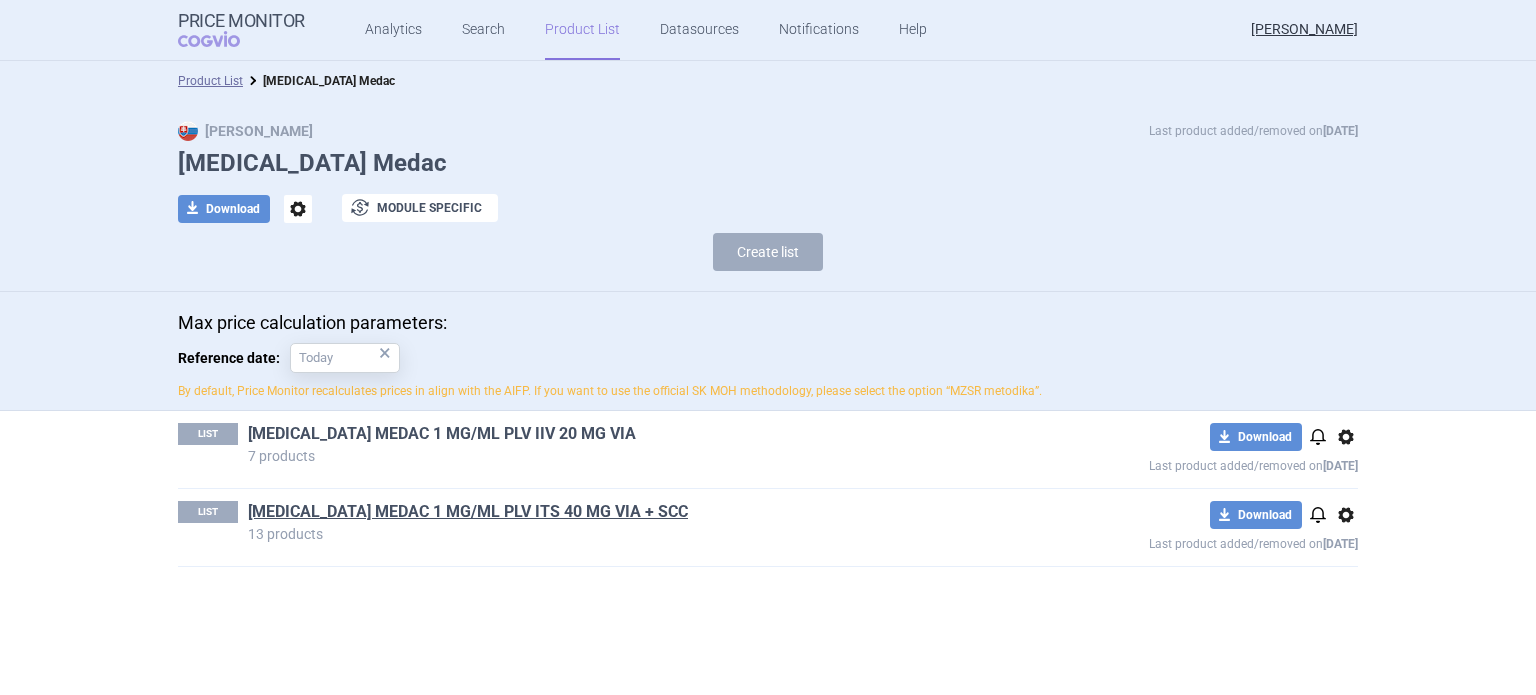 click on "[MEDICAL_DATA] MEDAC 1 MG/ML PLV IIV 20 MG VIA" at bounding box center [442, 434] 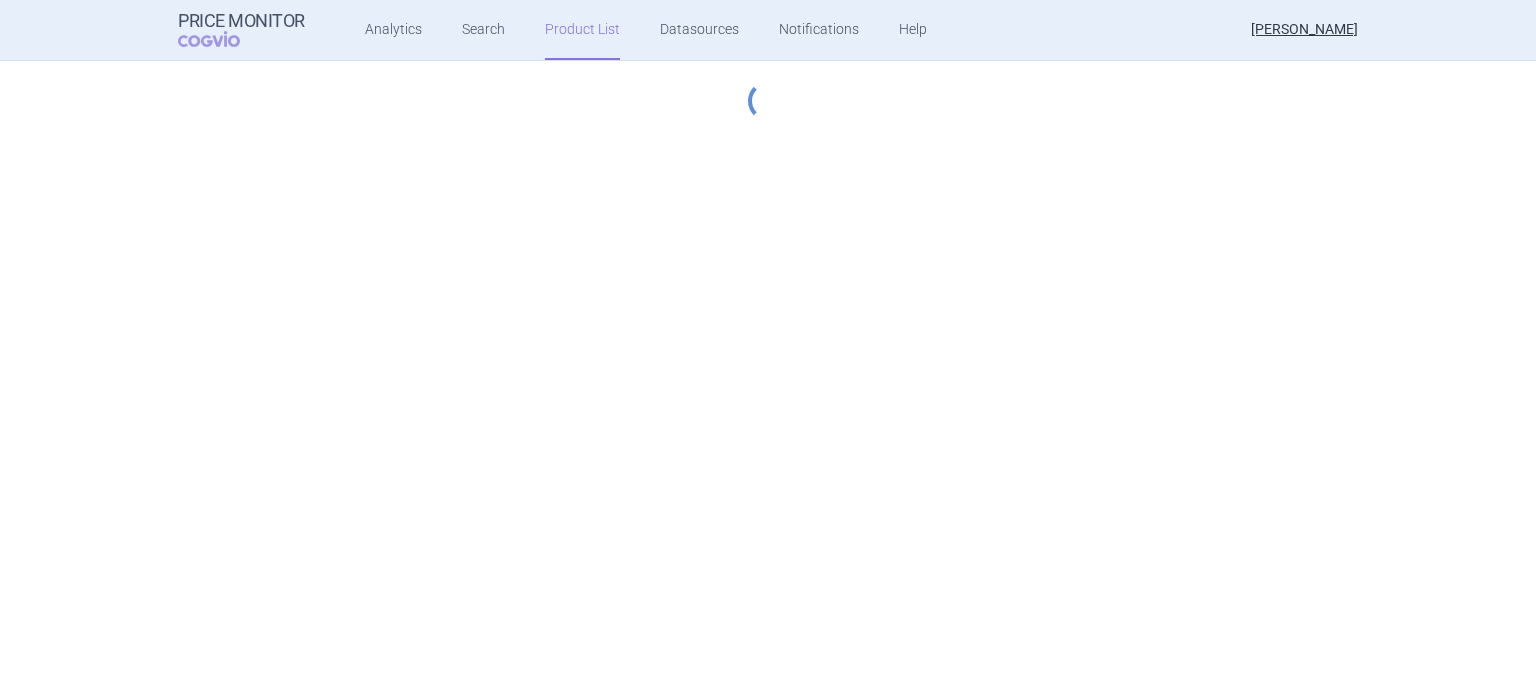 select on "[DATE]" 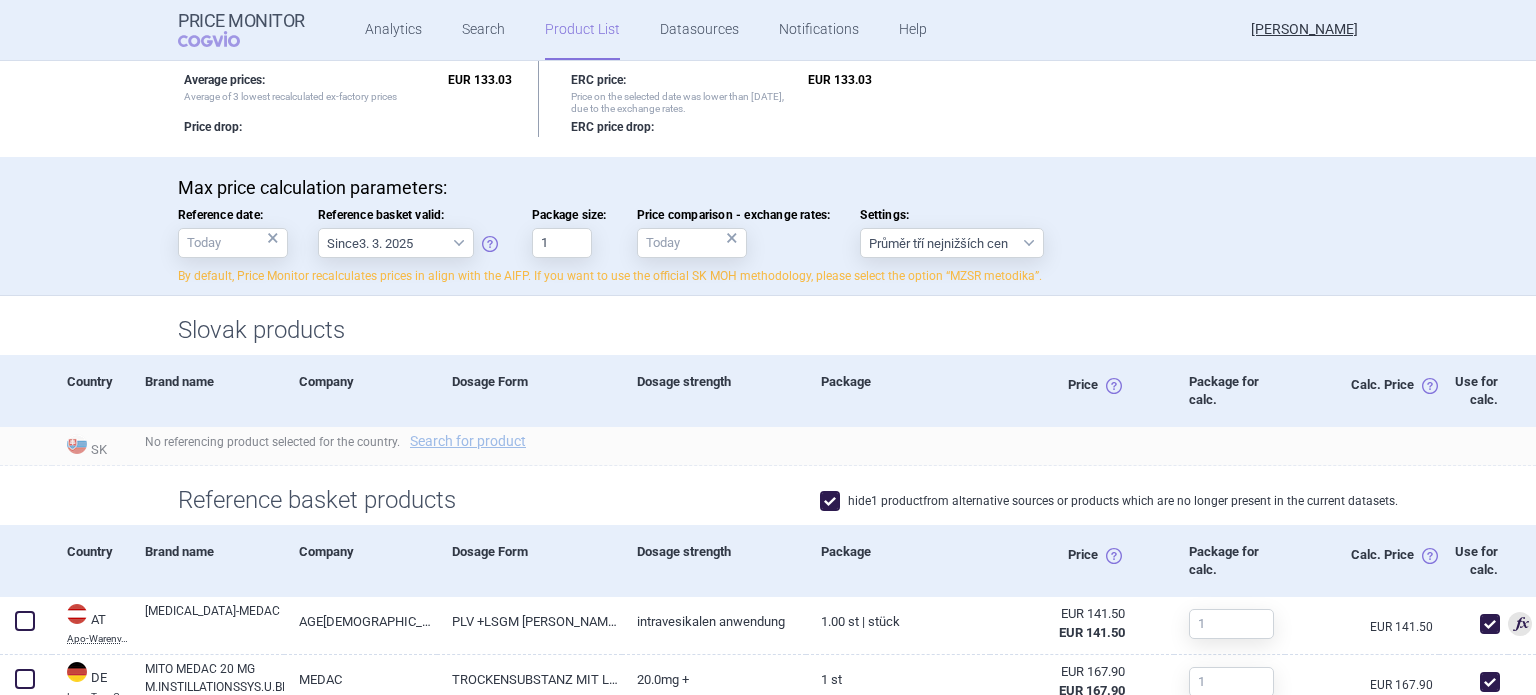 scroll, scrollTop: 368, scrollLeft: 0, axis: vertical 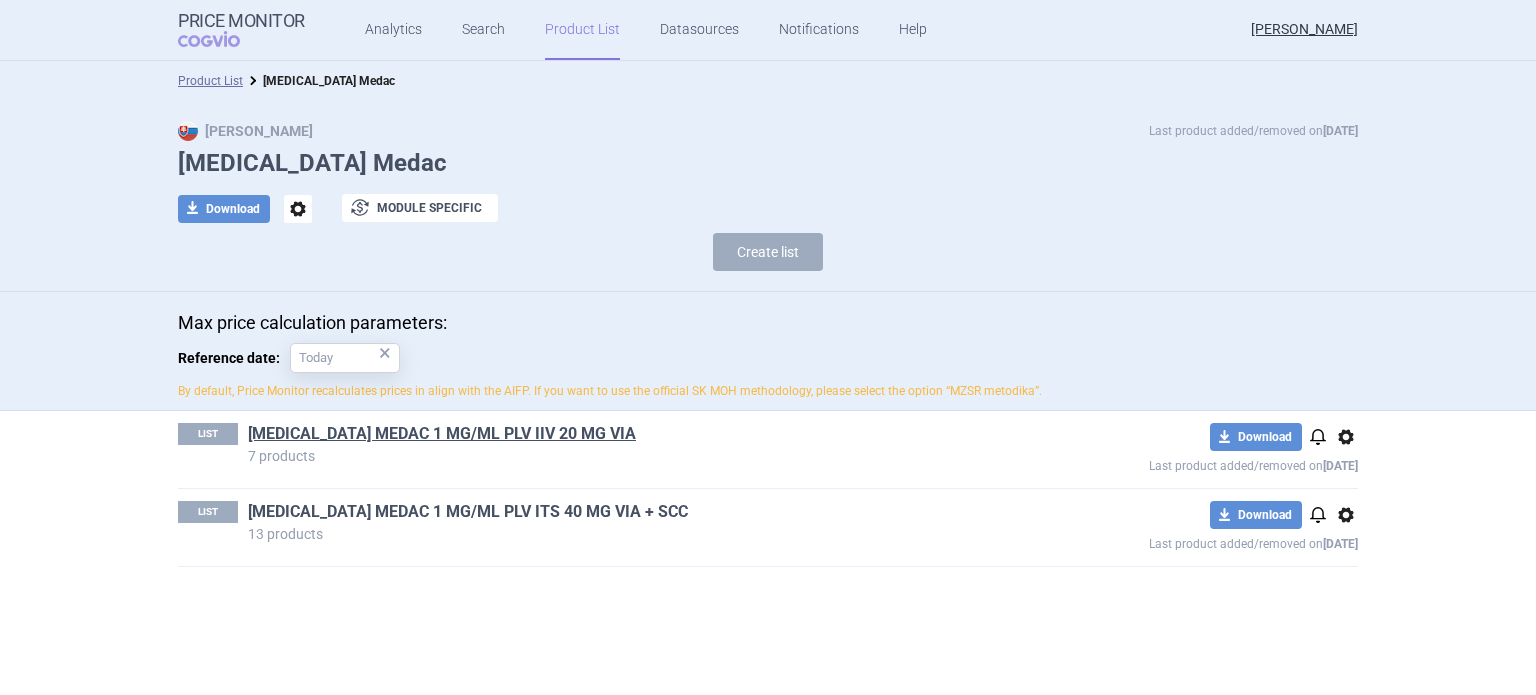 click on "[MEDICAL_DATA] MEDAC 1 MG/ML PLV ITS 40 MG VIA + SCC" at bounding box center (468, 512) 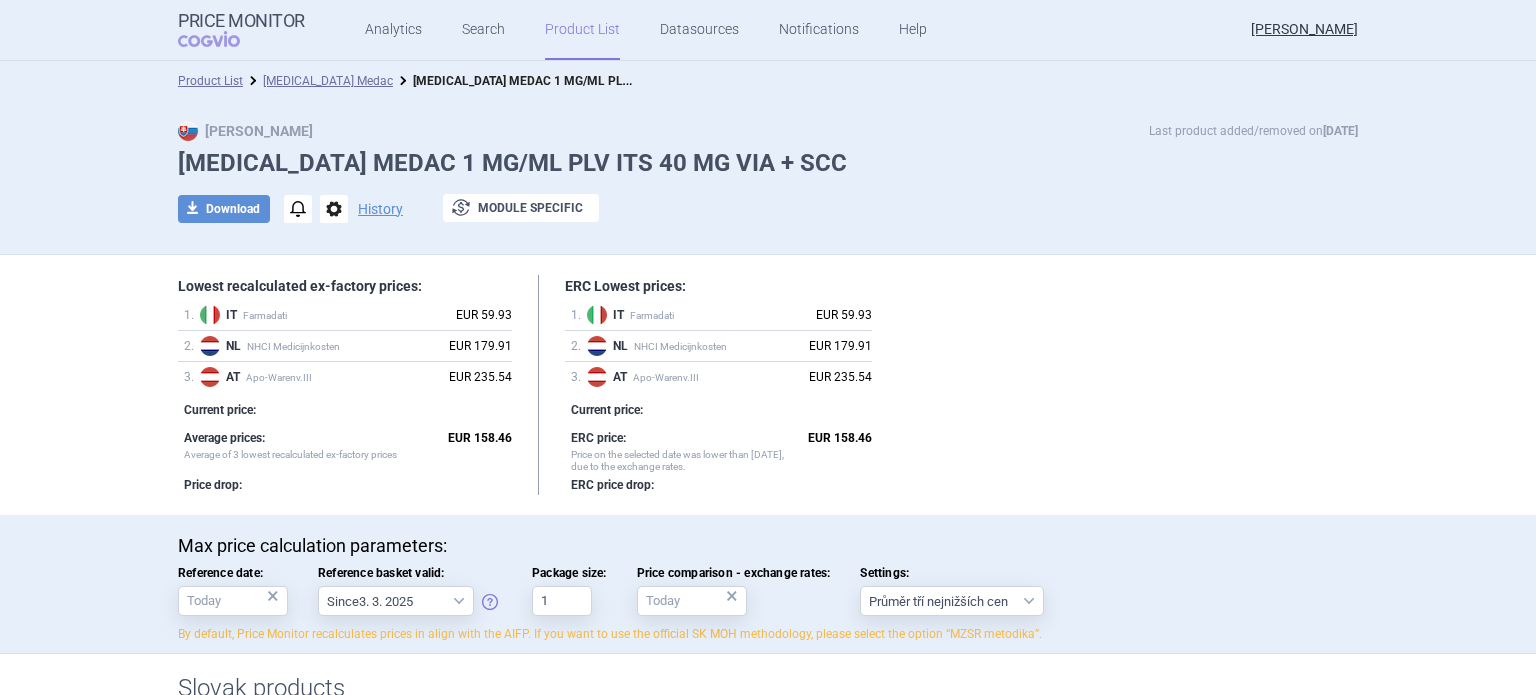 click on "Max Price Last product added/removed on  [DATE] [MEDICAL_DATA] MEDAC 1 MG/ML PLV ITS 40 MG VIA + SCC download  Download notifications options History exchange Module specific" at bounding box center (768, 182) 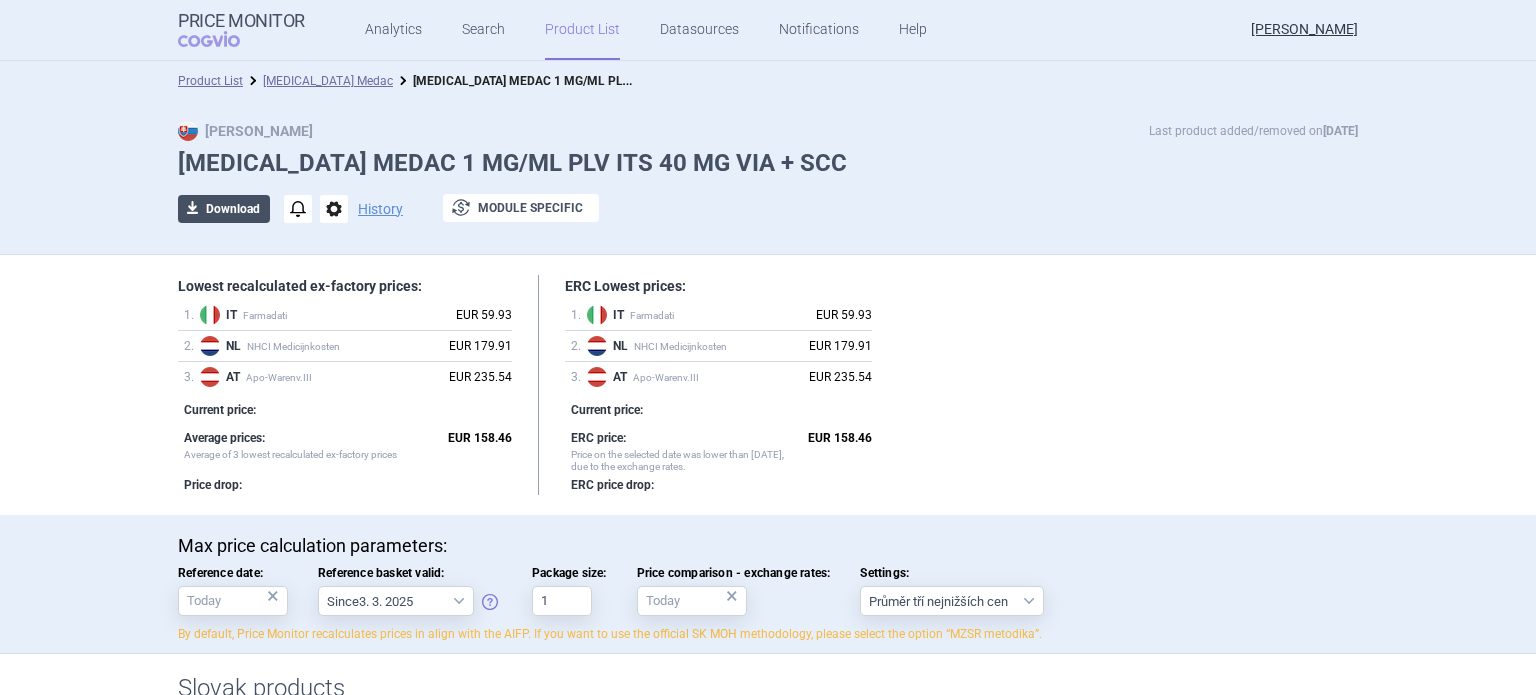 click on "download  Download" at bounding box center [224, 209] 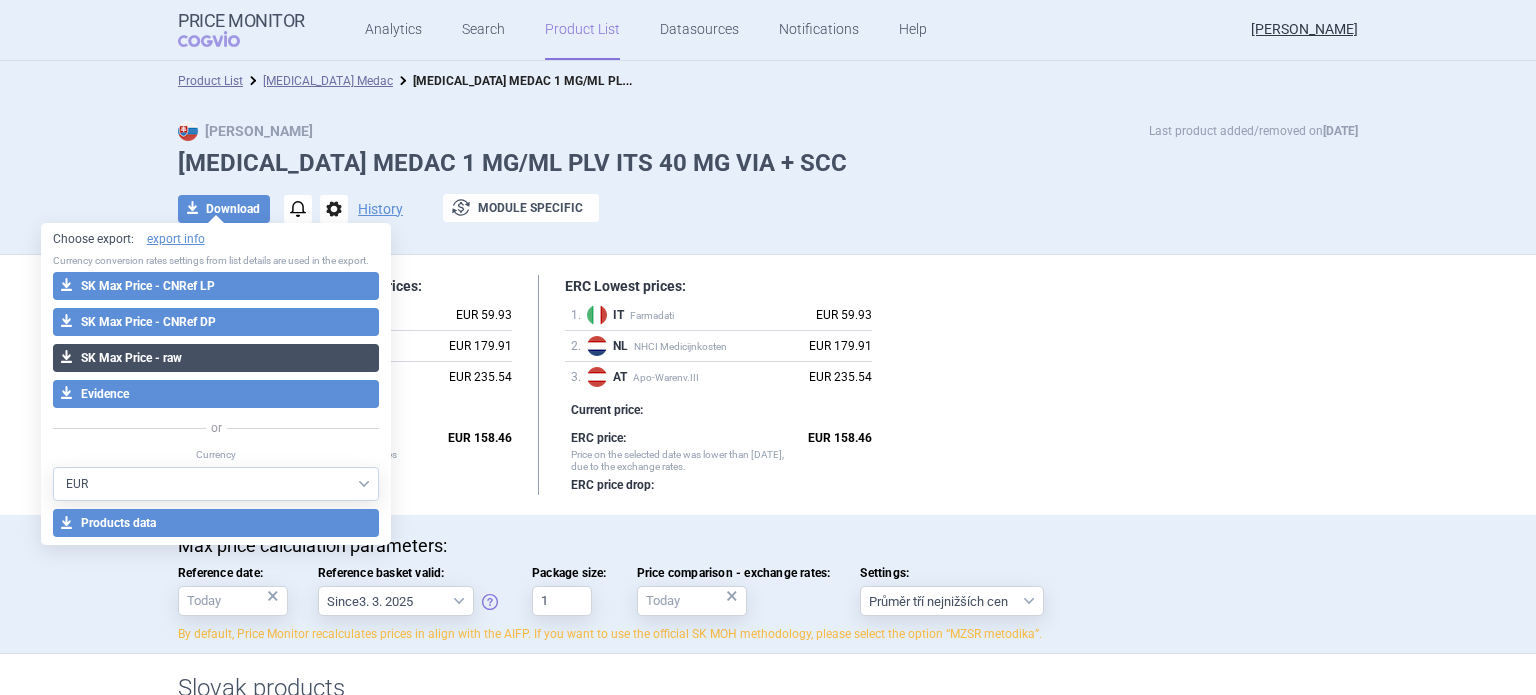 click on "download  SK Max Price - raw" at bounding box center [216, 358] 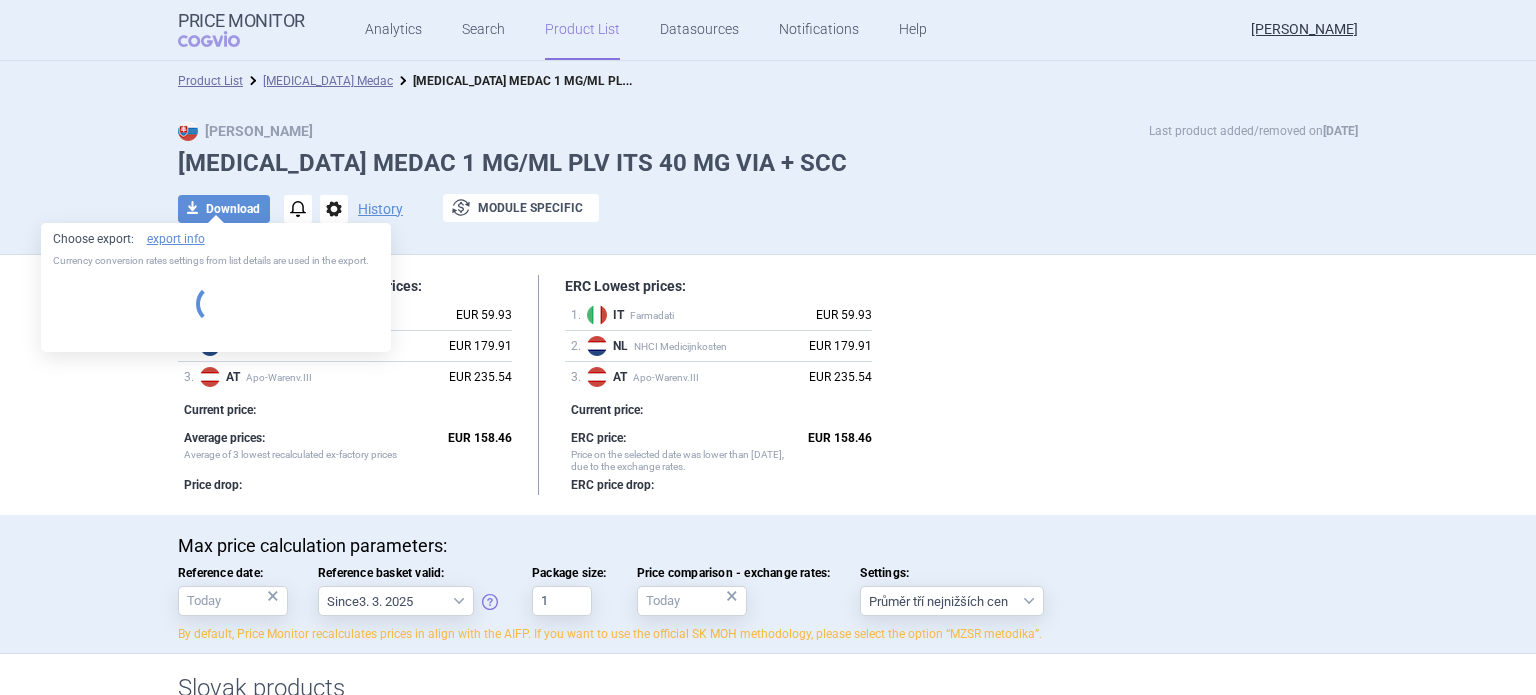 select on "EUR" 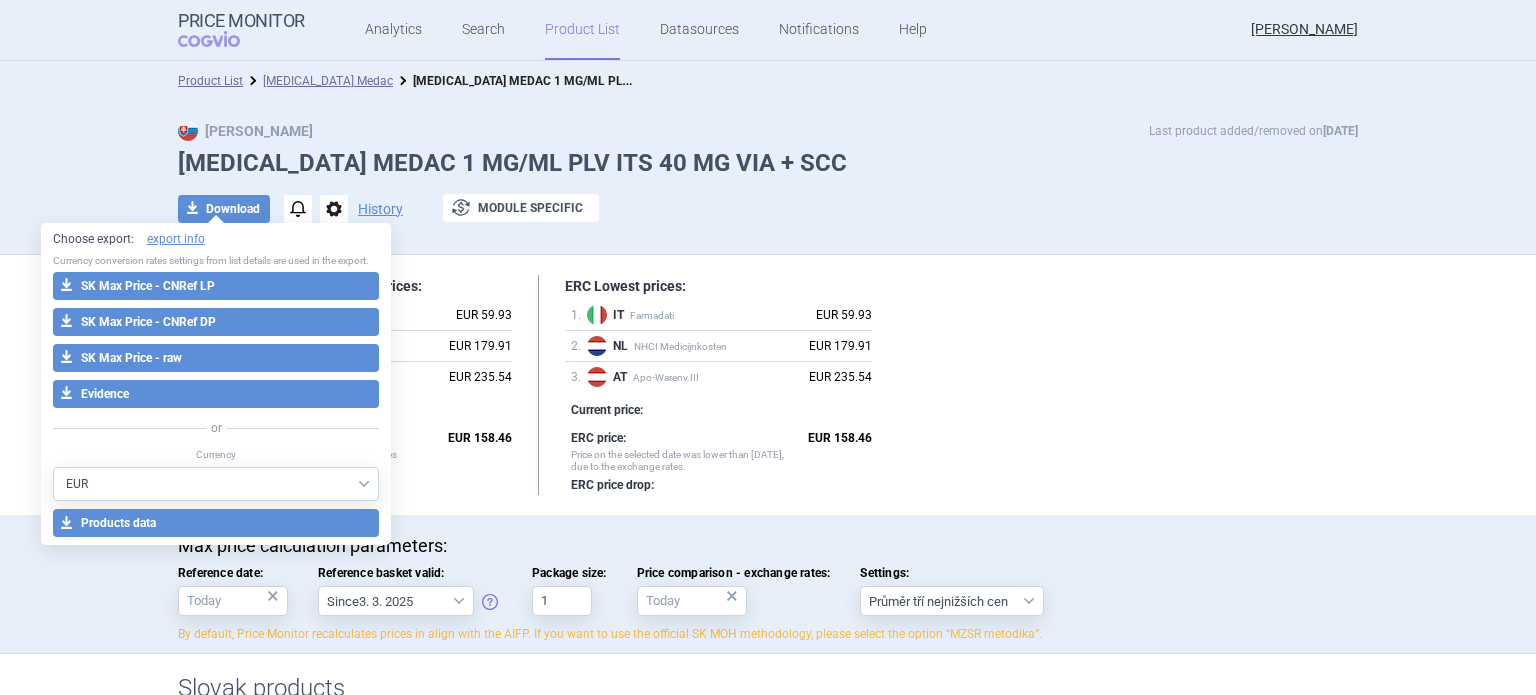 click at bounding box center [768, 239] 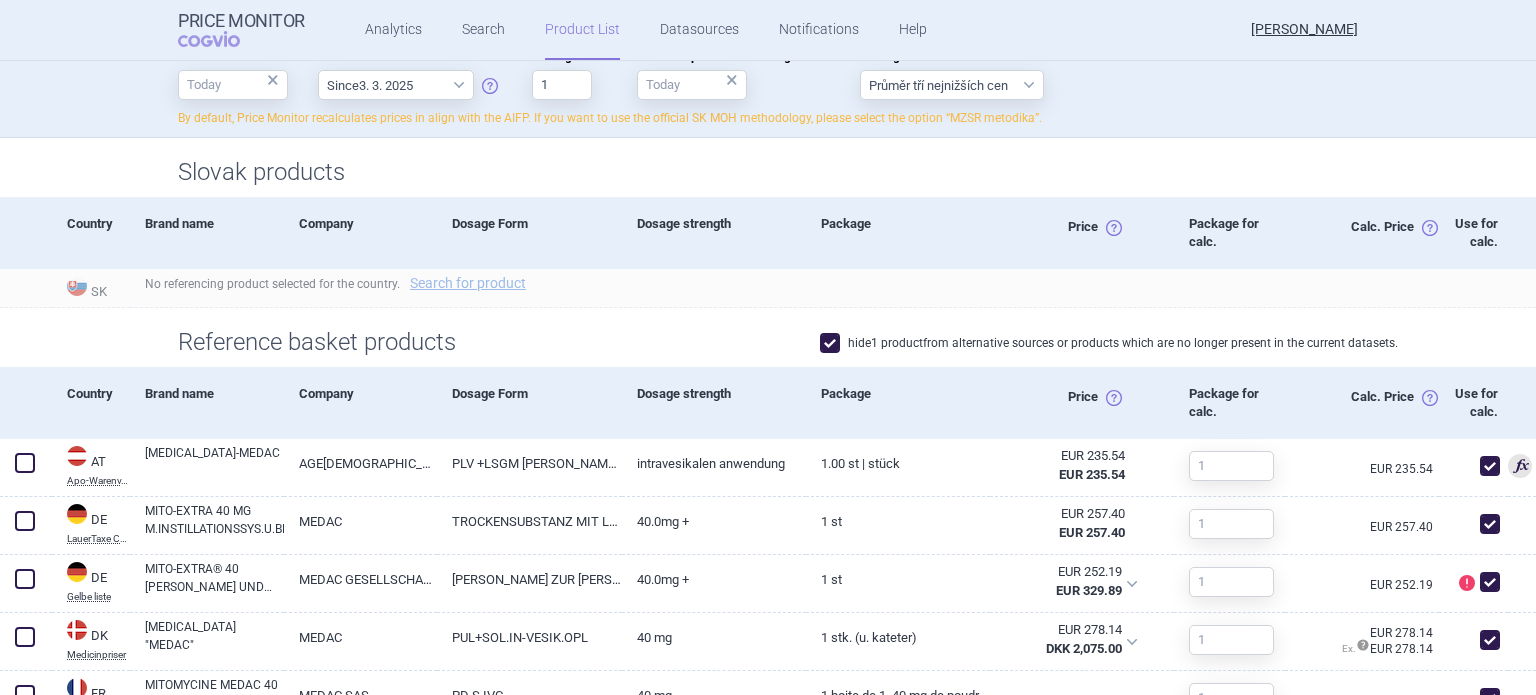 scroll, scrollTop: 518, scrollLeft: 0, axis: vertical 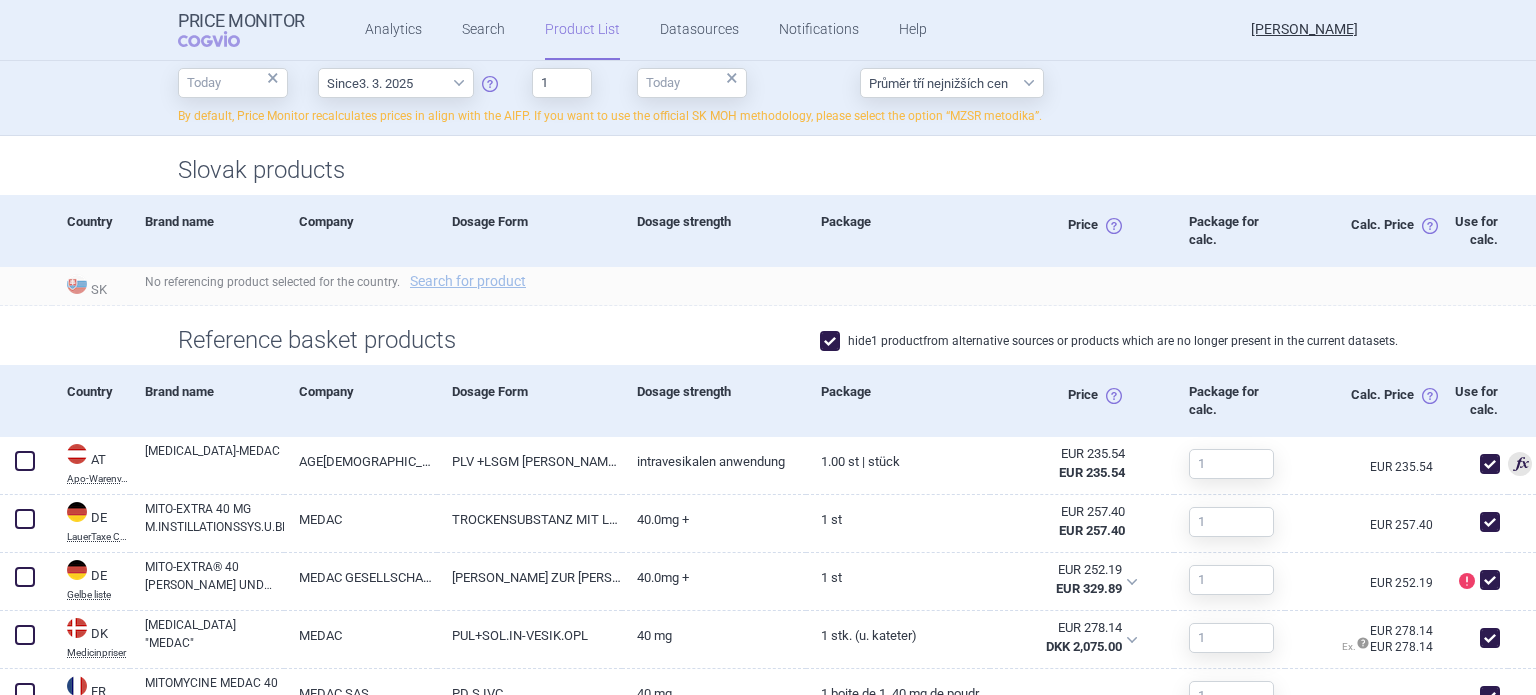 click at bounding box center (830, 341) 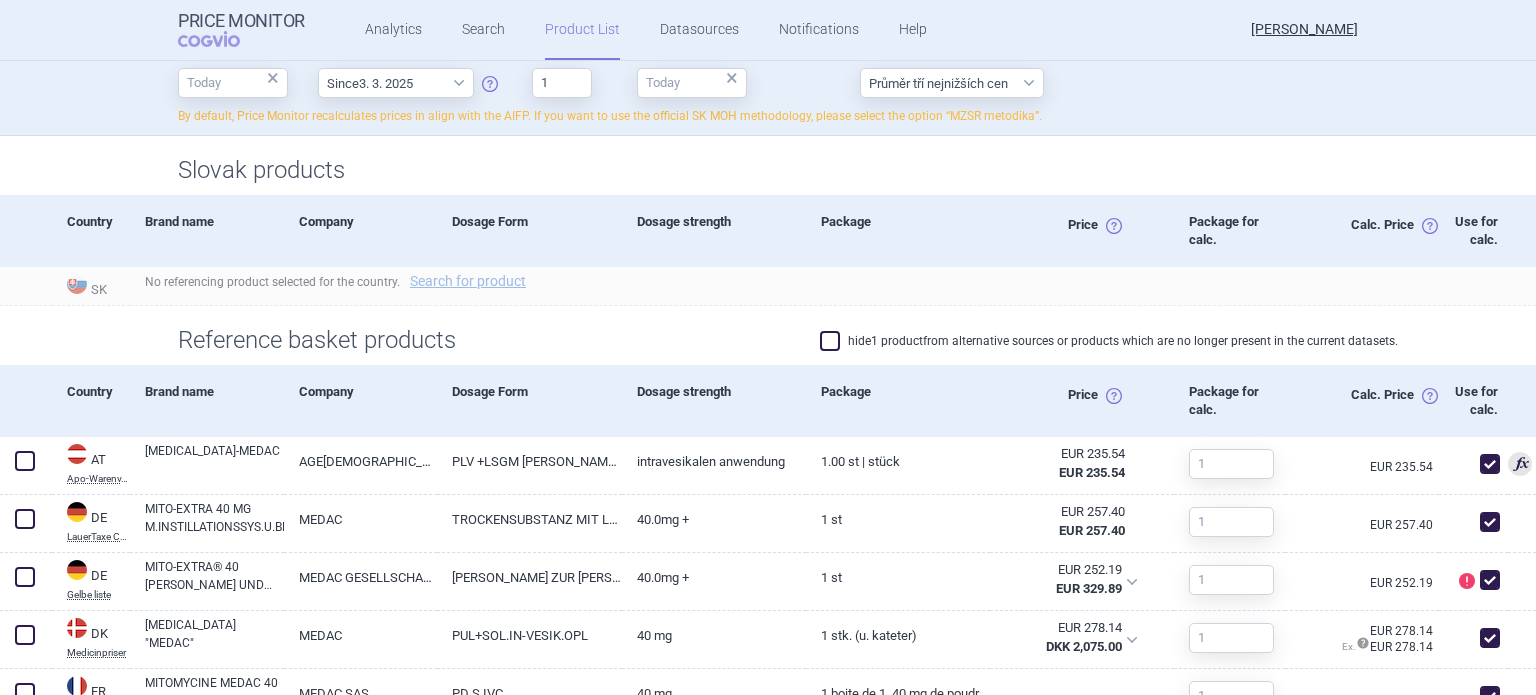 checkbox on "false" 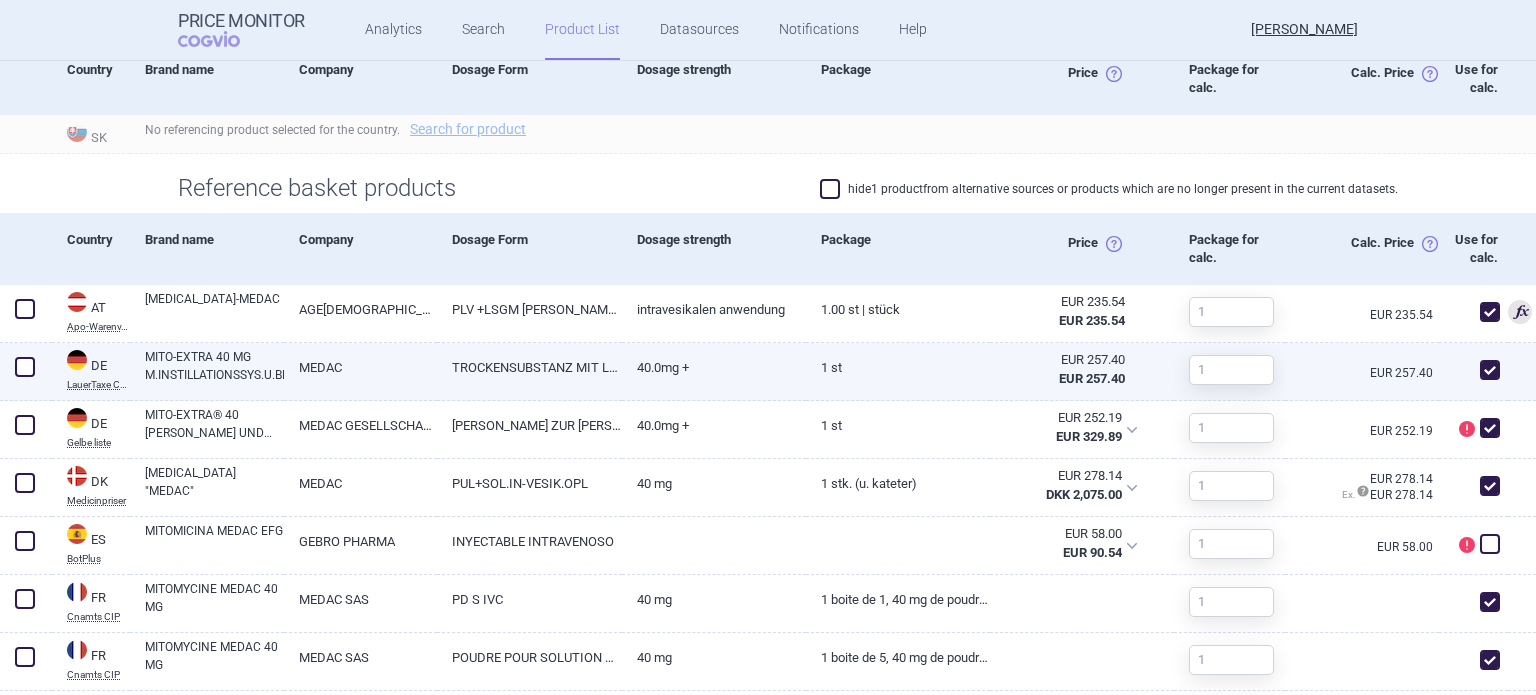 scroll, scrollTop: 774, scrollLeft: 0, axis: vertical 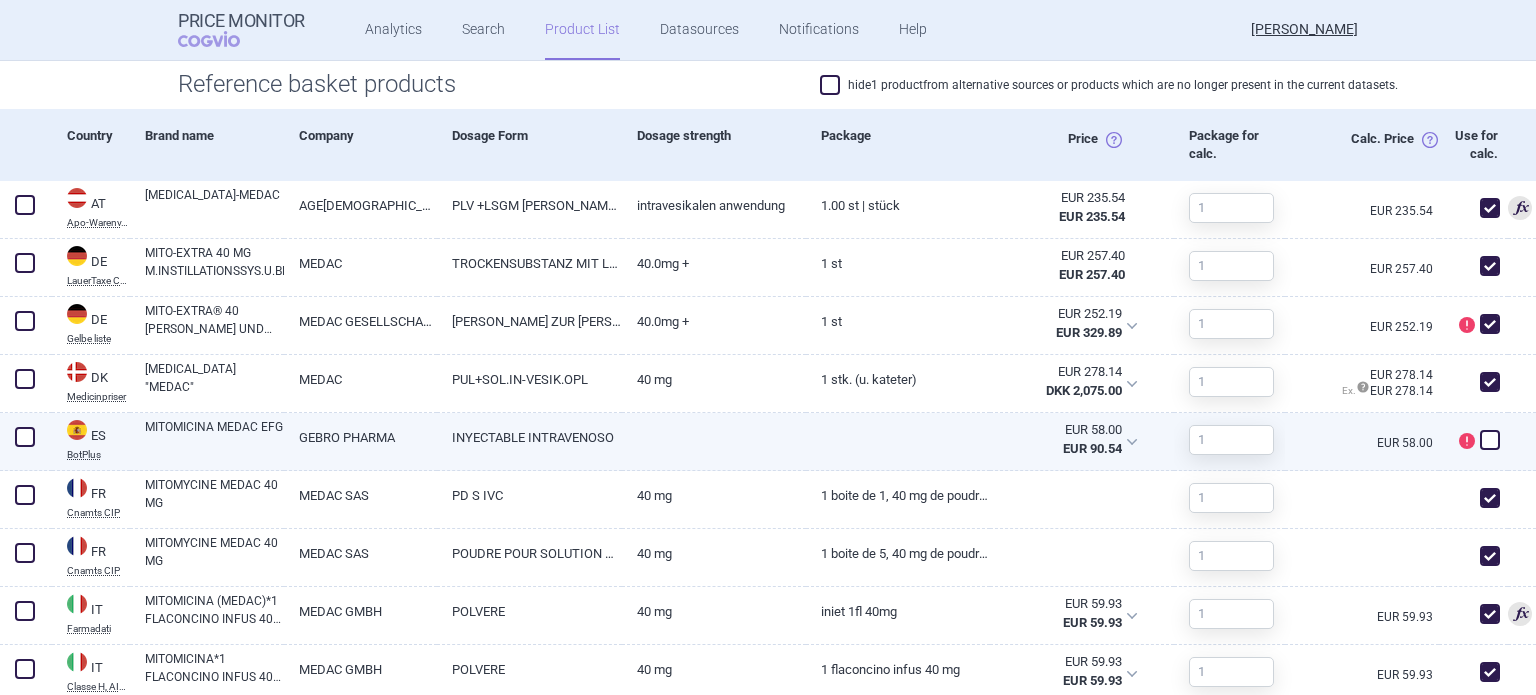 click at bounding box center (1490, 440) 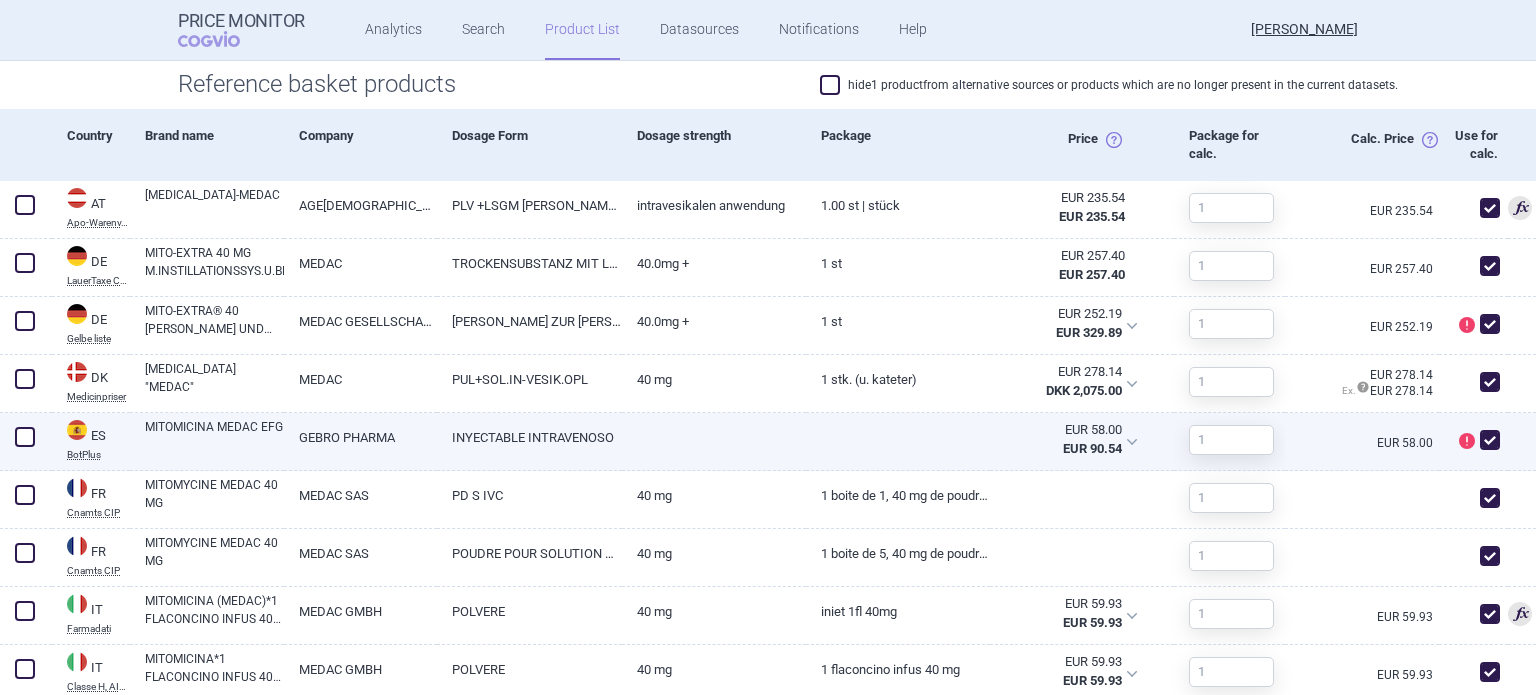 checkbox on "true" 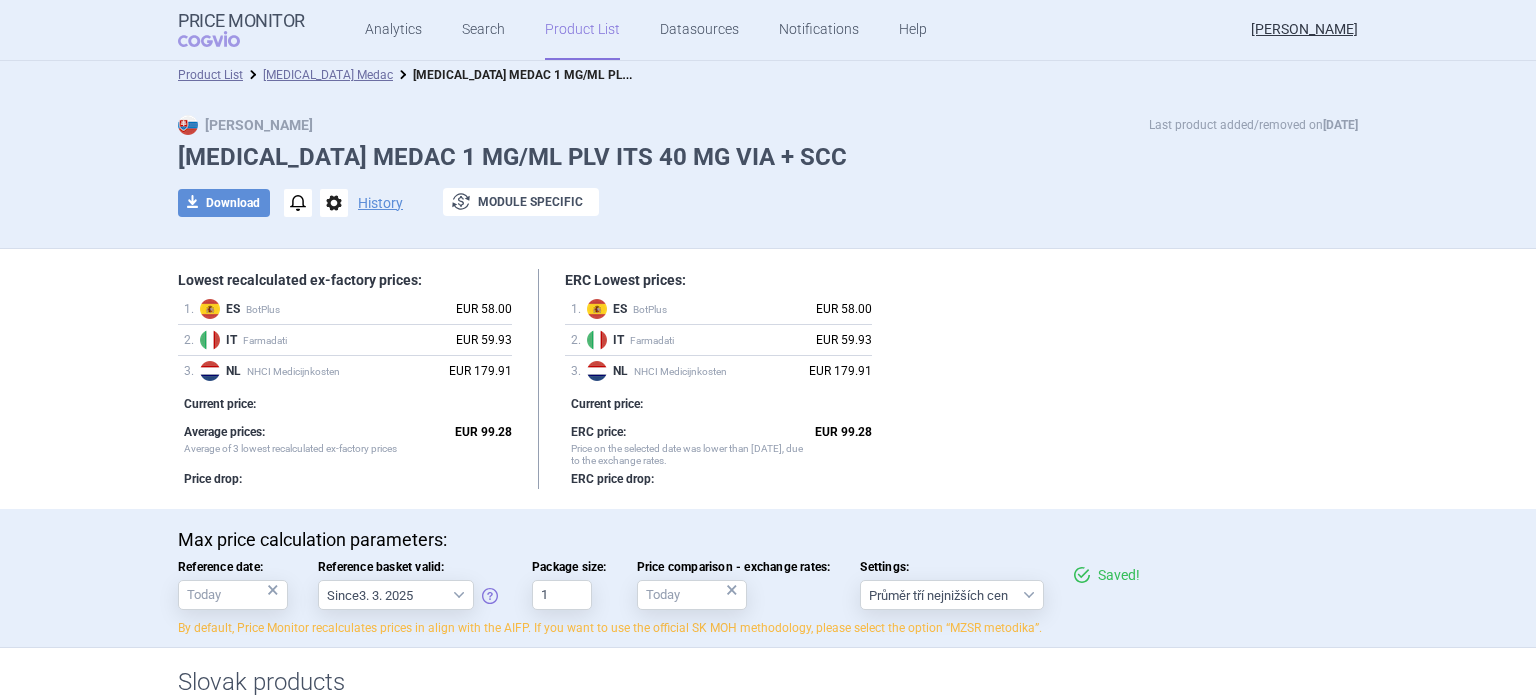 scroll, scrollTop: 0, scrollLeft: 0, axis: both 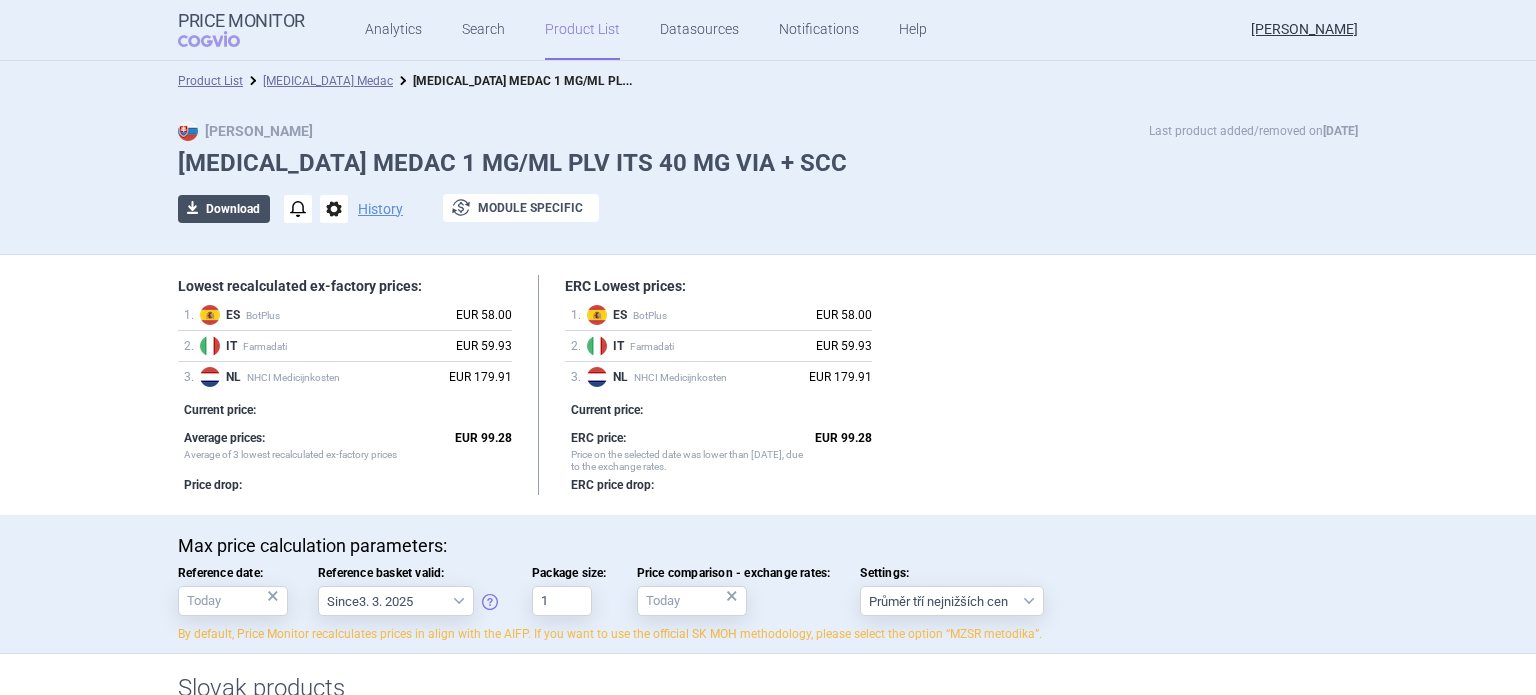 click on "download  Download" at bounding box center (224, 209) 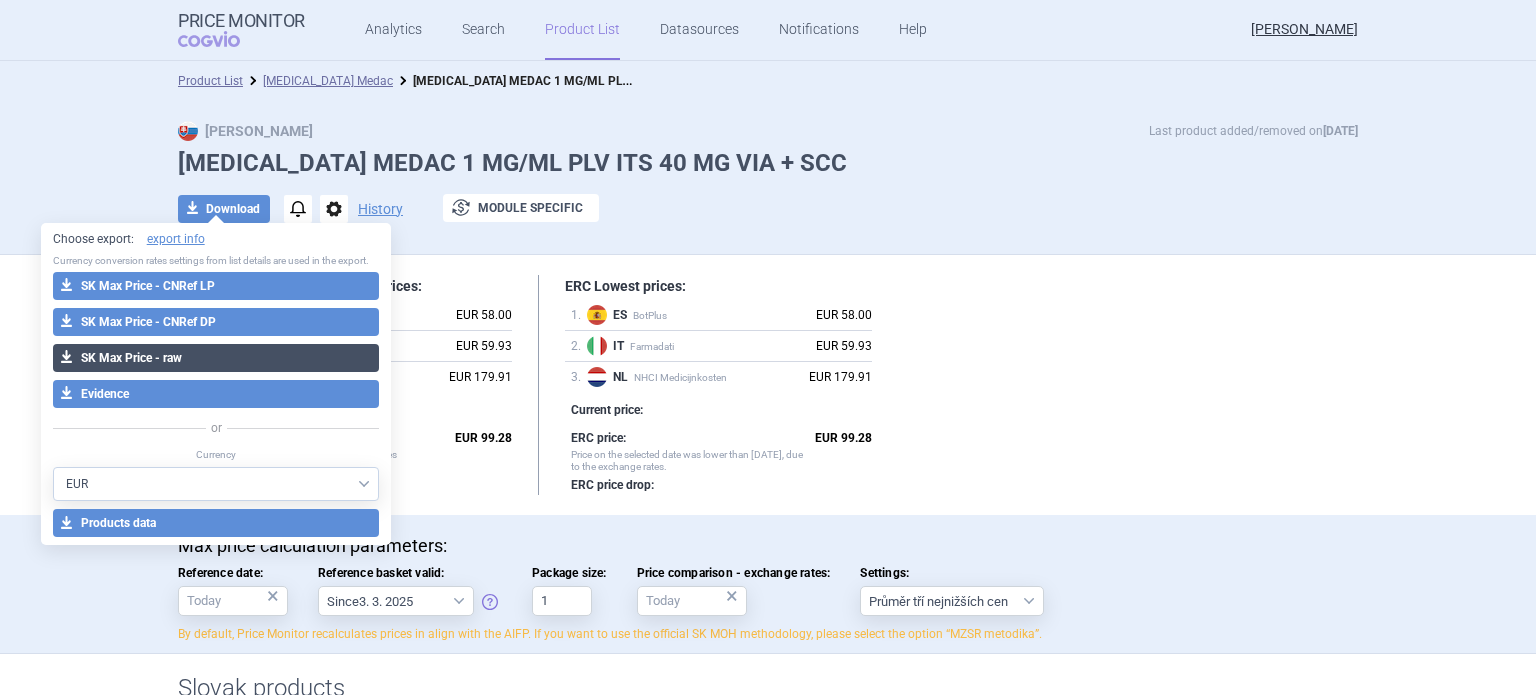 click on "download  SK Max Price - raw" at bounding box center (216, 358) 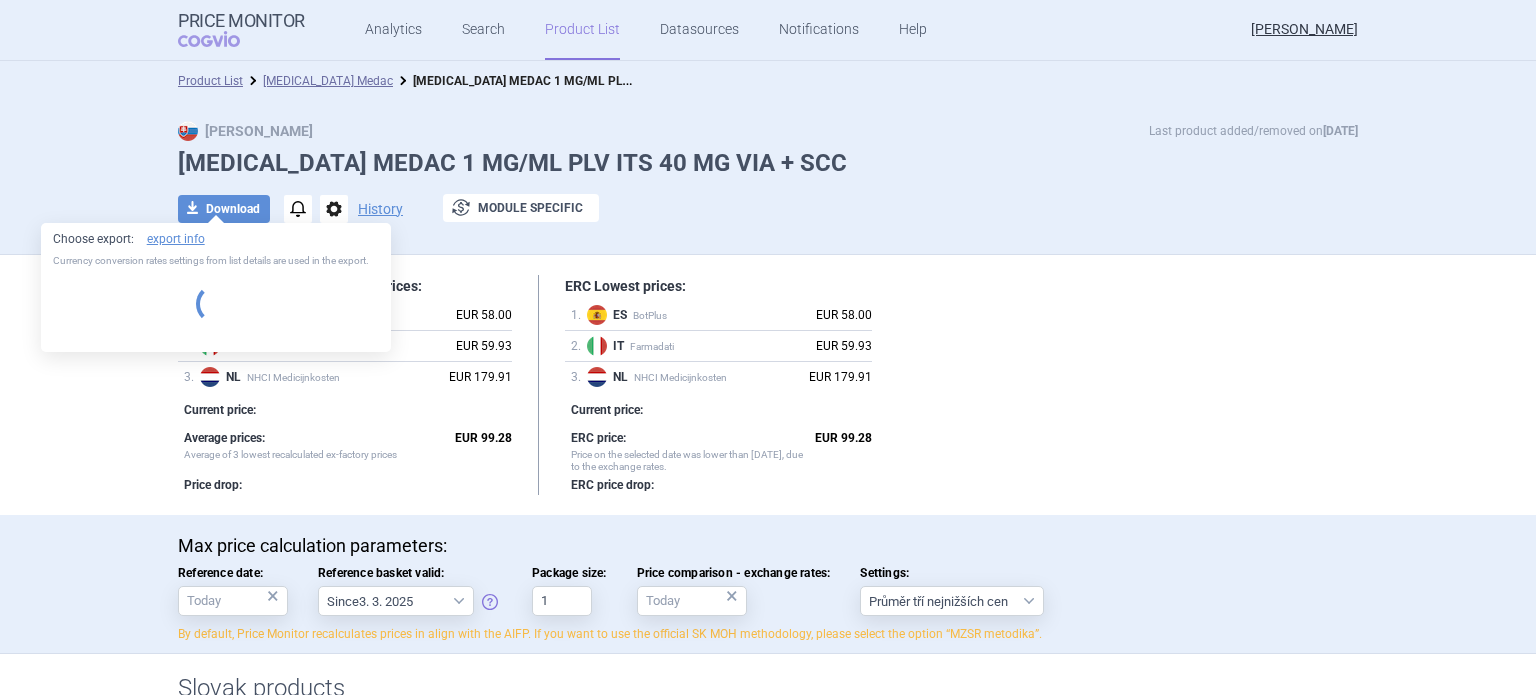 select on "EUR" 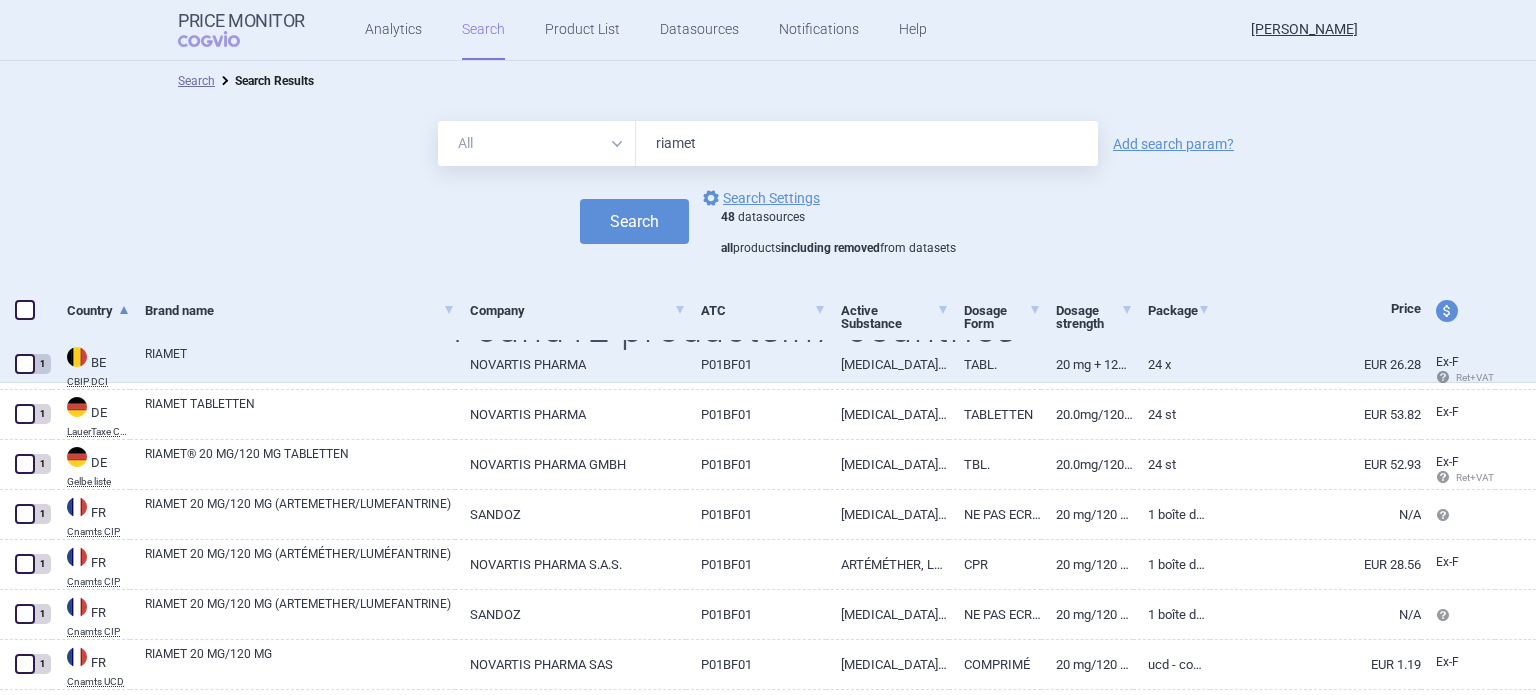 scroll, scrollTop: 0, scrollLeft: 0, axis: both 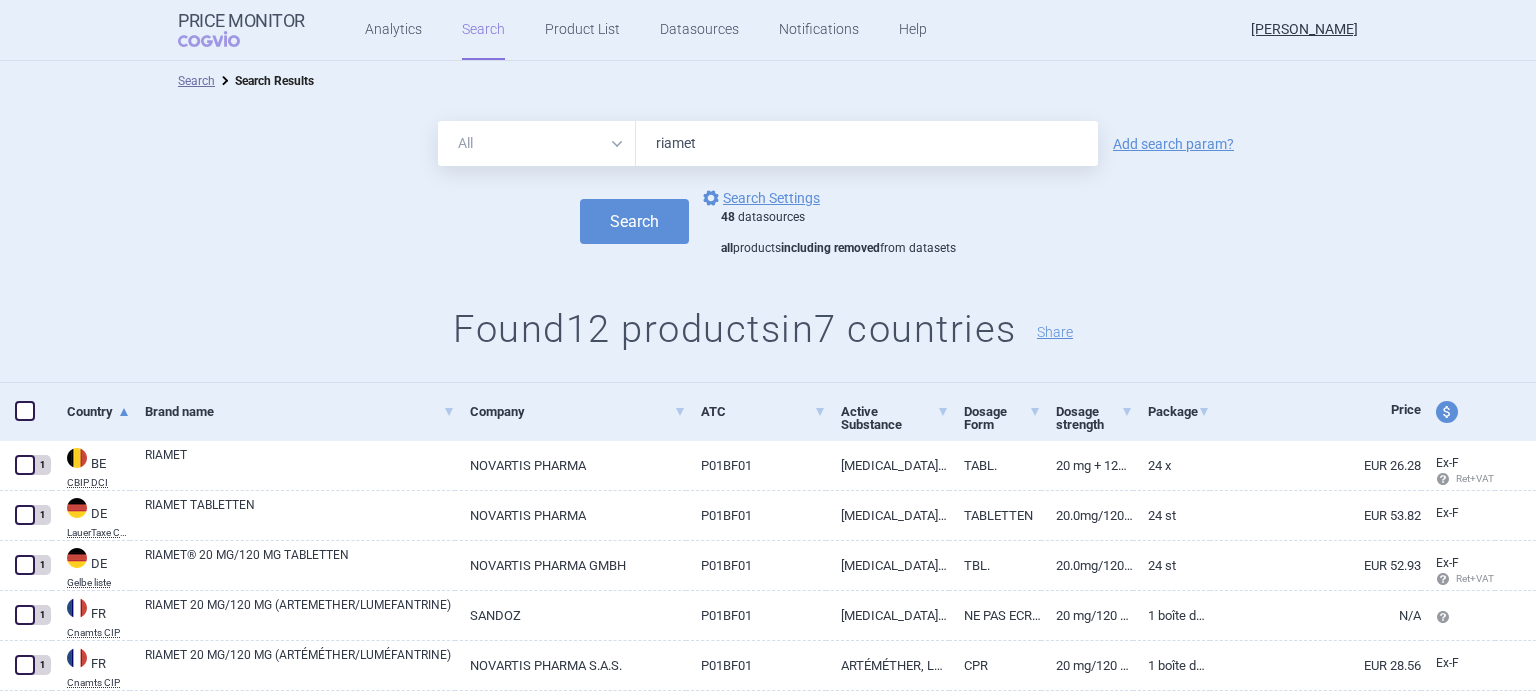 click on "riamet" at bounding box center [867, 143] 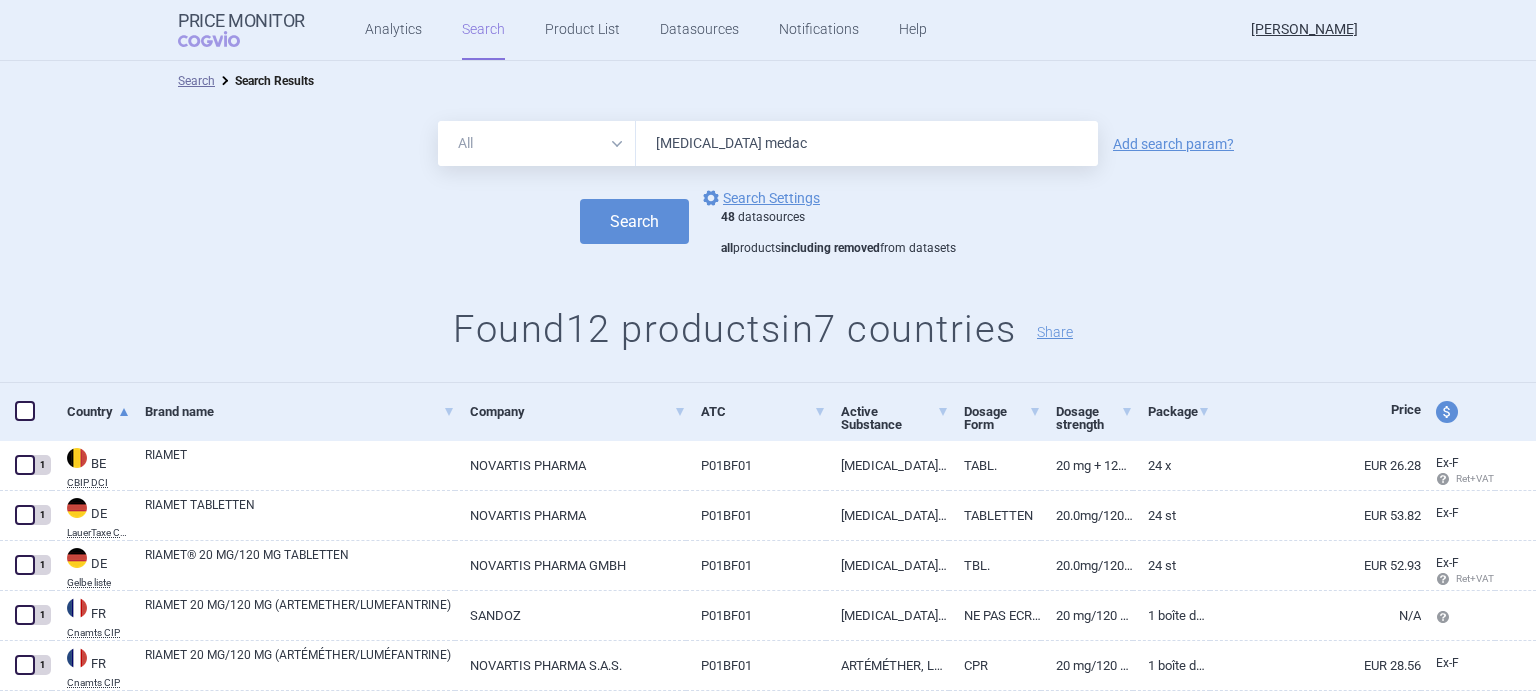 type on "mitomycin medac" 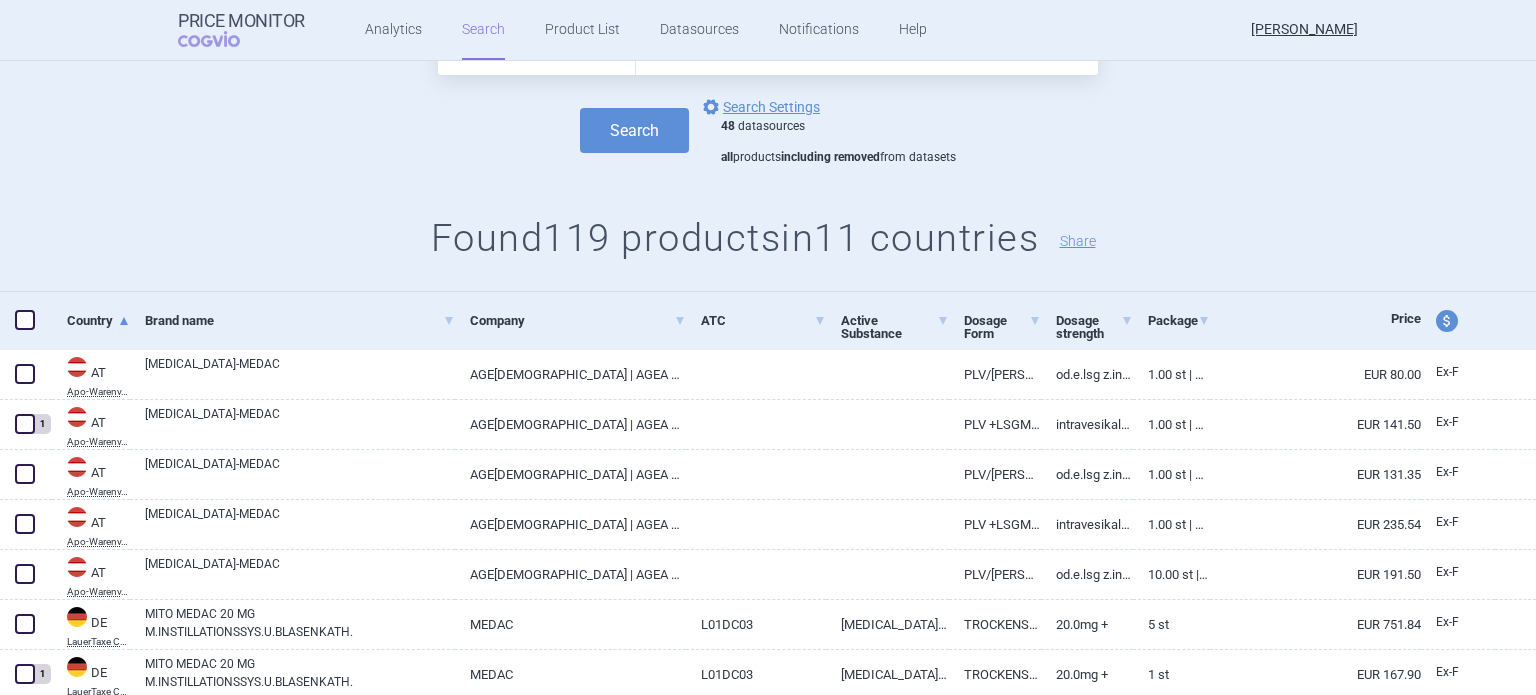 scroll, scrollTop: 104, scrollLeft: 0, axis: vertical 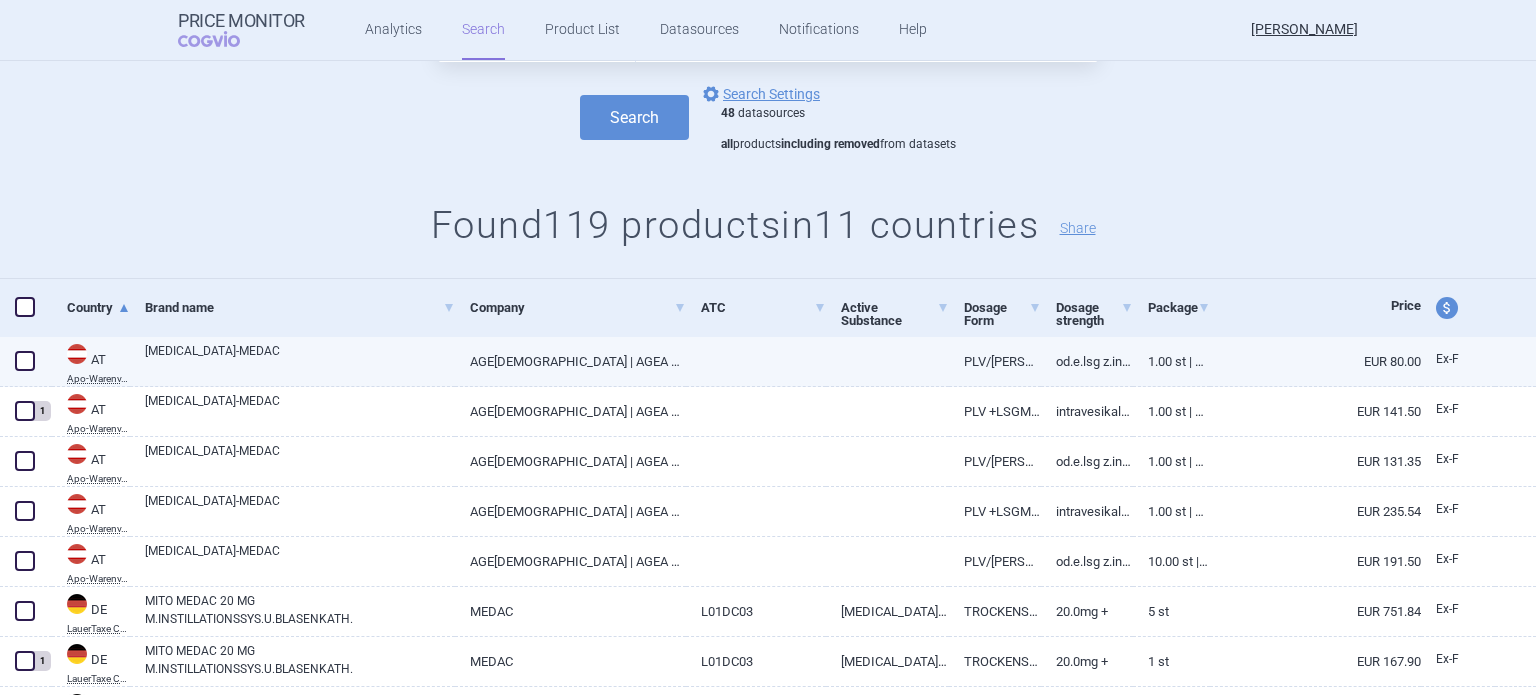 click on "[MEDICAL_DATA]-MEDAC" at bounding box center (300, 360) 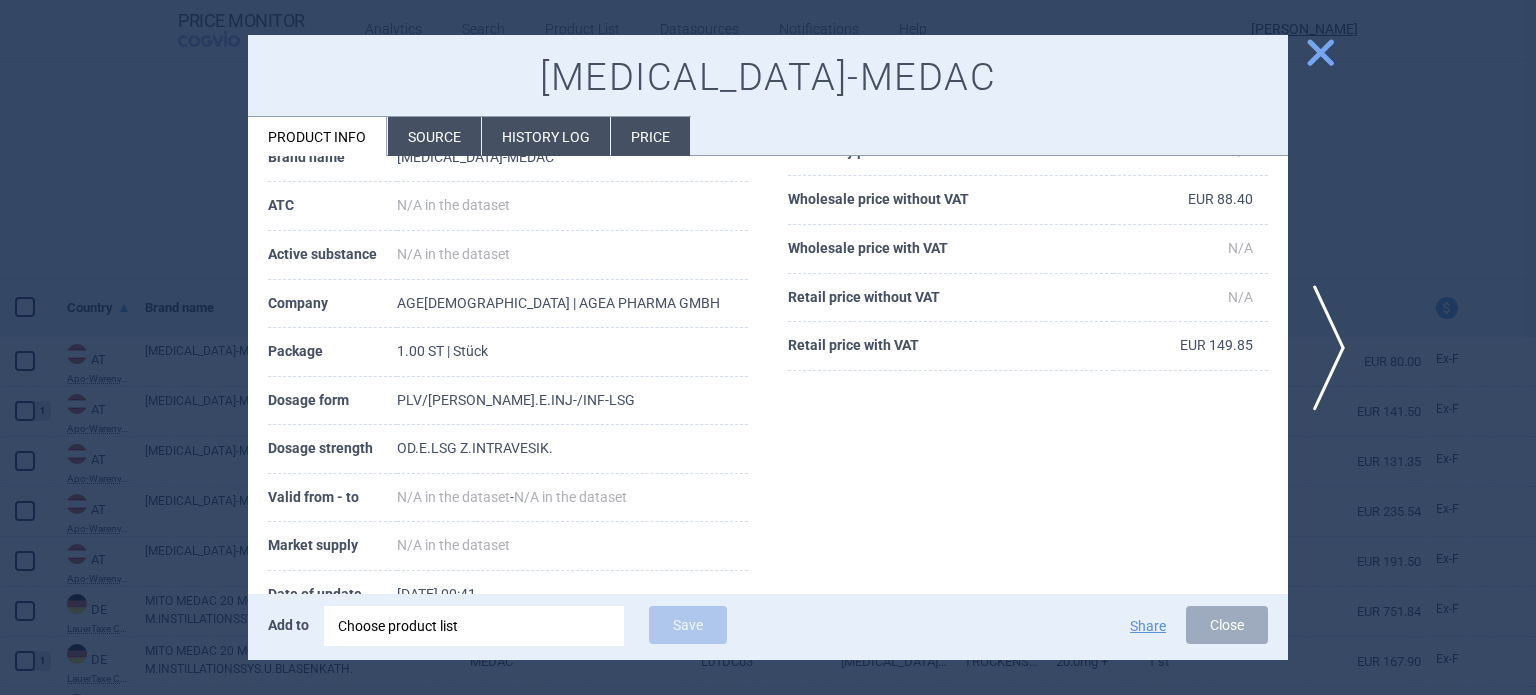 scroll, scrollTop: 116, scrollLeft: 0, axis: vertical 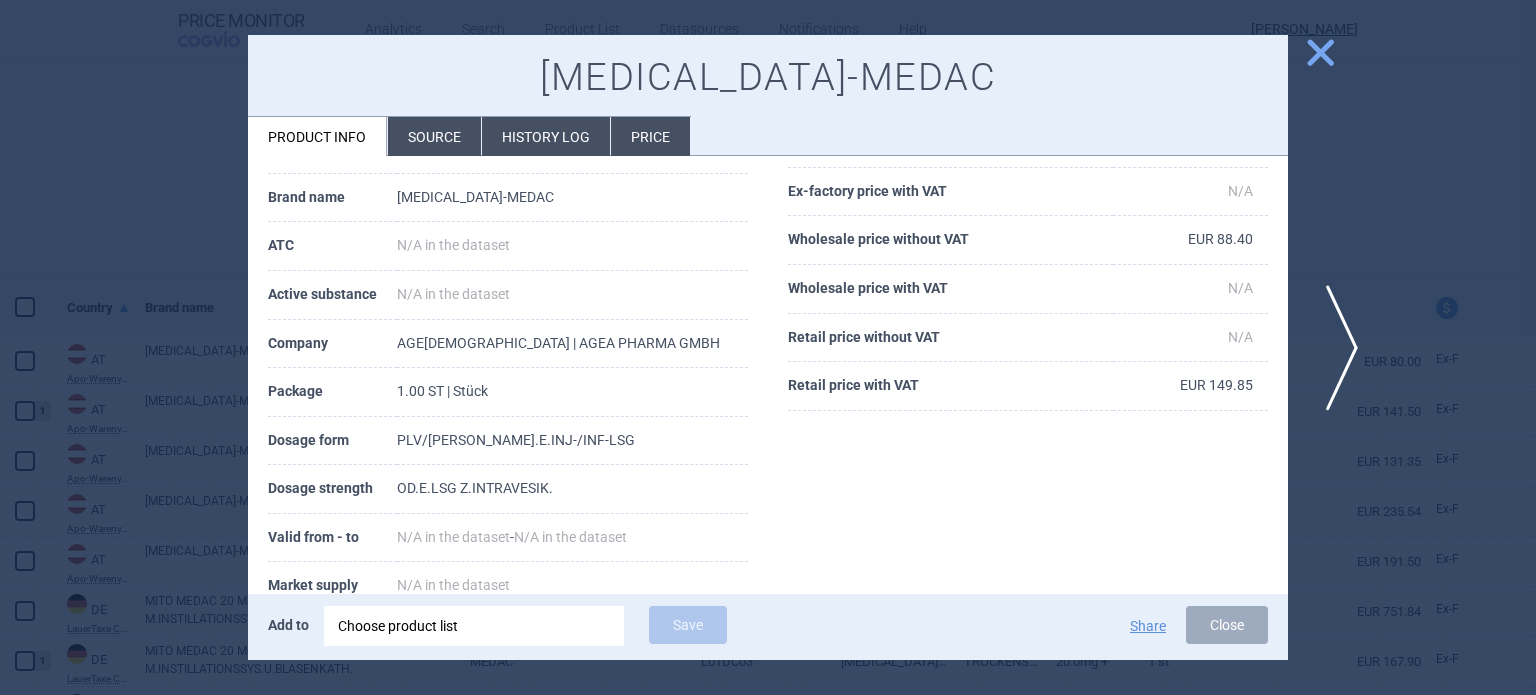 click on "next" at bounding box center (1335, 348) 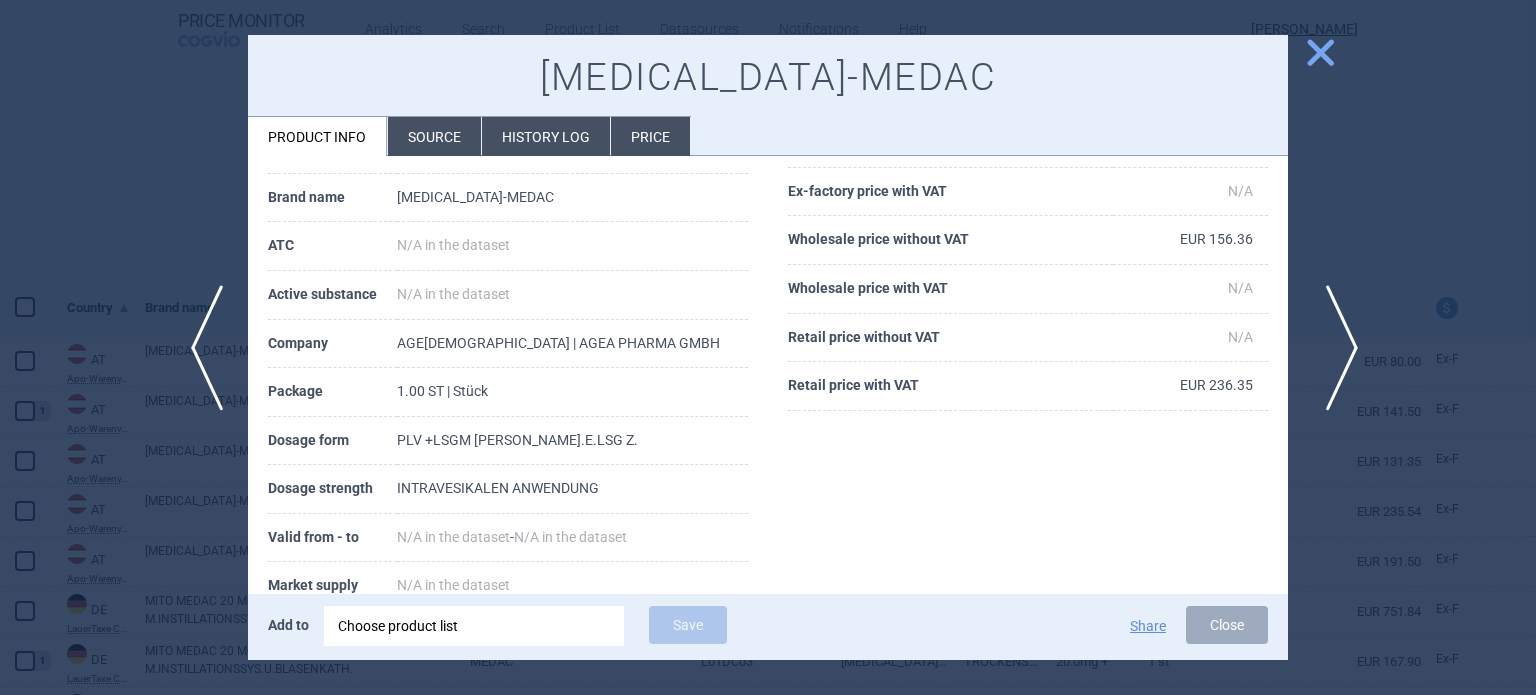 click on "next" at bounding box center [1335, 348] 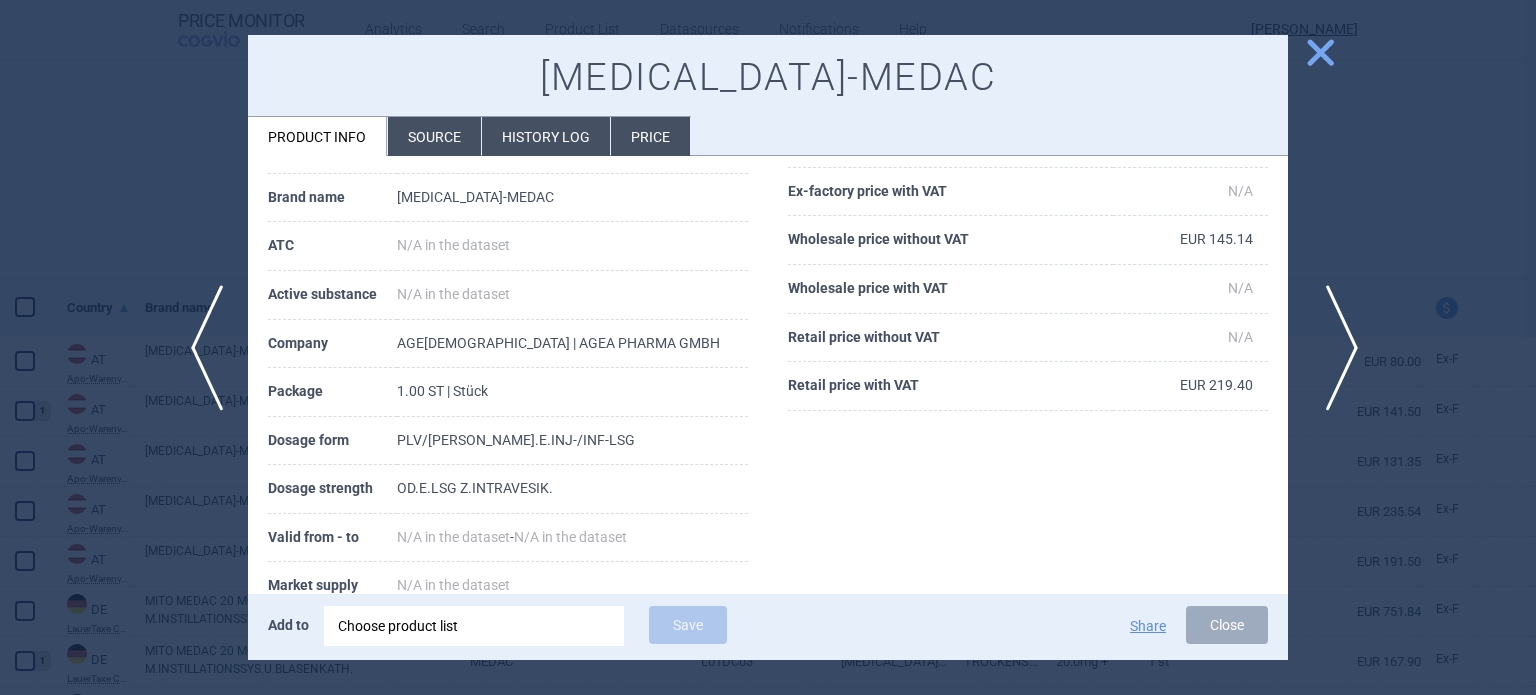 click on "next" at bounding box center (1335, 348) 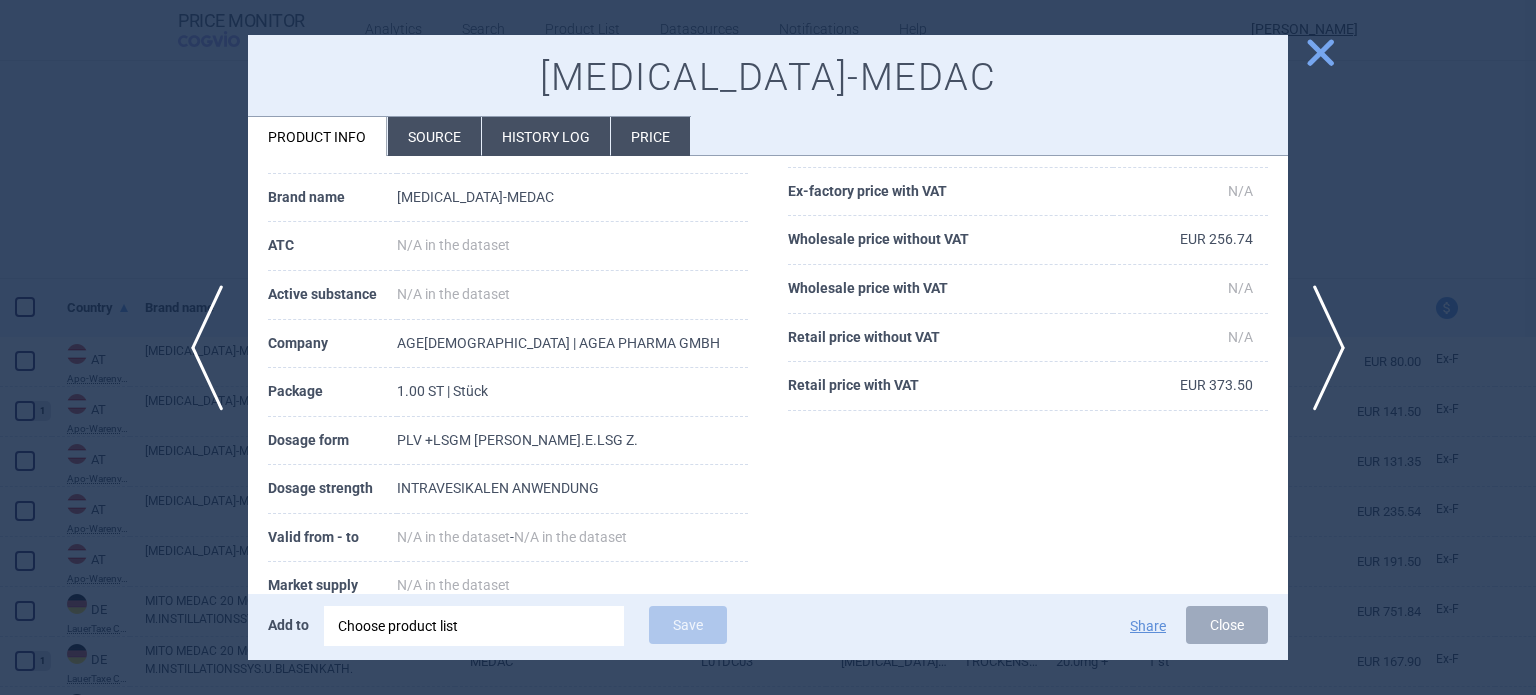 click at bounding box center [768, 347] 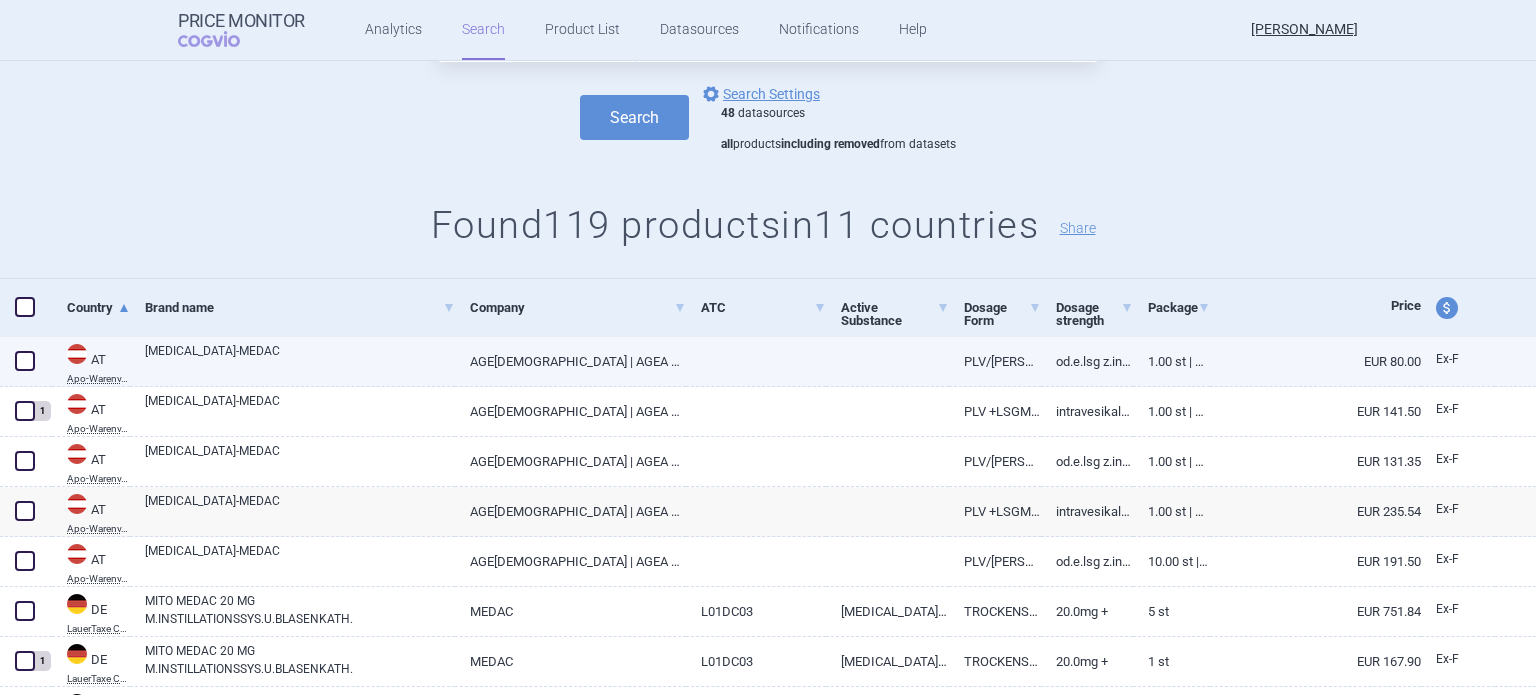 click on "[MEDICAL_DATA]-MEDAC" at bounding box center (300, 360) 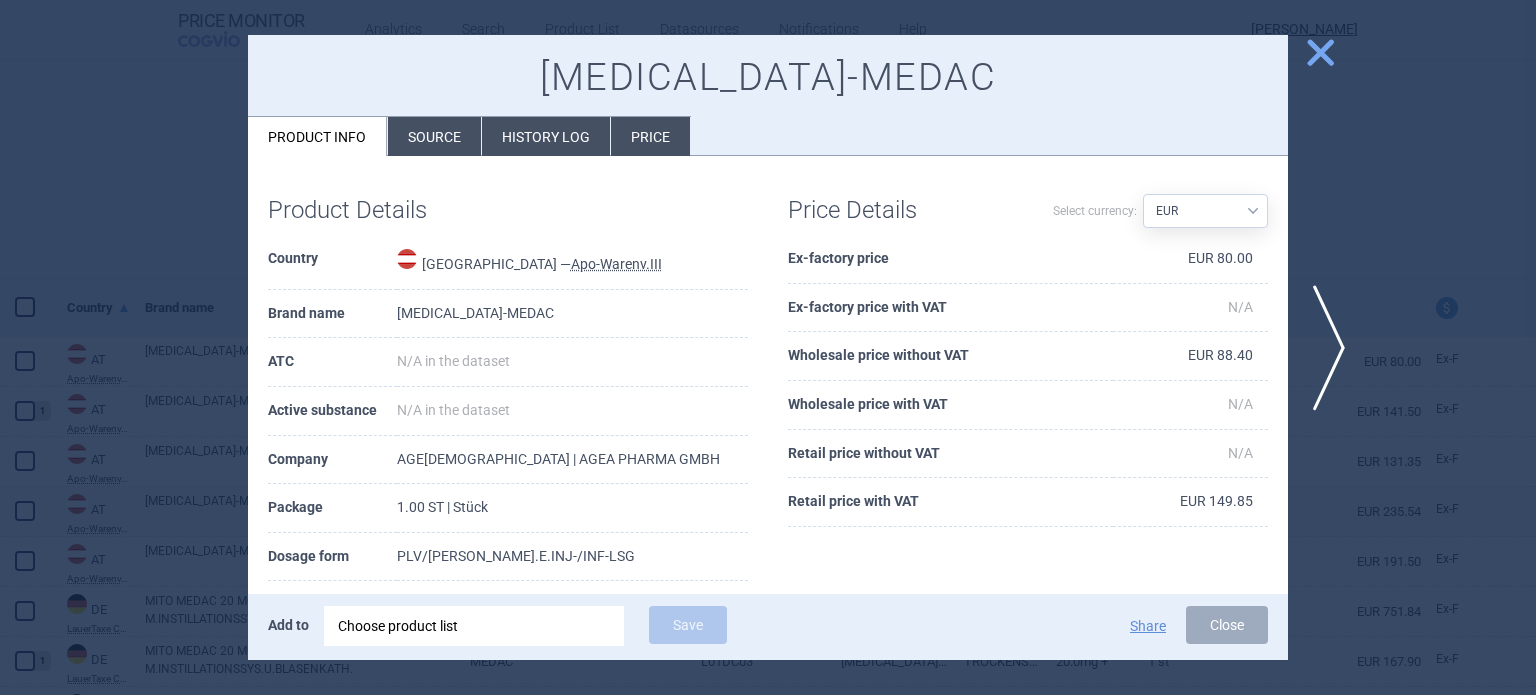 click at bounding box center (768, 347) 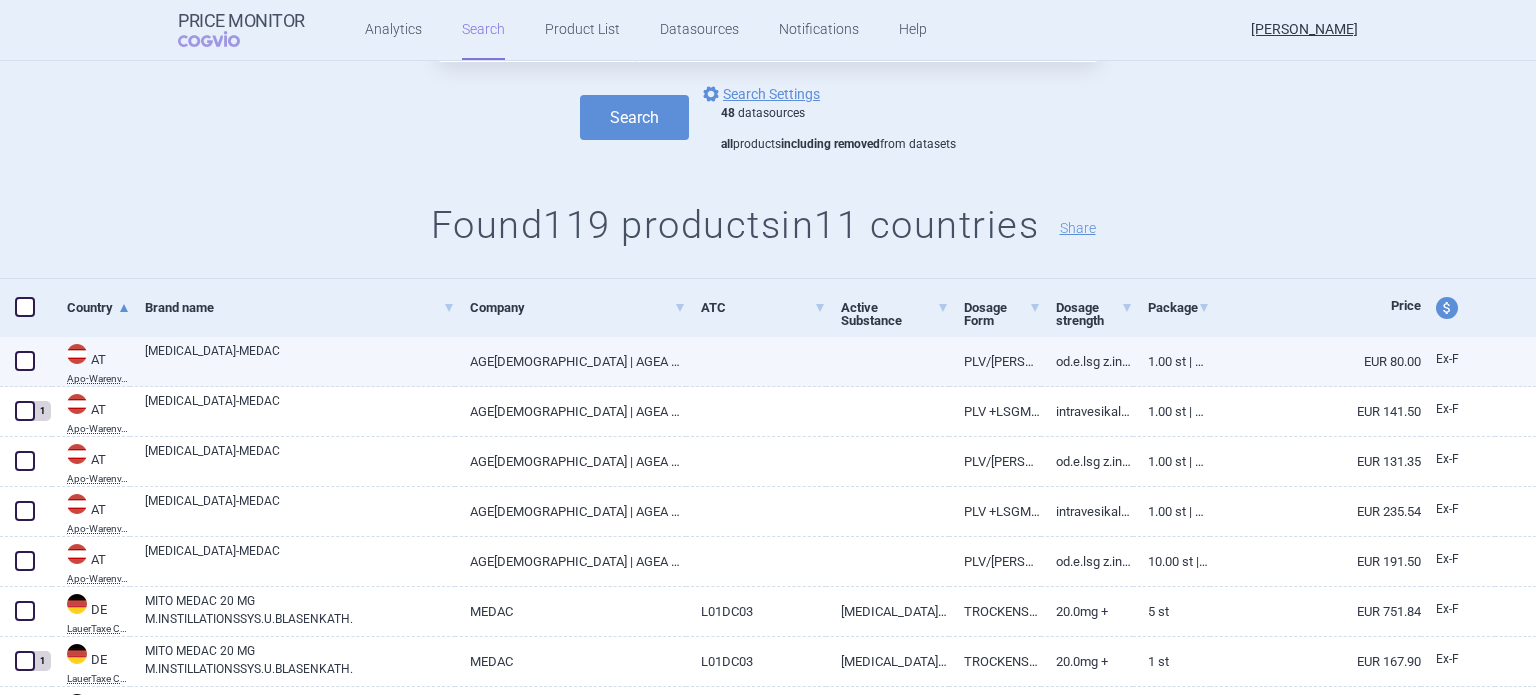 click on "[MEDICAL_DATA]-MEDAC" at bounding box center [300, 360] 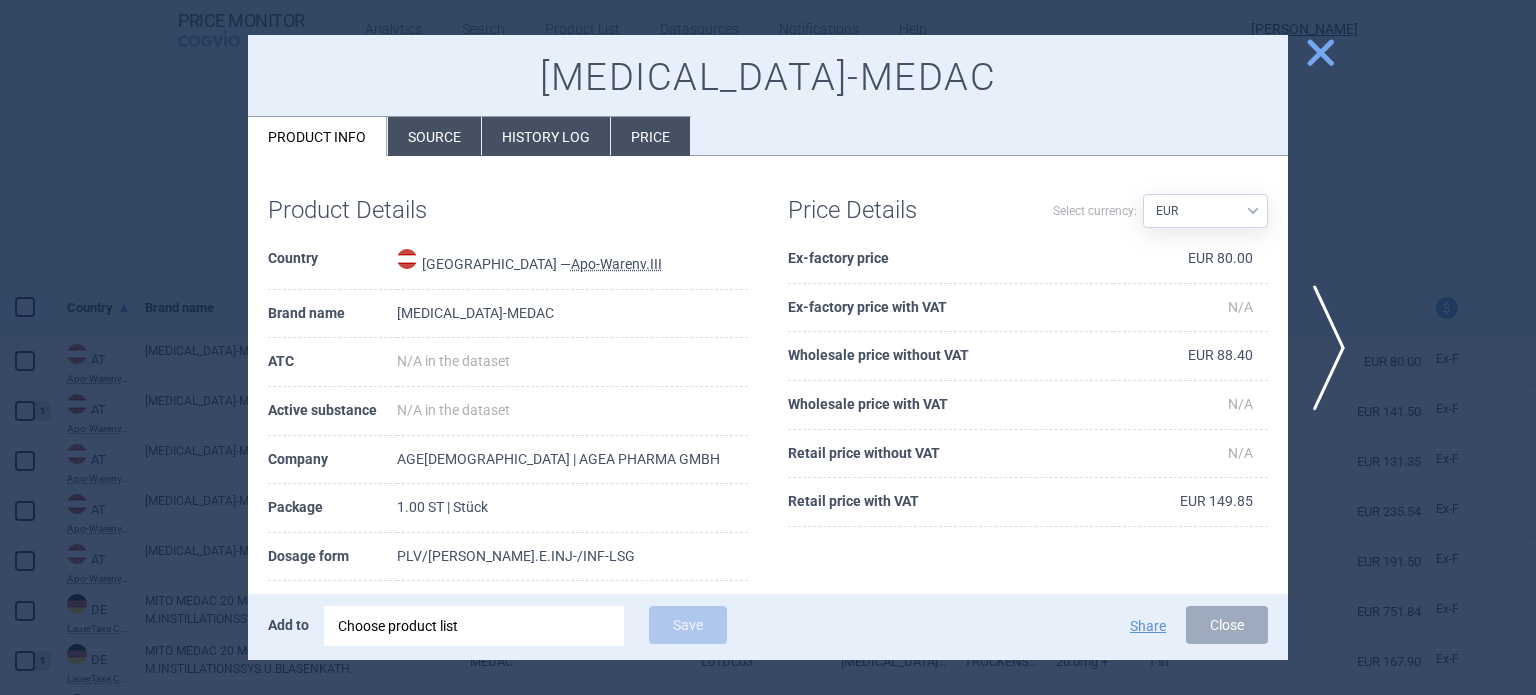 click on "Source" at bounding box center (434, 136) 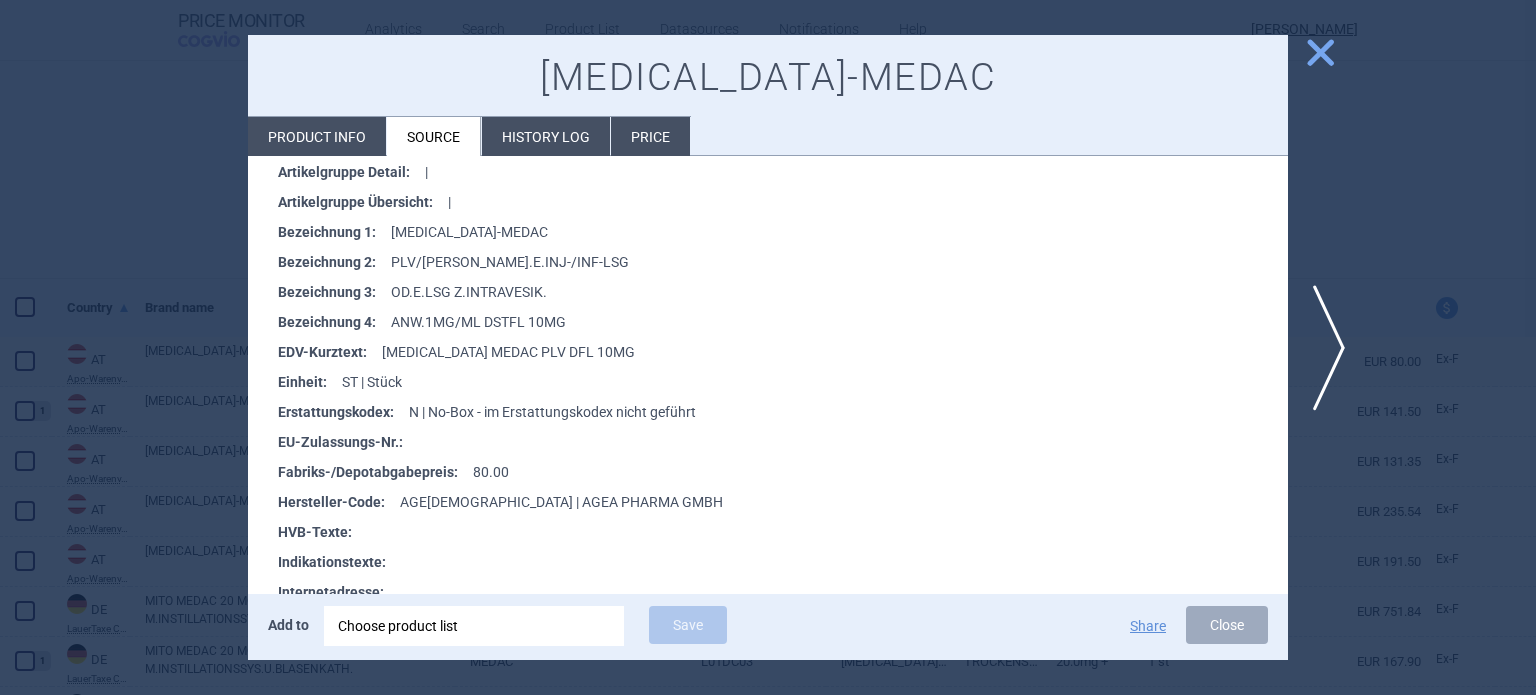 scroll, scrollTop: 502, scrollLeft: 0, axis: vertical 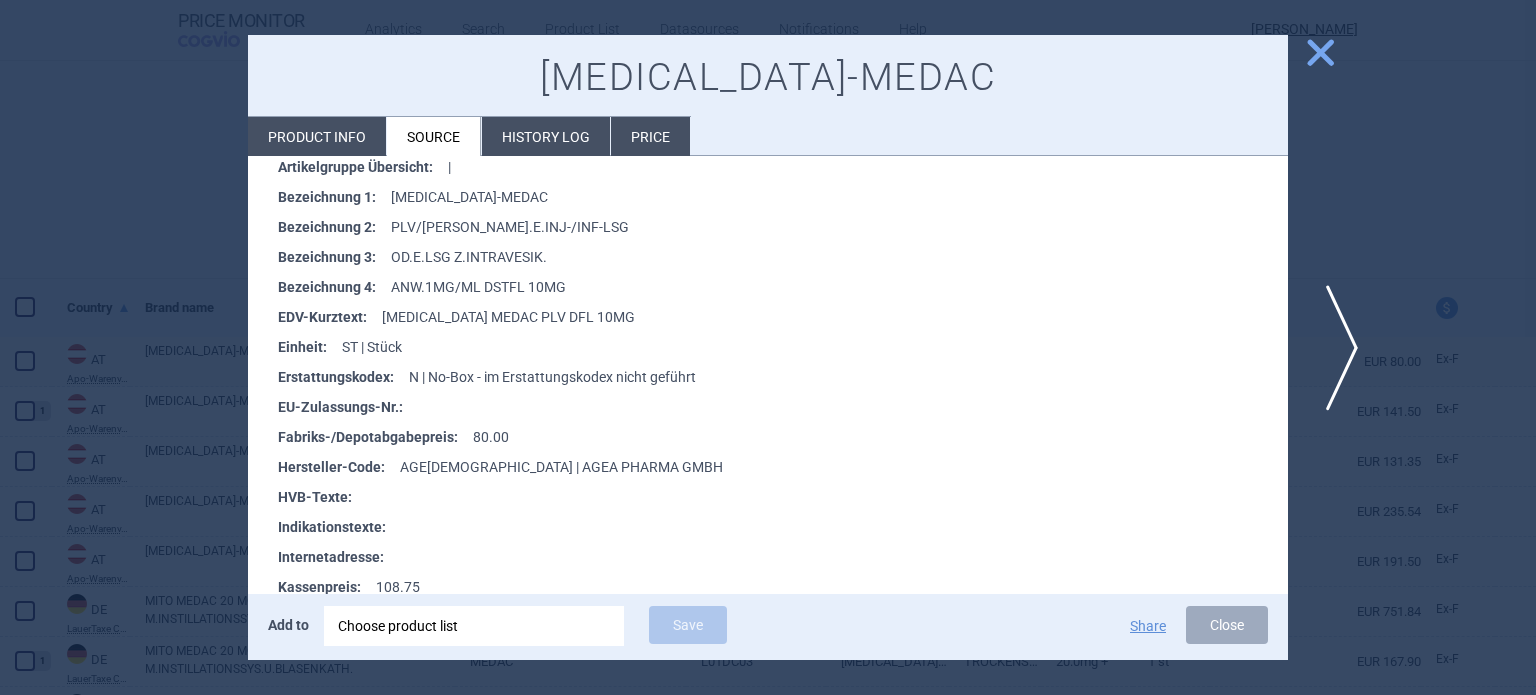 click on "next" at bounding box center (1335, 348) 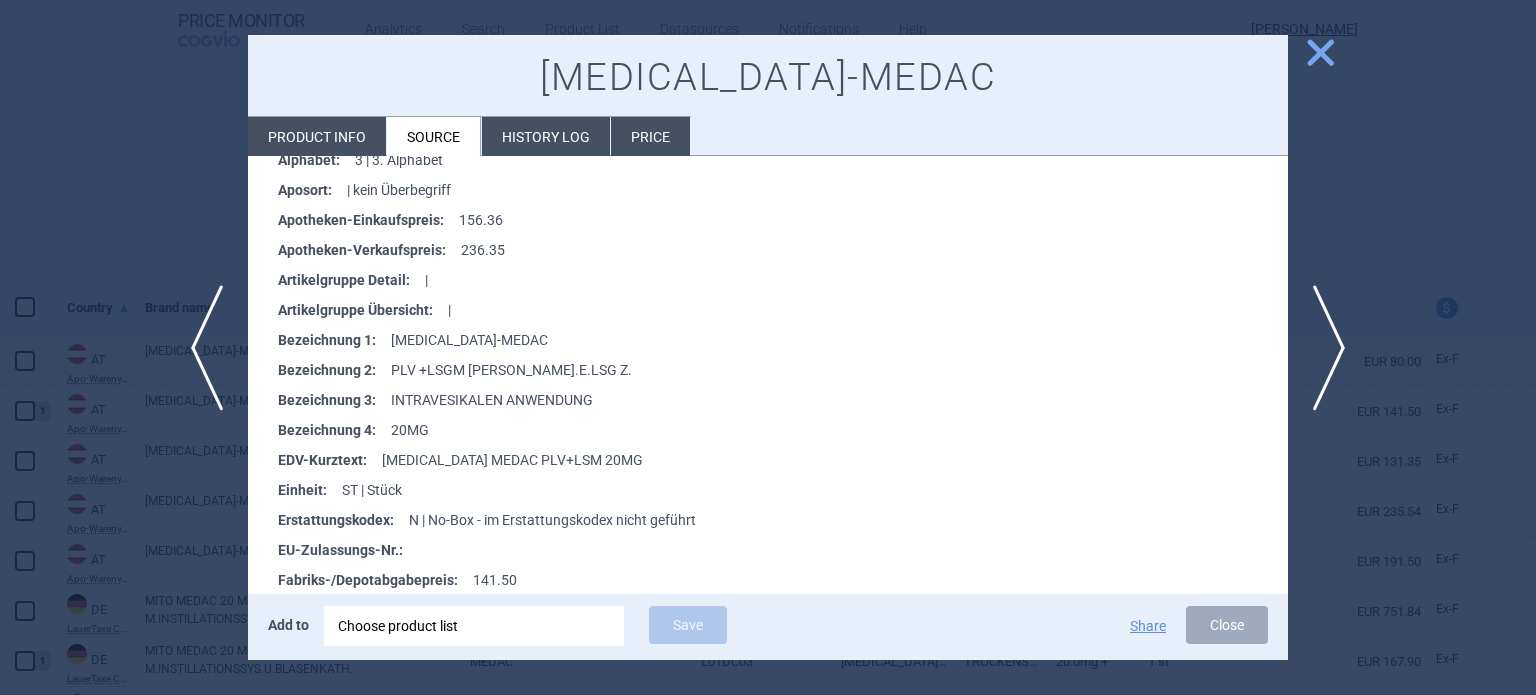 scroll, scrollTop: 375, scrollLeft: 0, axis: vertical 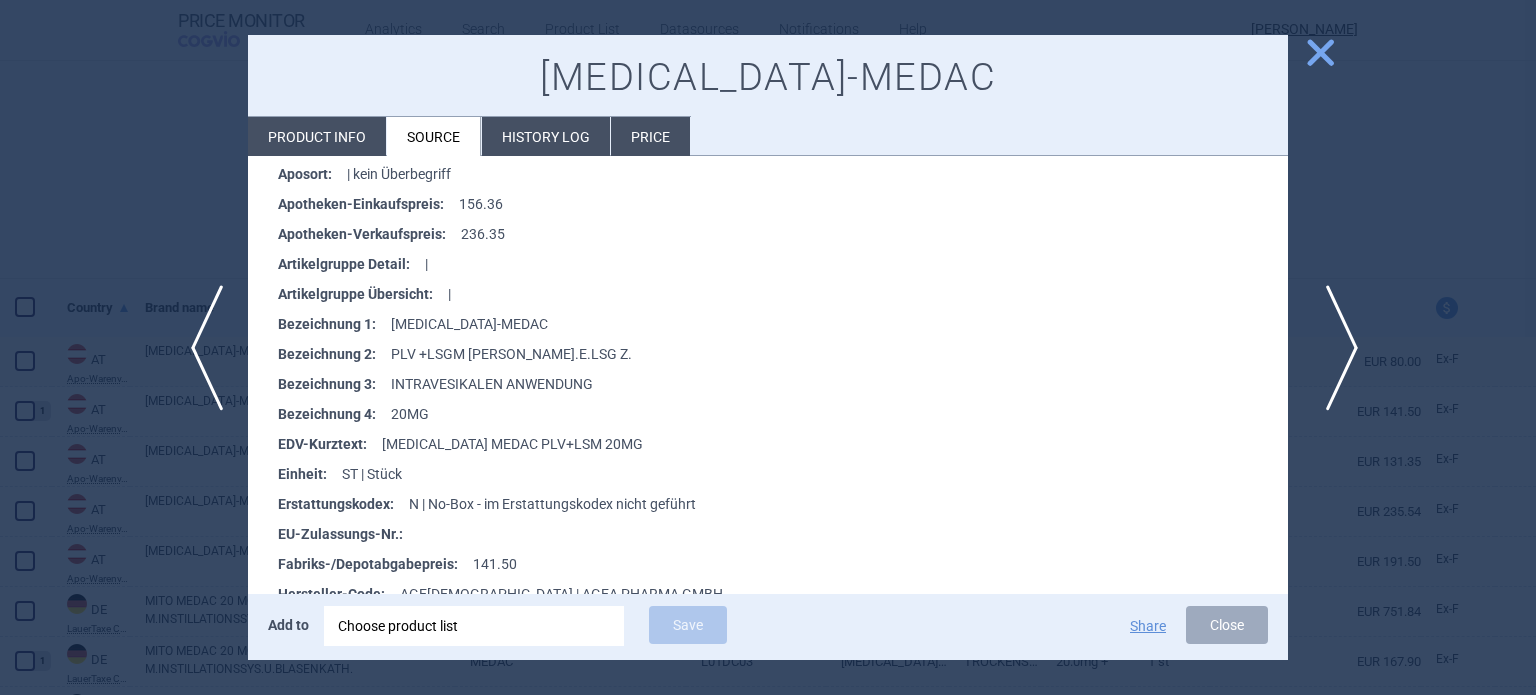 click on "next" at bounding box center (1335, 348) 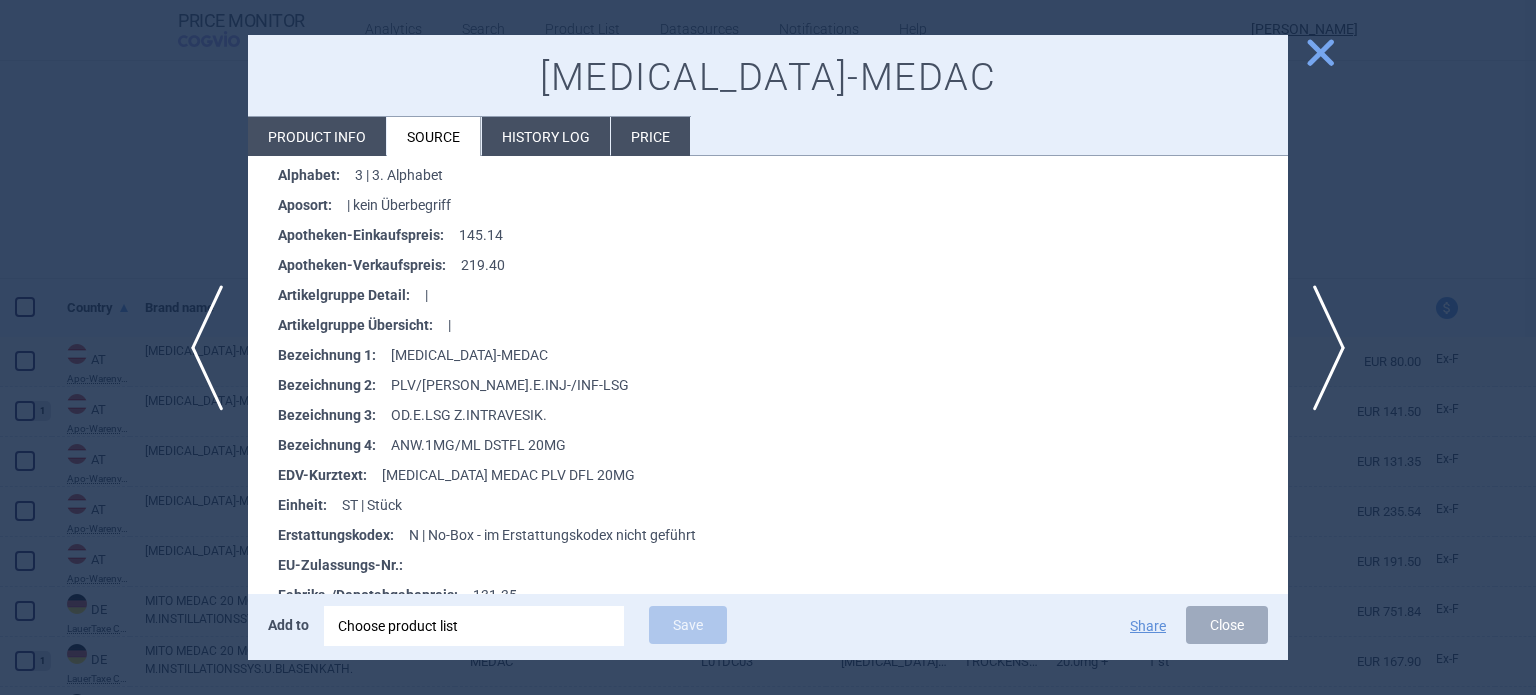 scroll, scrollTop: 344, scrollLeft: 0, axis: vertical 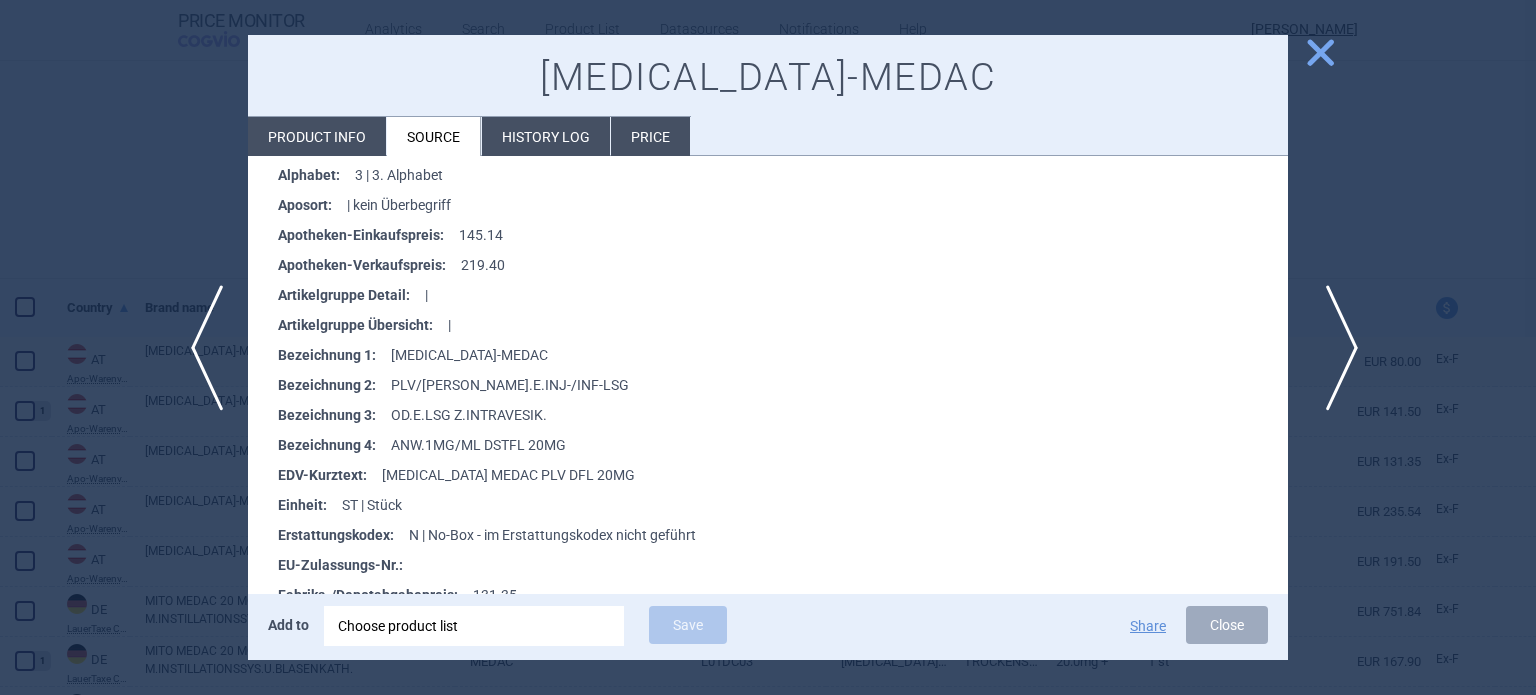 click on "next" at bounding box center (1335, 348) 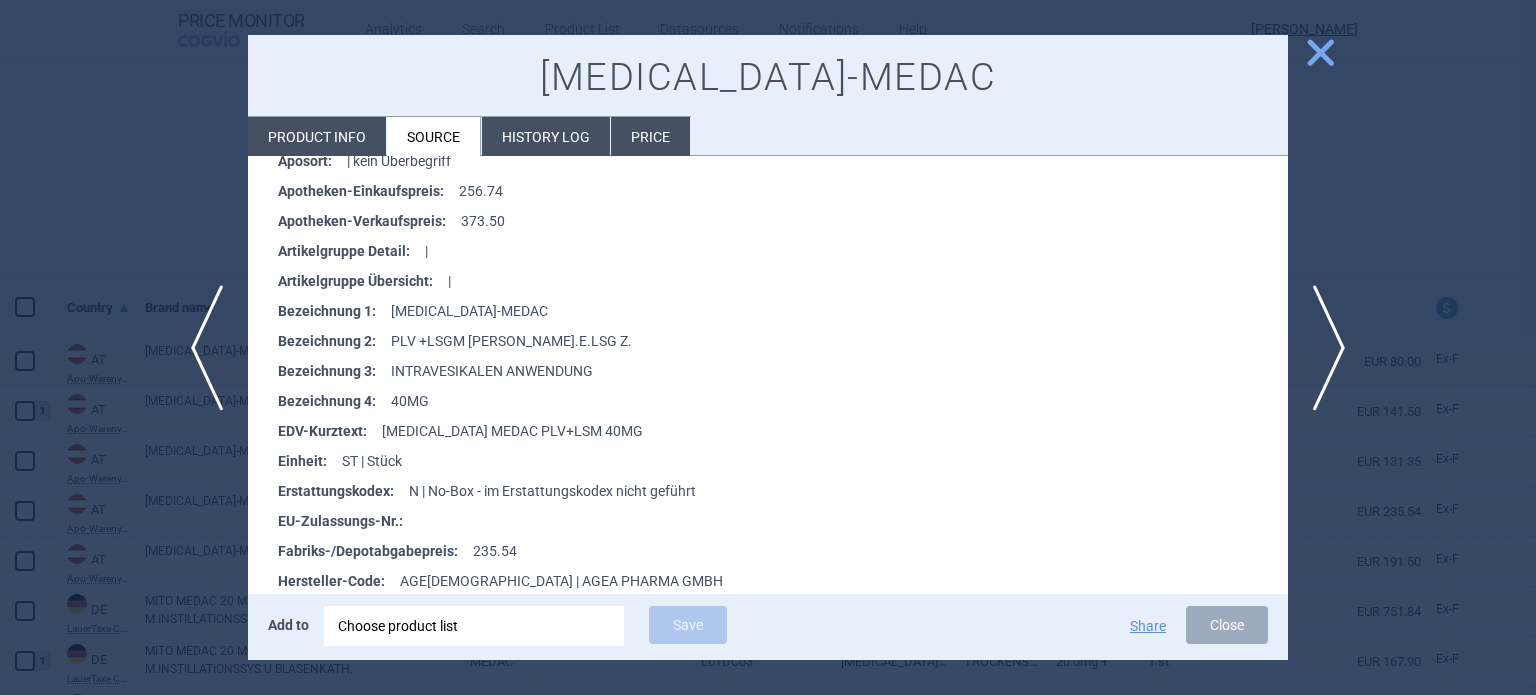 scroll, scrollTop: 396, scrollLeft: 0, axis: vertical 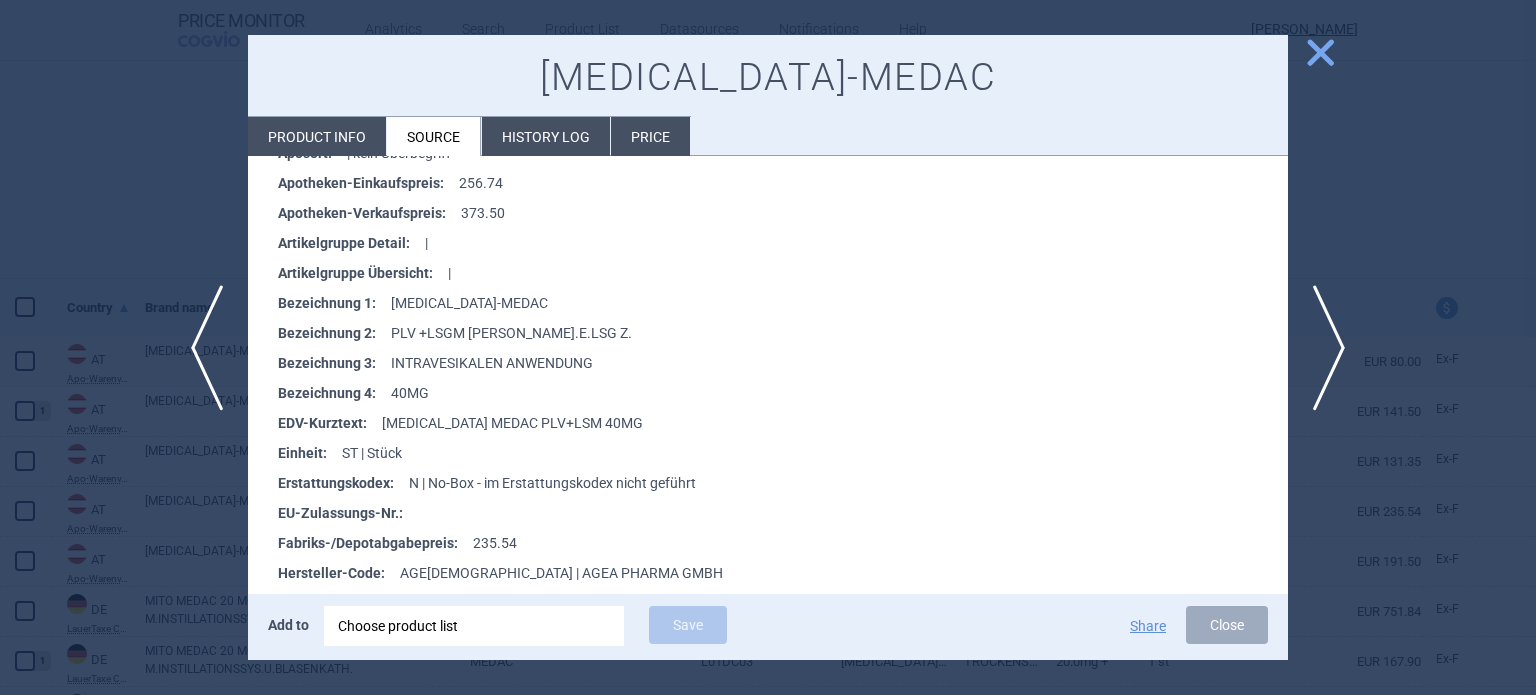 click at bounding box center (768, 347) 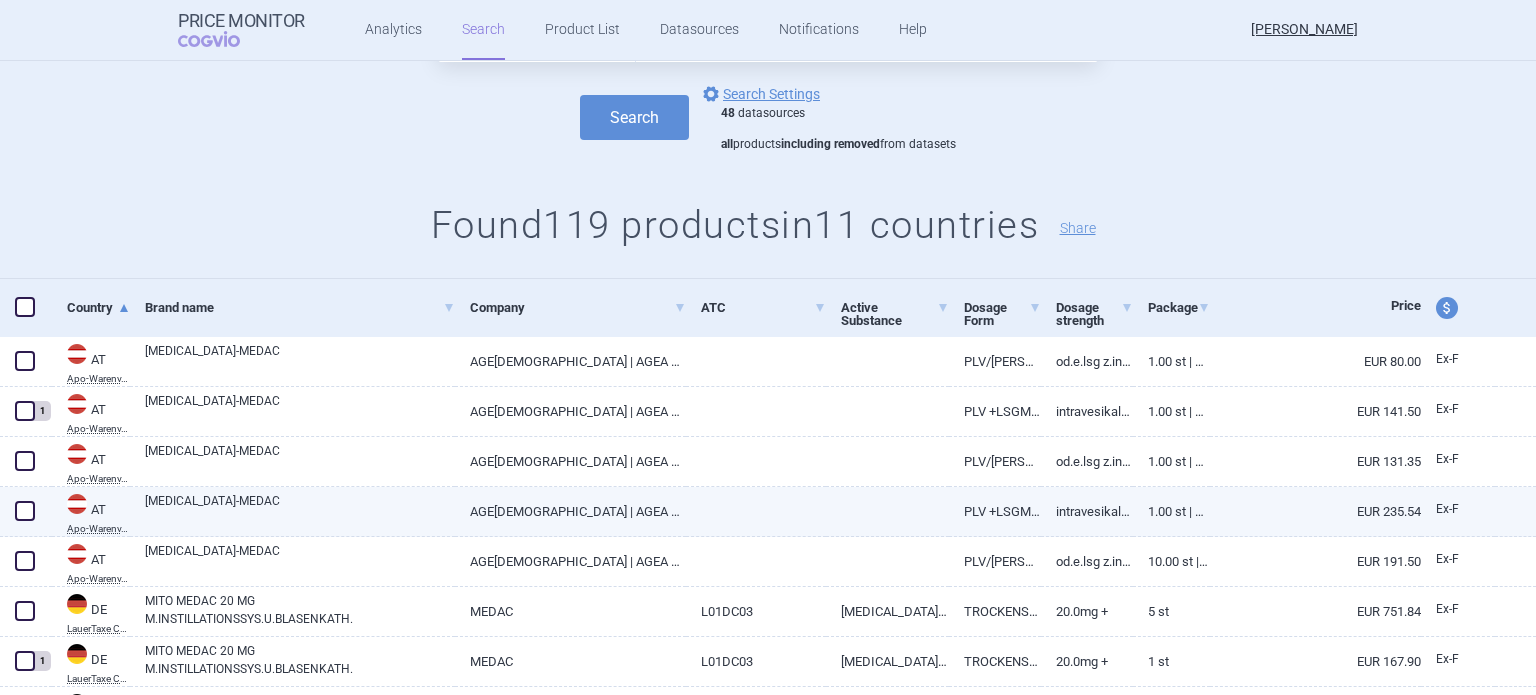click at bounding box center (25, 511) 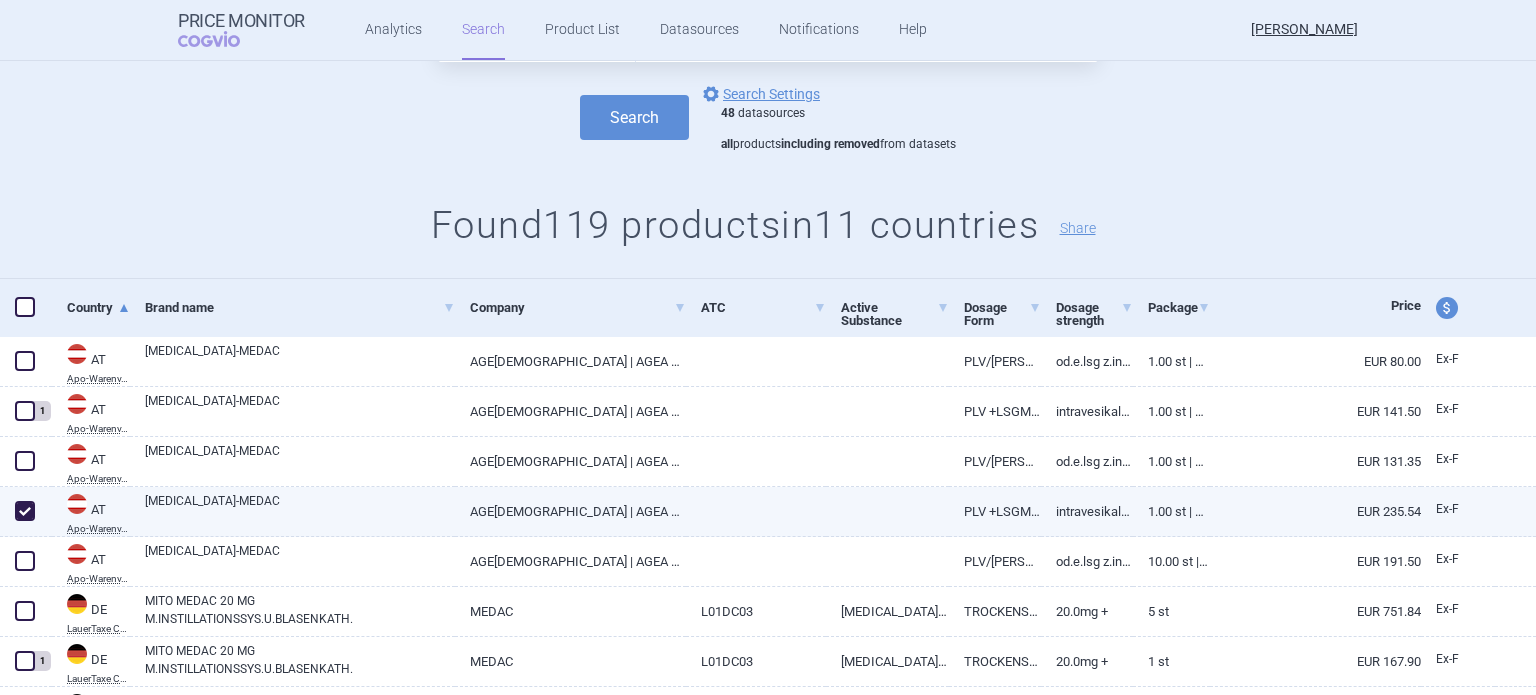 checkbox on "true" 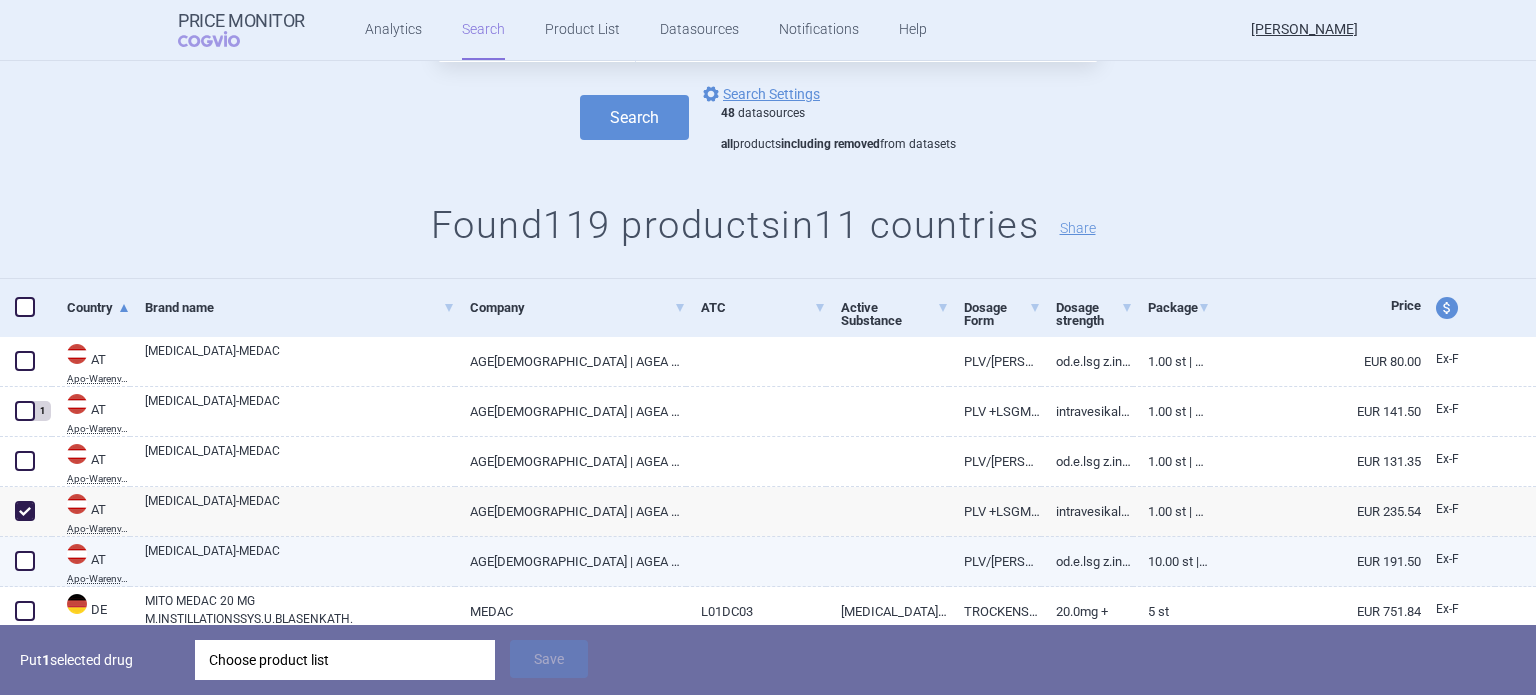 click on "[MEDICAL_DATA]-MEDAC" at bounding box center [300, 560] 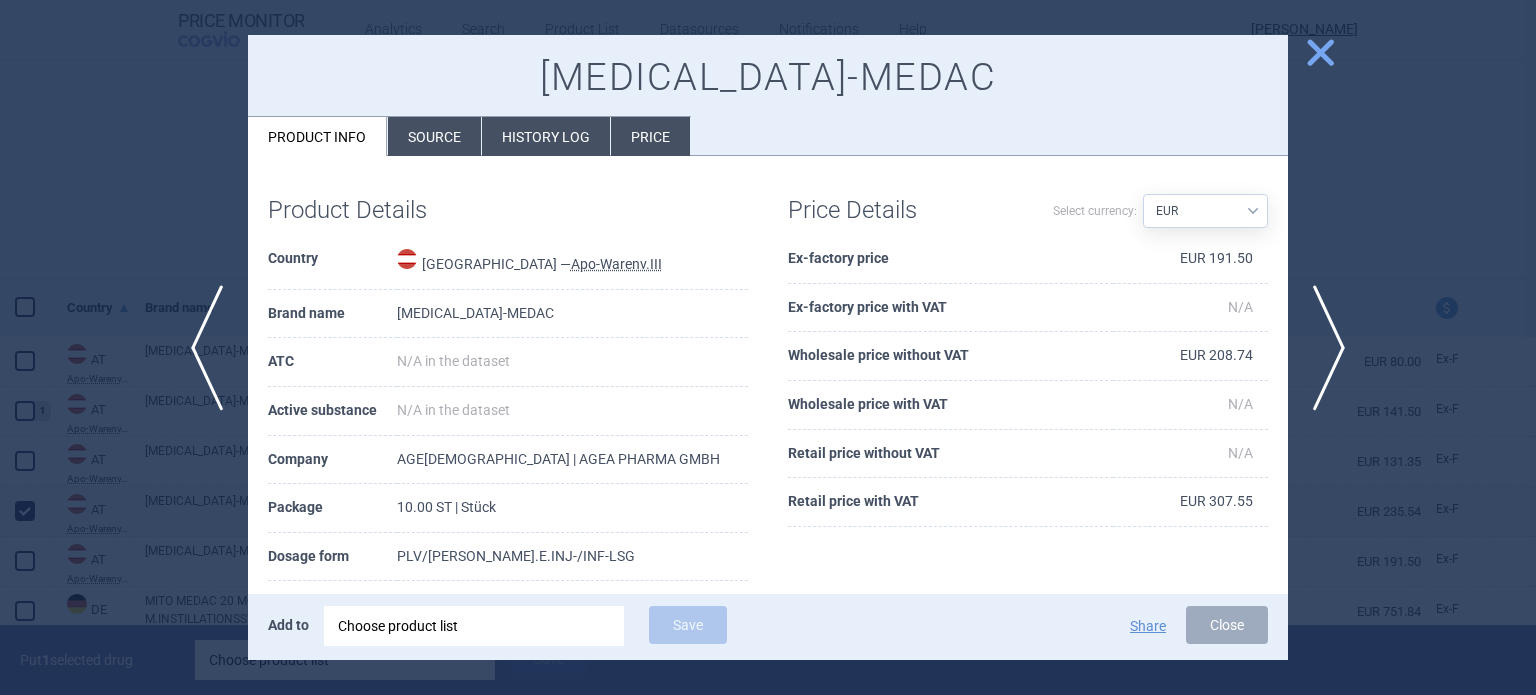 click on "Source" at bounding box center [434, 136] 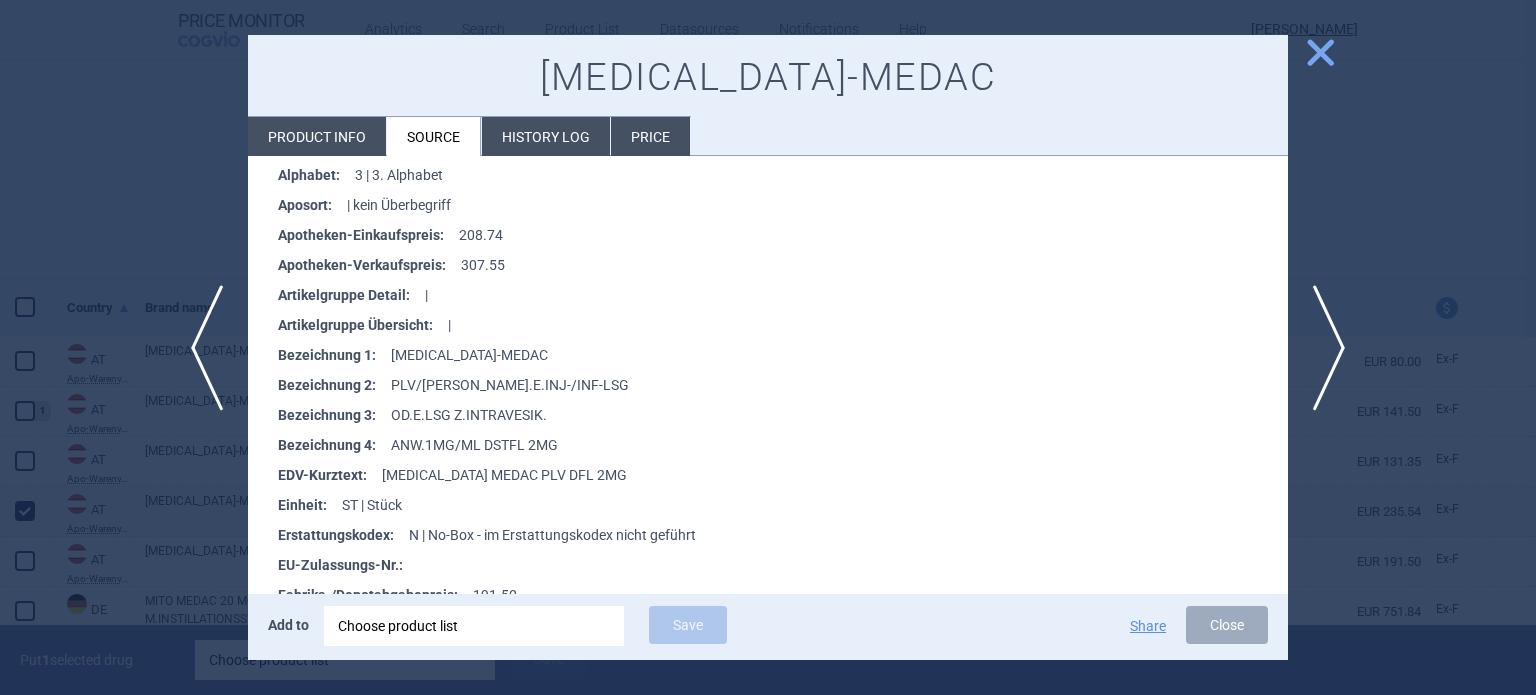 scroll, scrollTop: 363, scrollLeft: 0, axis: vertical 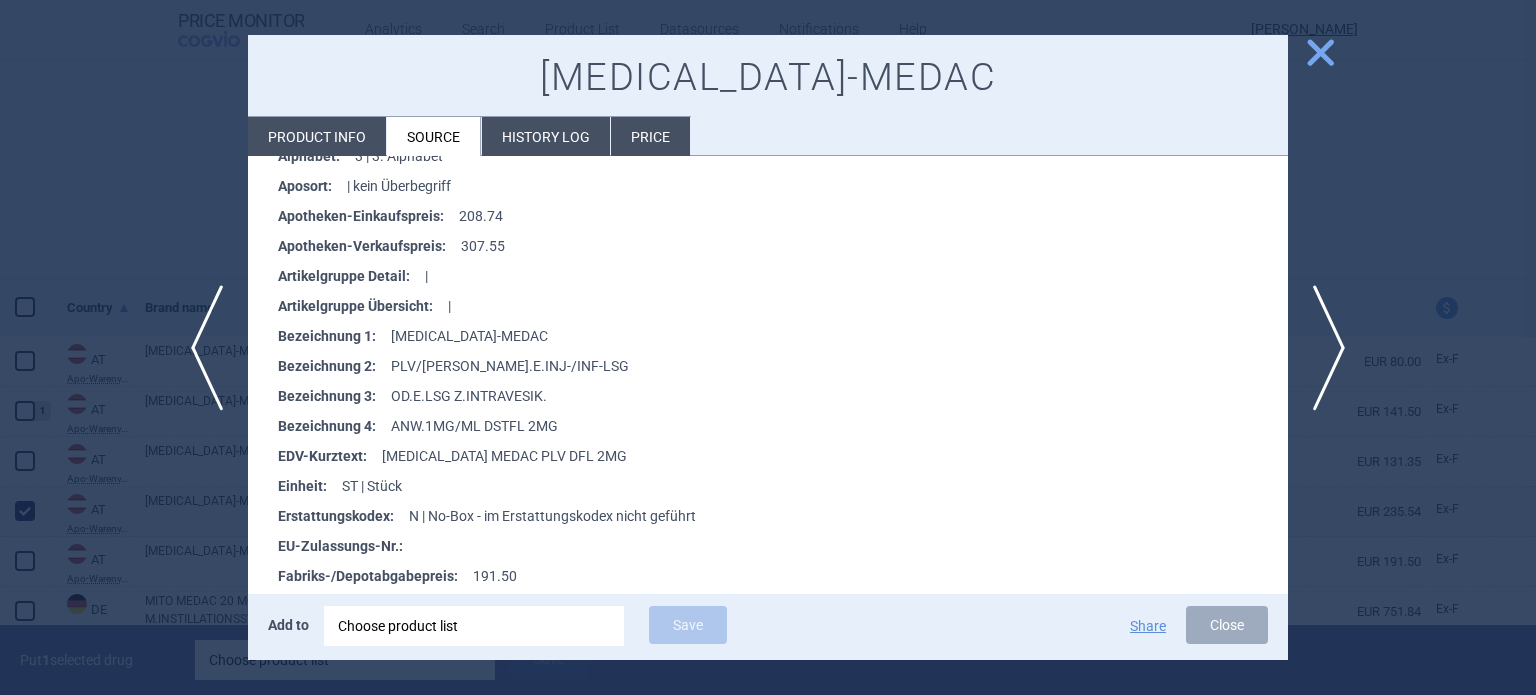 click at bounding box center (768, 347) 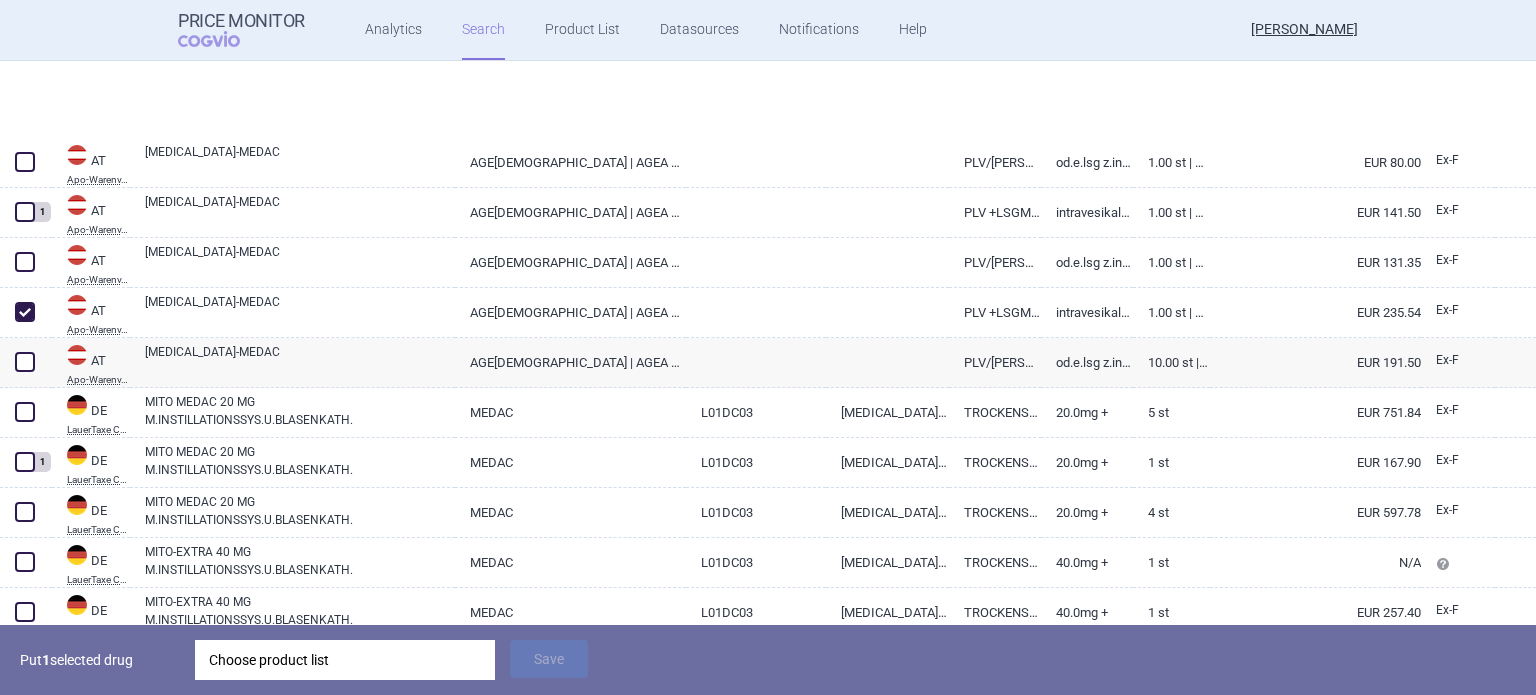 scroll, scrollTop: 460, scrollLeft: 0, axis: vertical 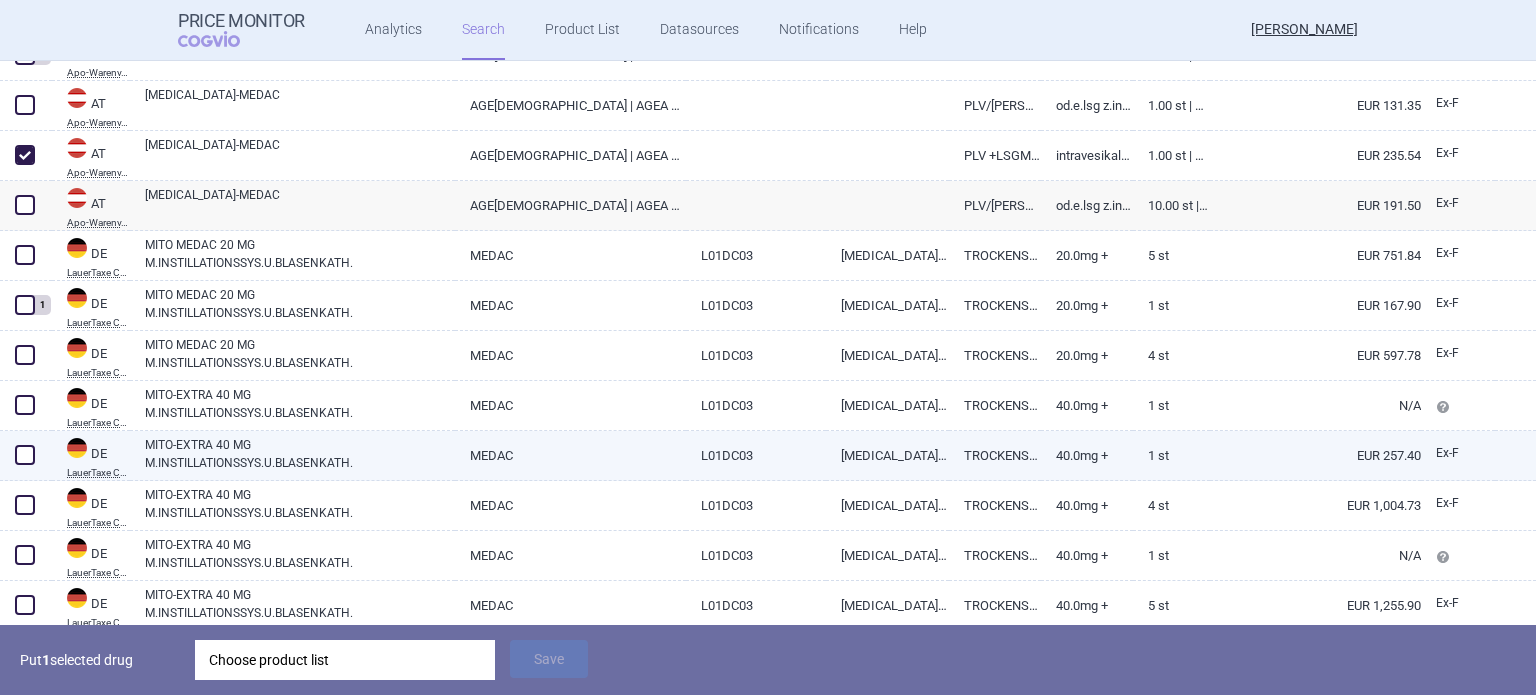 click on "MITO-EXTRA 40 MG M.INSTILLATIONSSYS.U.BLASENKATH." at bounding box center (300, 454) 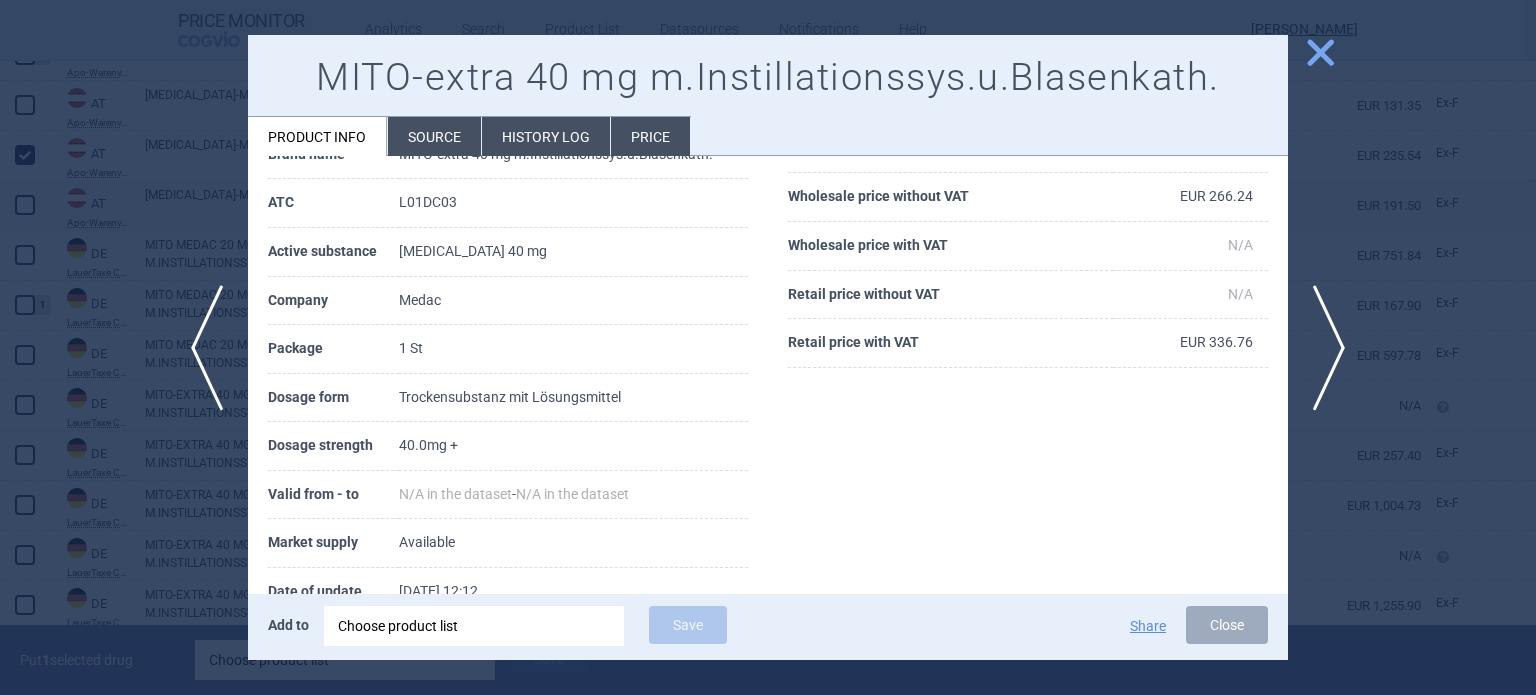scroll, scrollTop: 158, scrollLeft: 0, axis: vertical 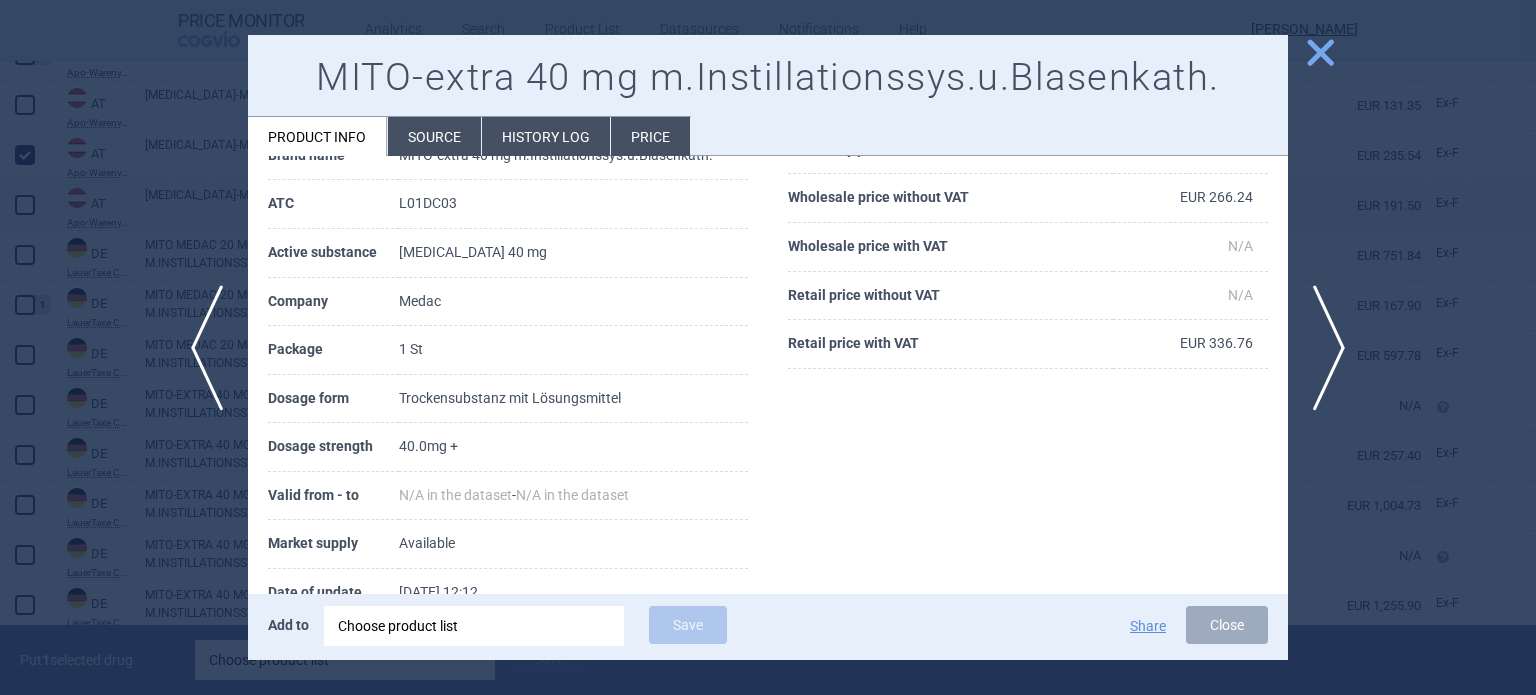 click at bounding box center [768, 347] 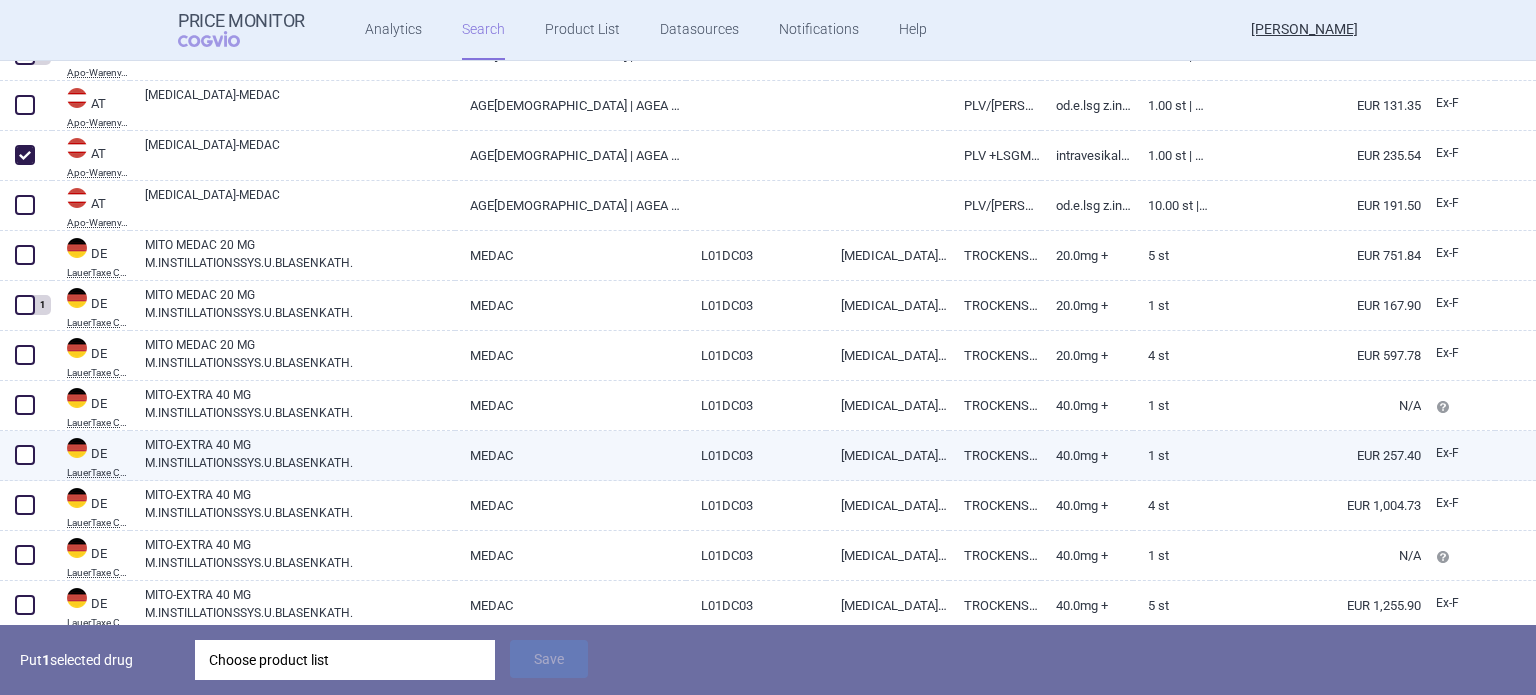 click at bounding box center (25, 455) 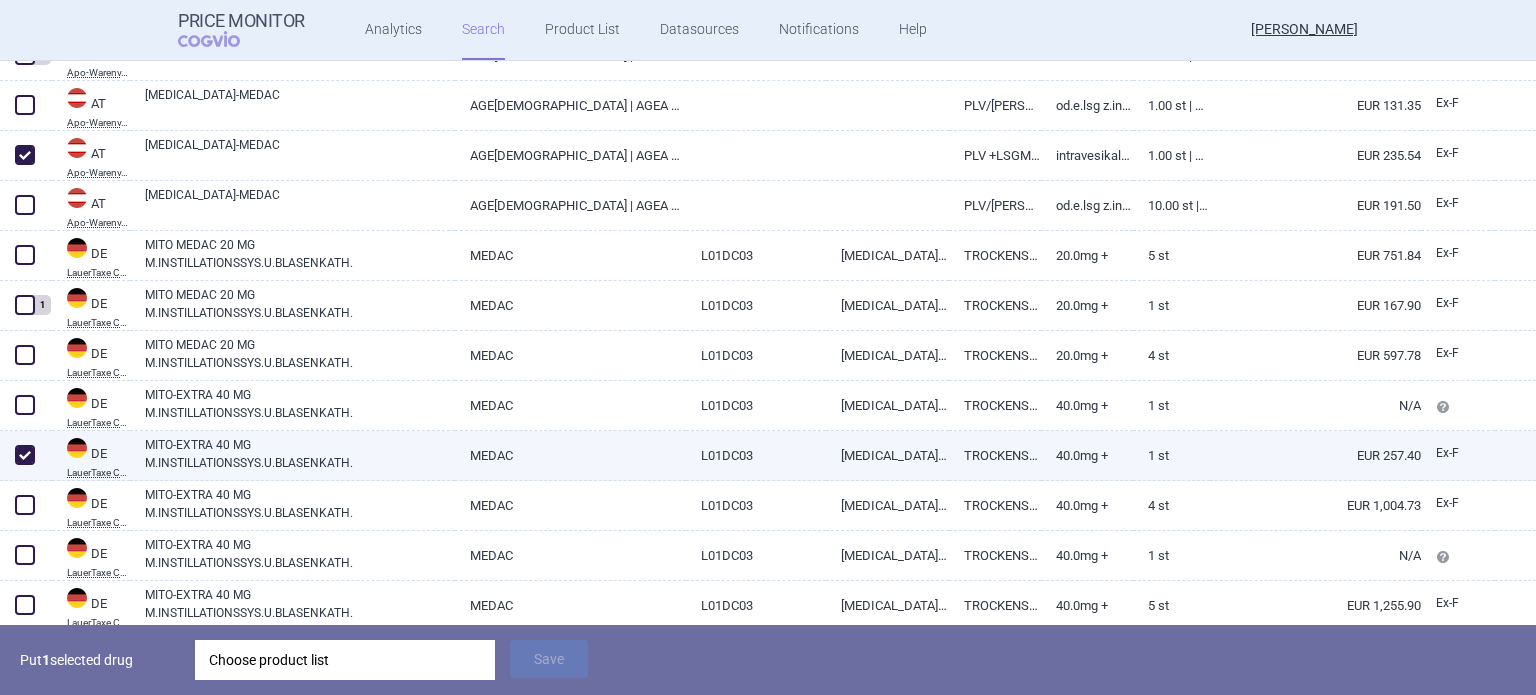 checkbox on "true" 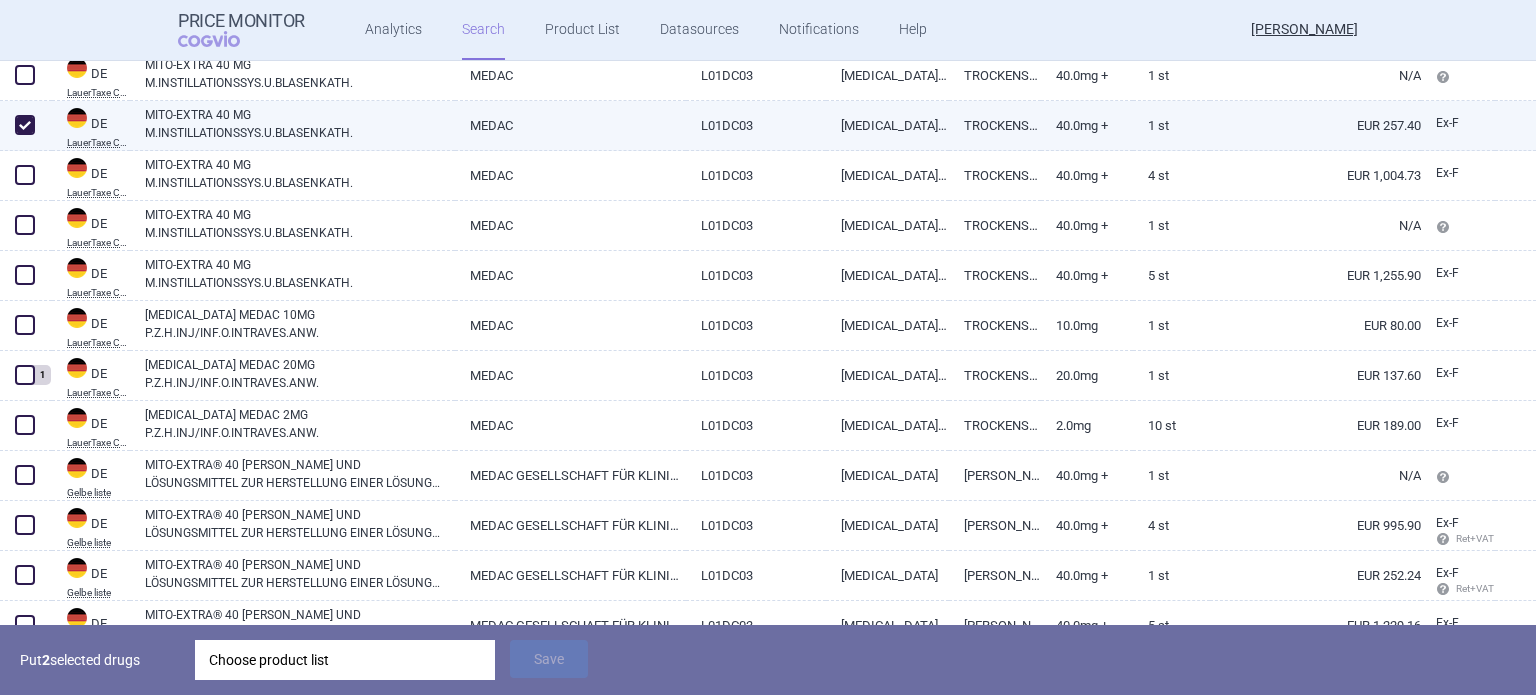 scroll, scrollTop: 795, scrollLeft: 0, axis: vertical 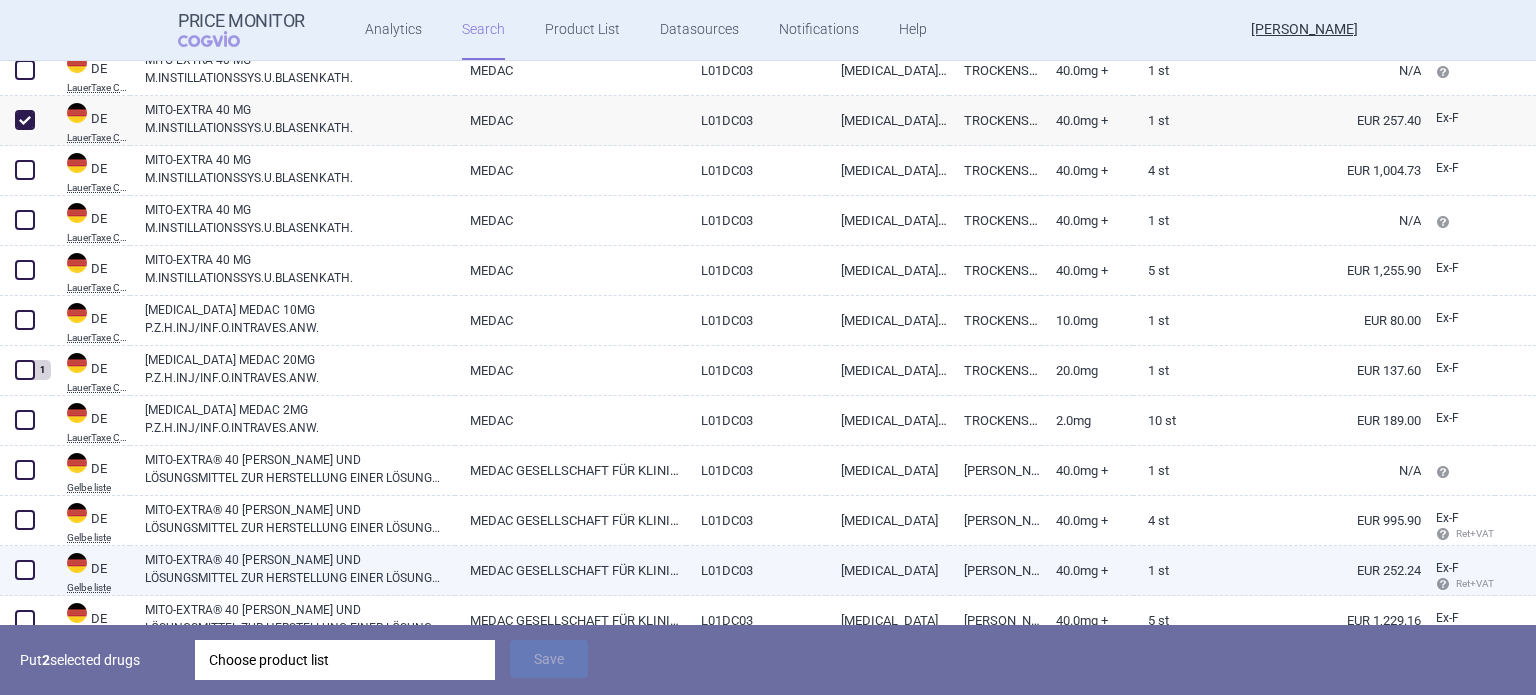click at bounding box center (25, 570) 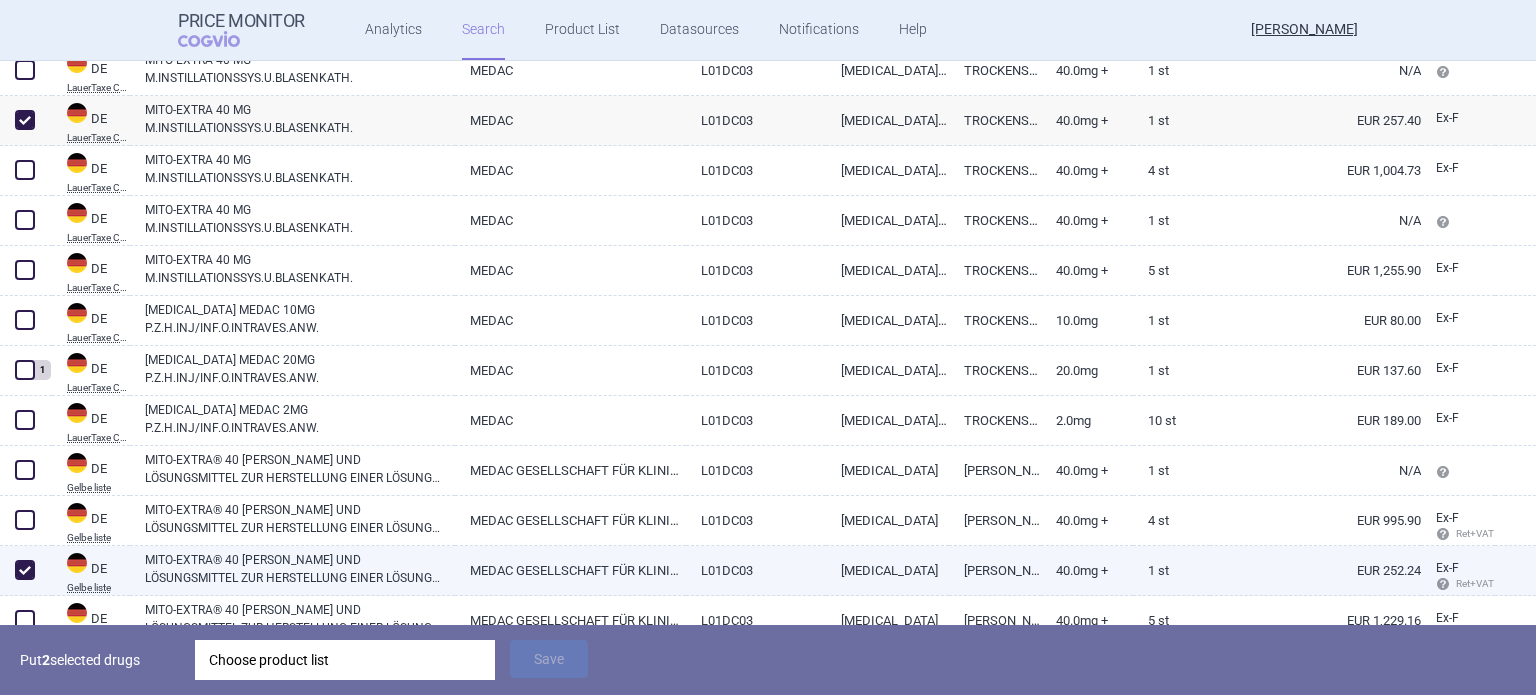 checkbox on "true" 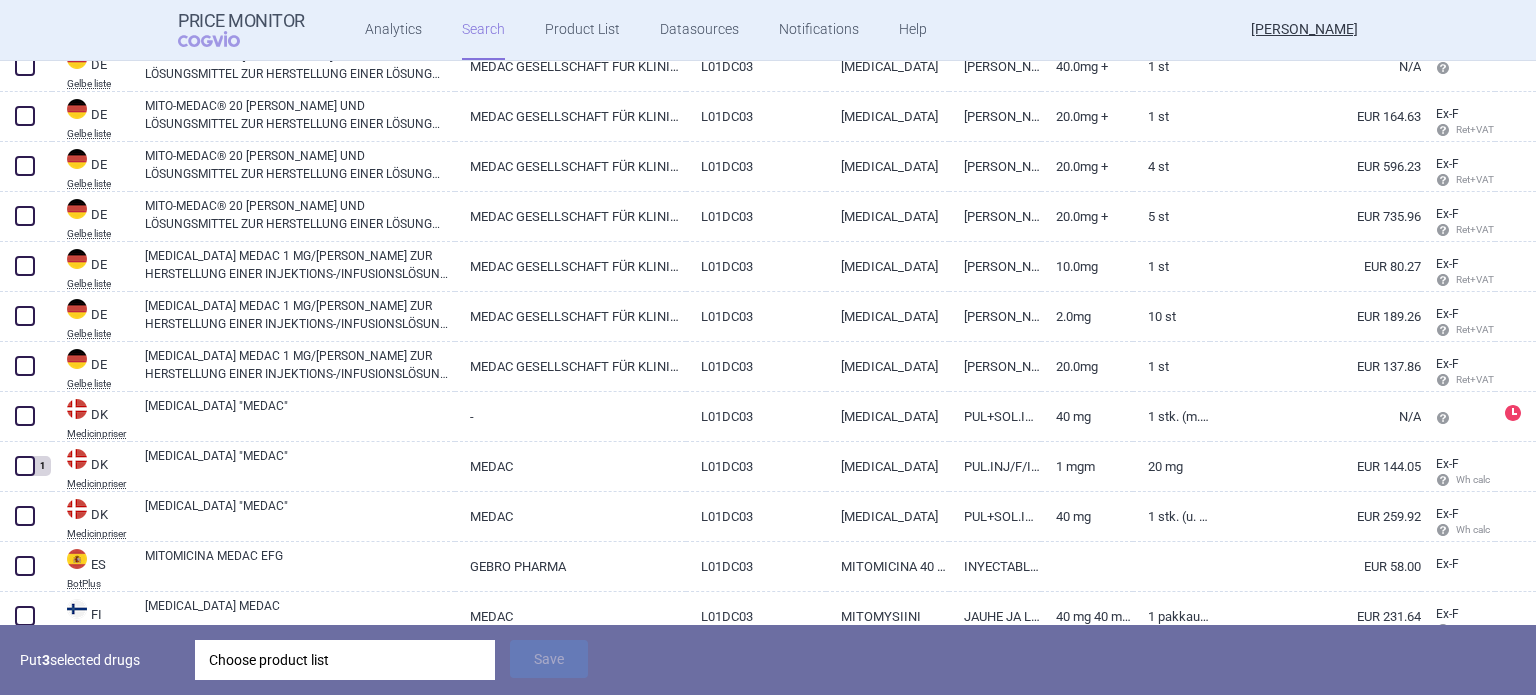 scroll, scrollTop: 1490, scrollLeft: 0, axis: vertical 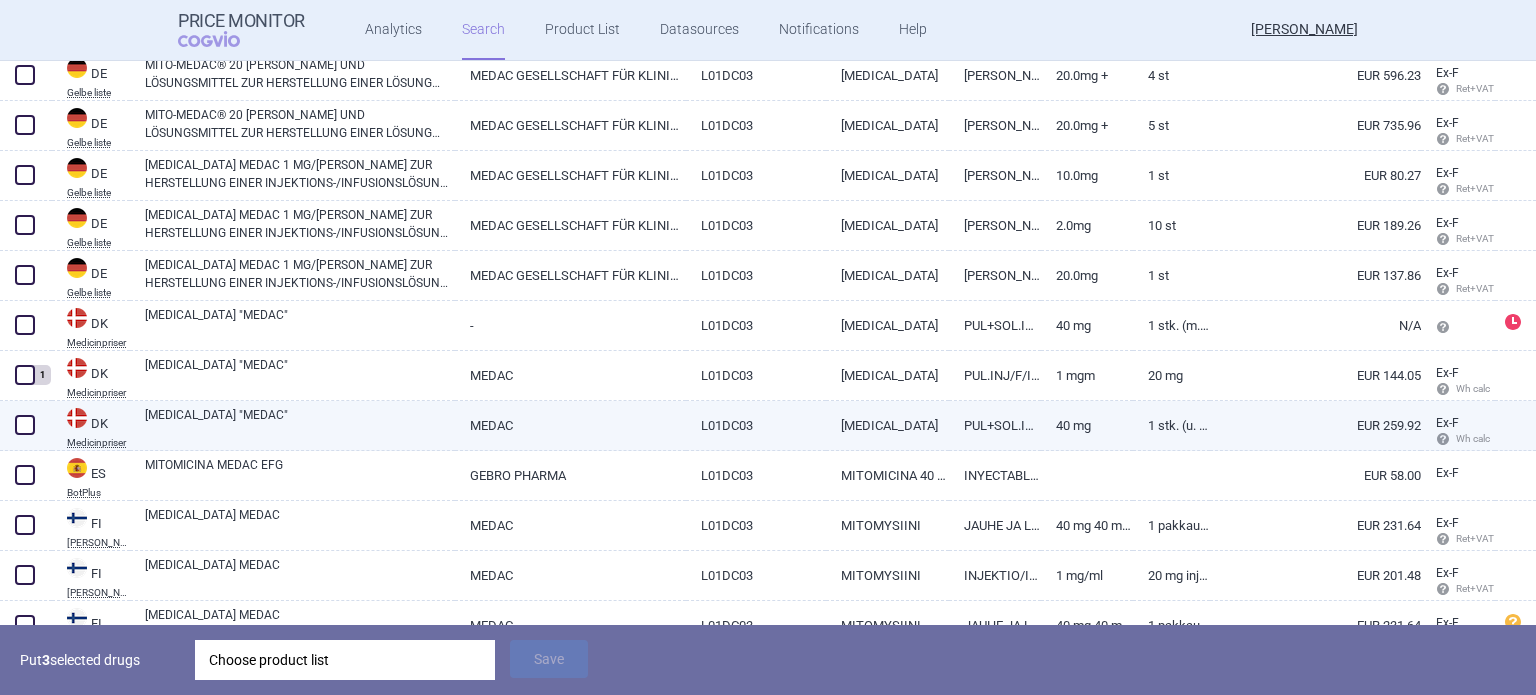 click at bounding box center (25, 425) 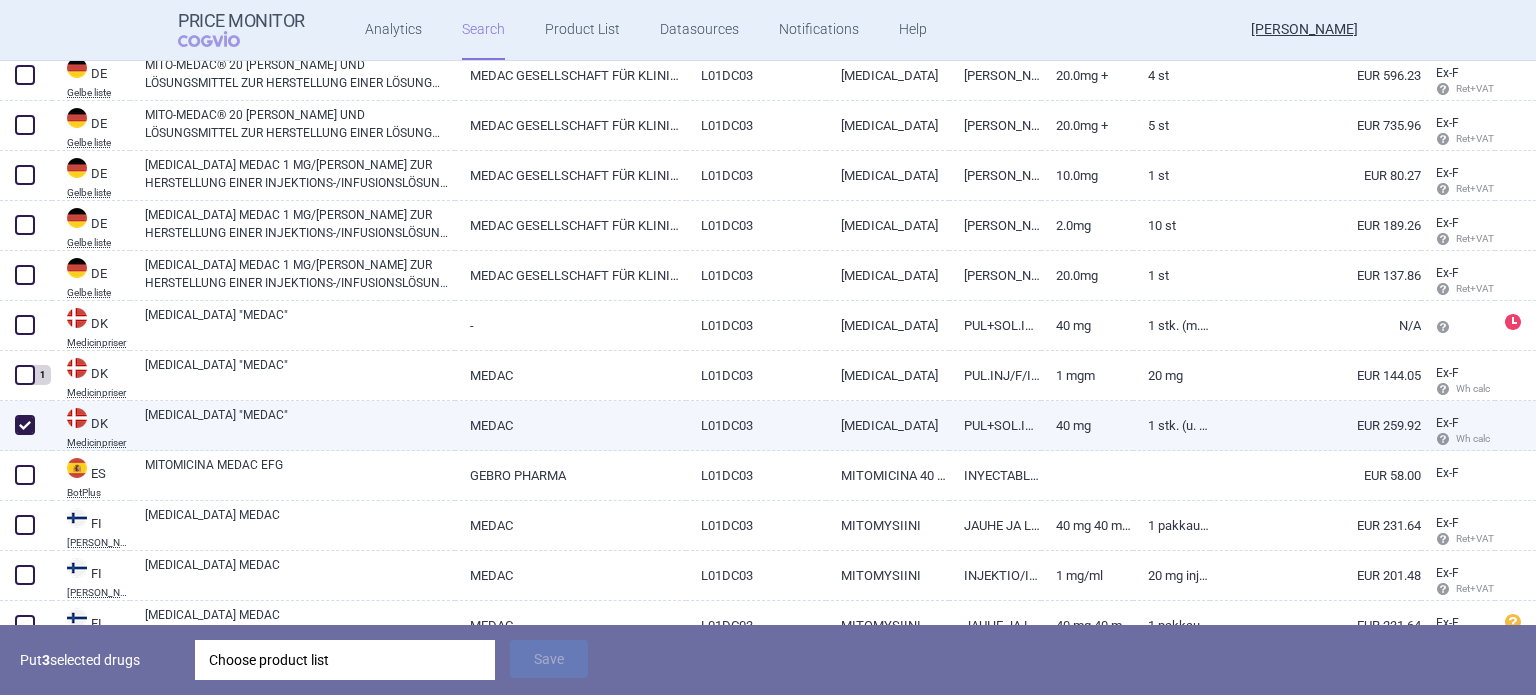 checkbox on "true" 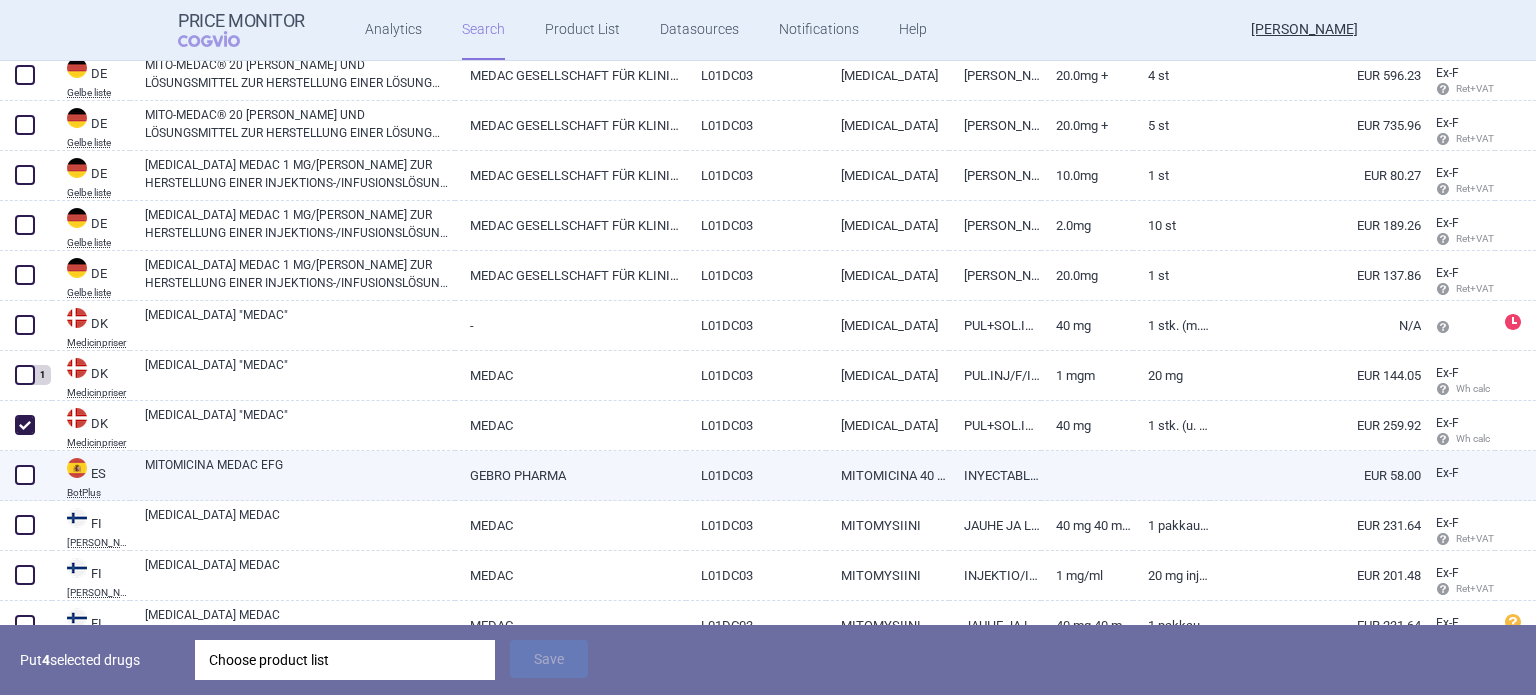 click on "MITOMICINA MEDAC EFG" at bounding box center [292, 476] 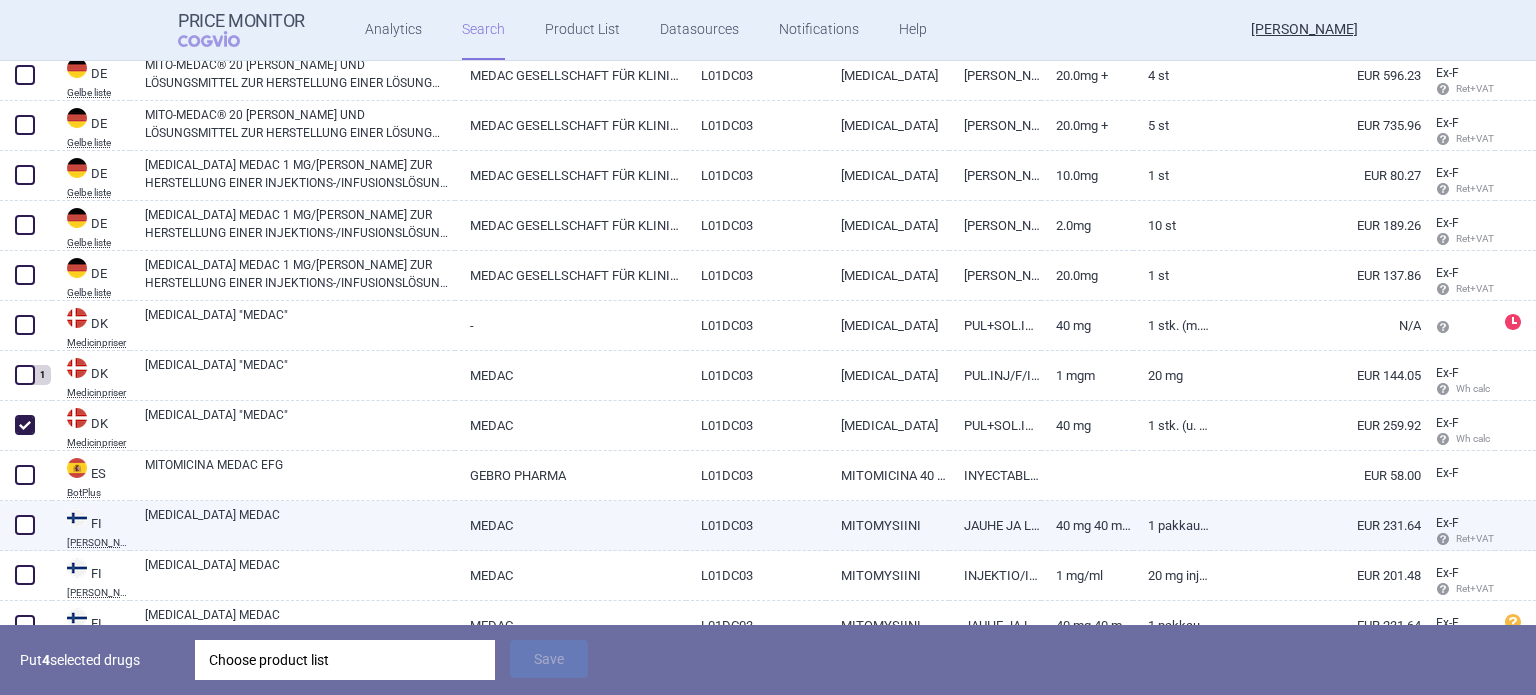 click on "MITOMYCIN MEDAC" at bounding box center [292, 526] 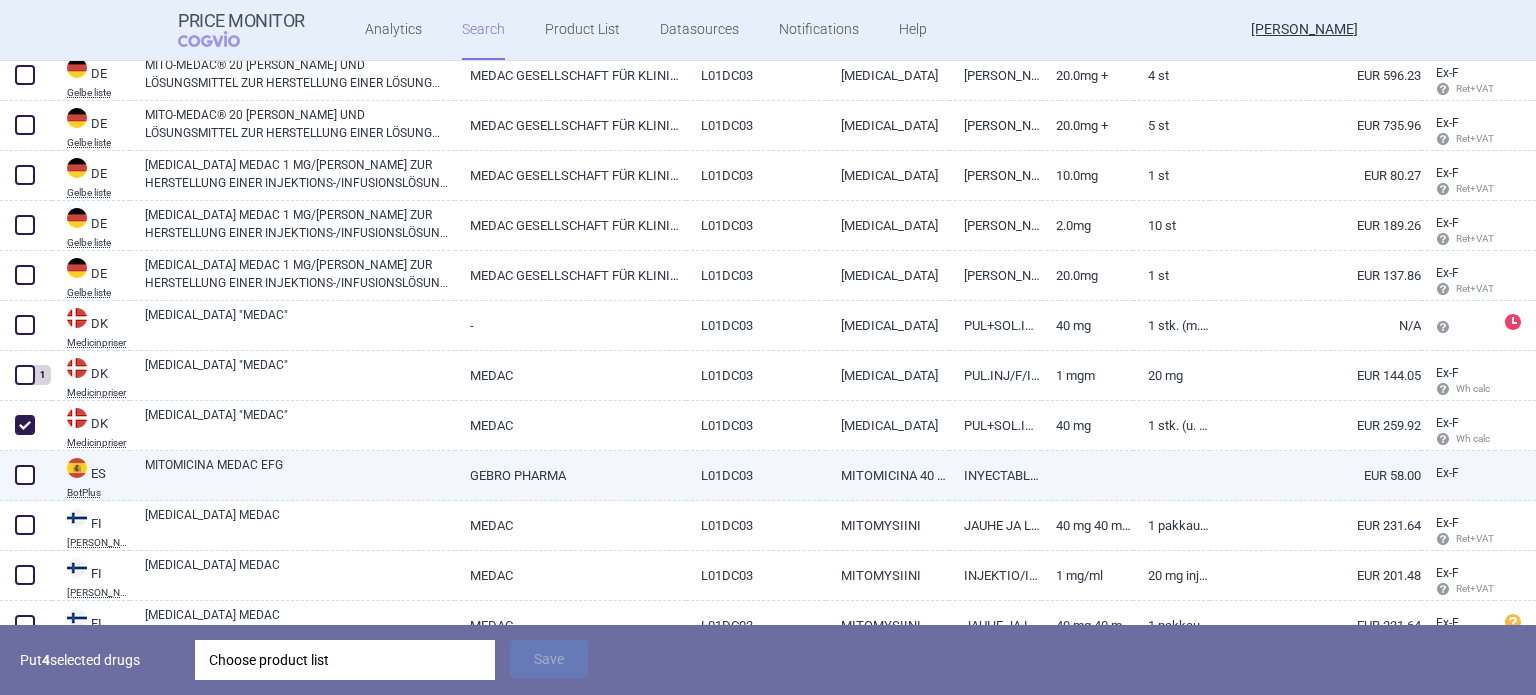 click on "MITOMICINA MEDAC EFG" at bounding box center (300, 474) 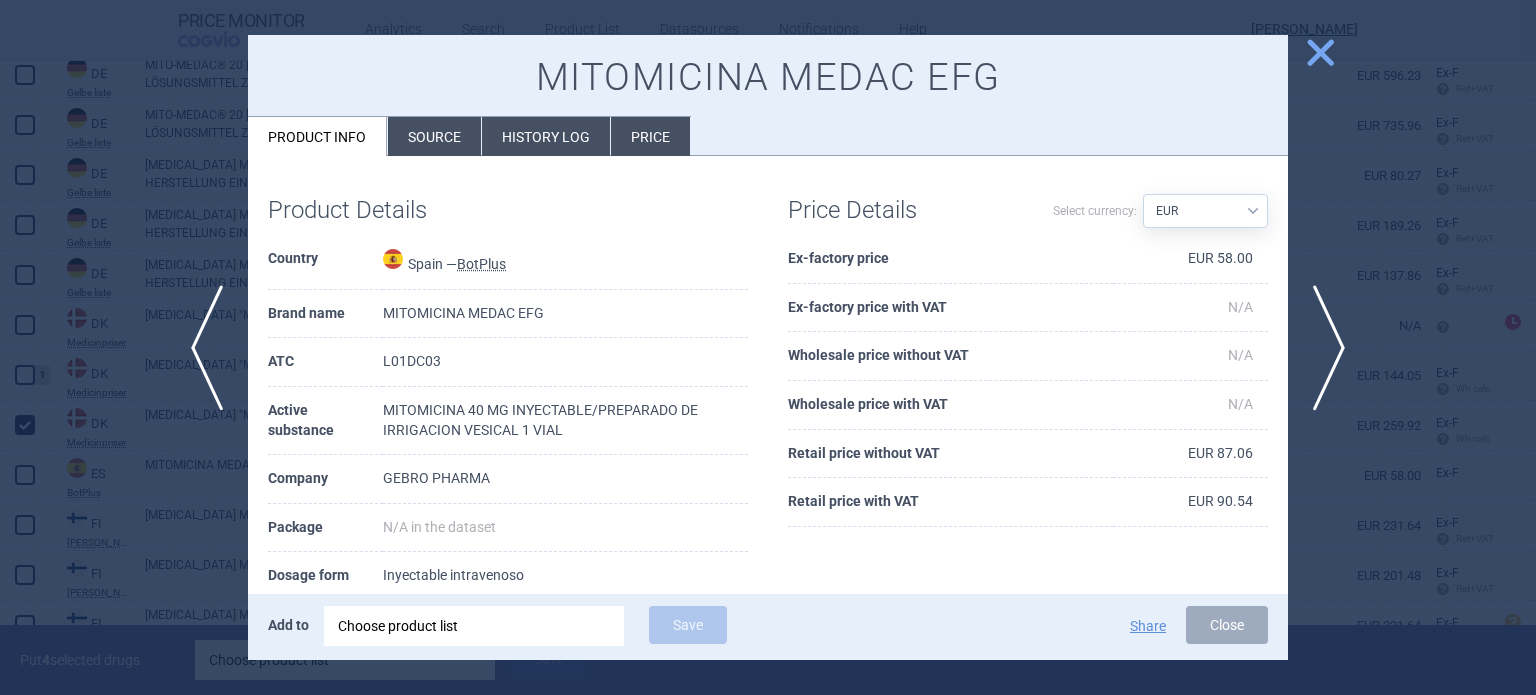 click on "Source" at bounding box center (434, 136) 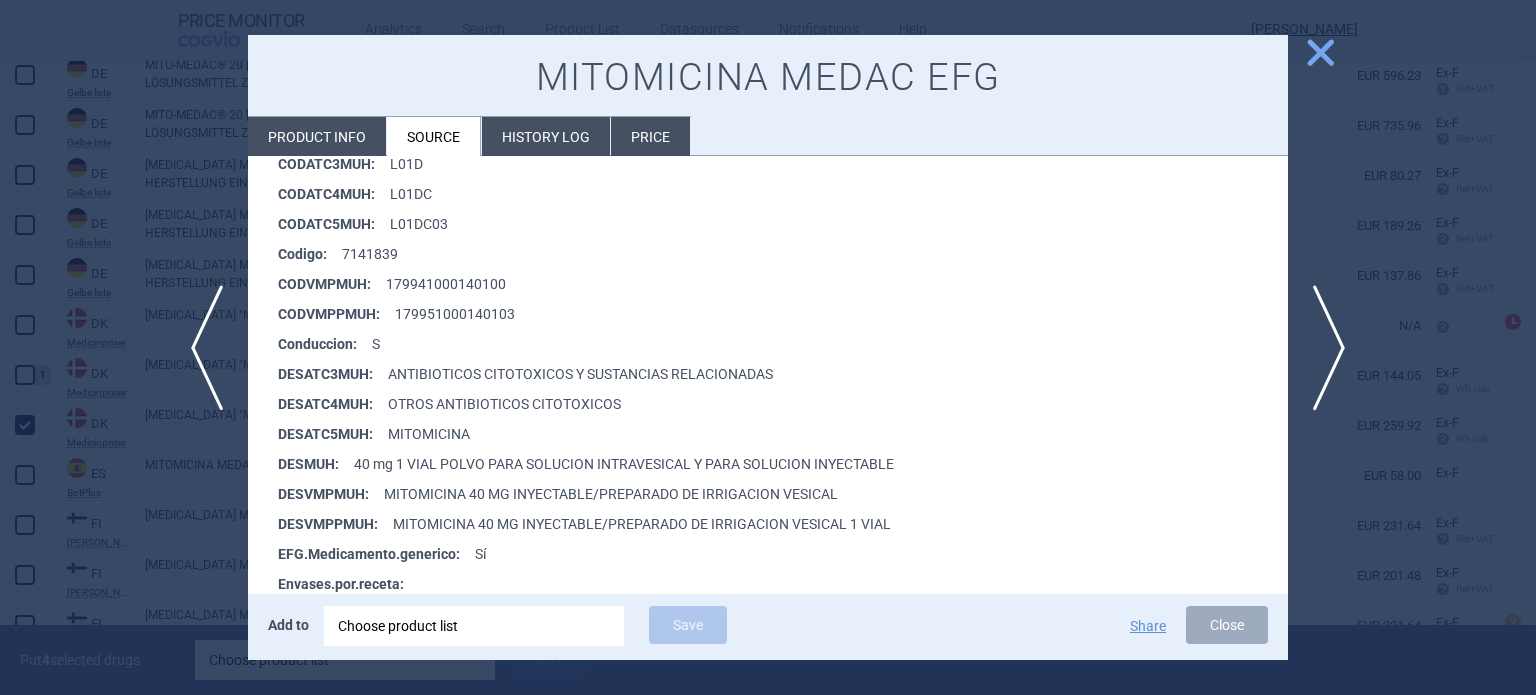 scroll, scrollTop: 375, scrollLeft: 0, axis: vertical 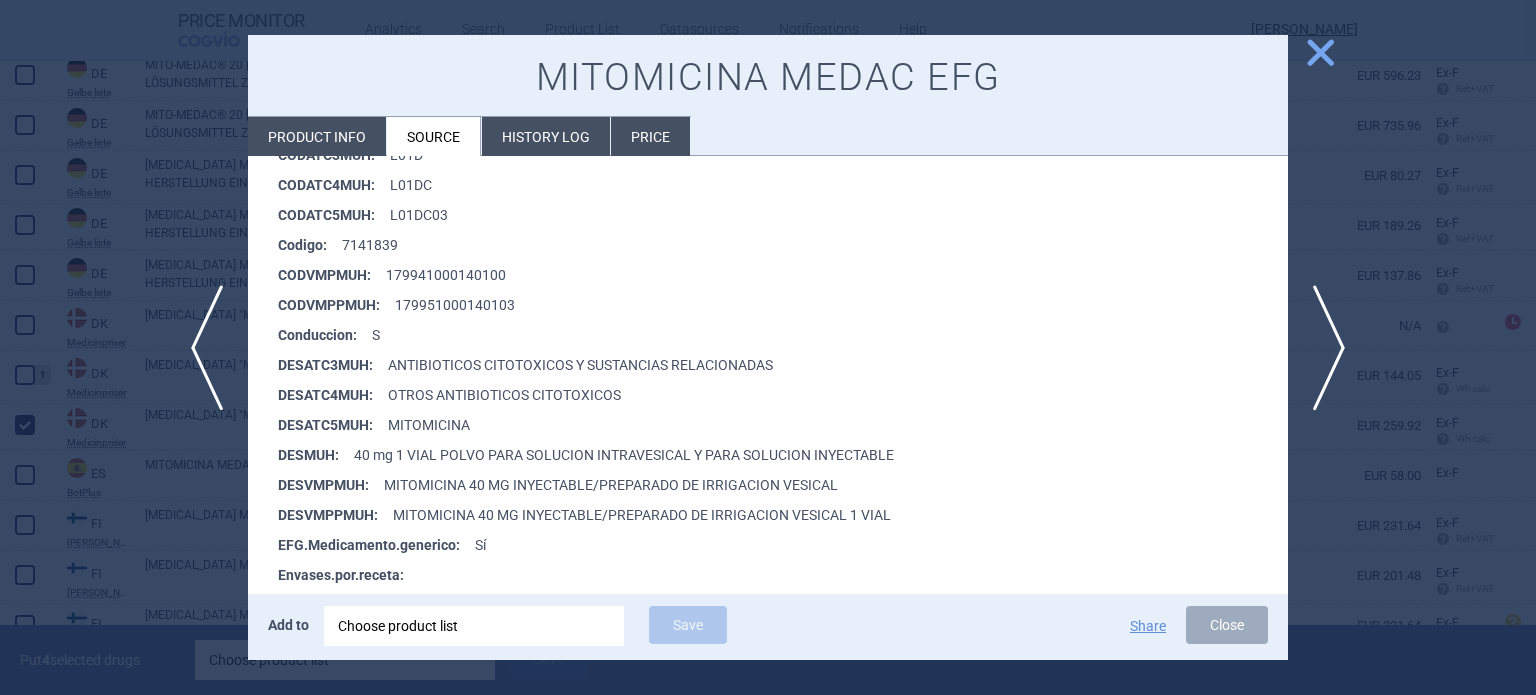 click at bounding box center [768, 347] 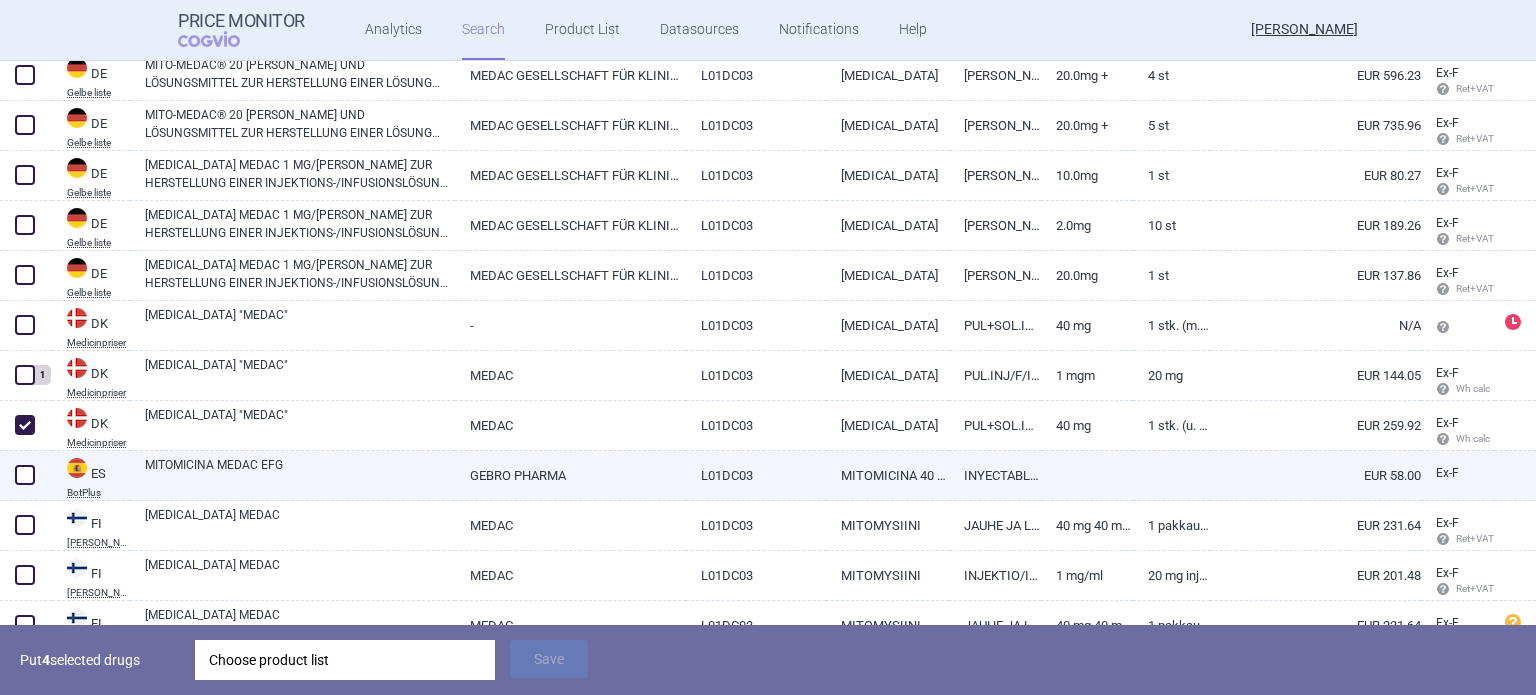 click at bounding box center (25, 475) 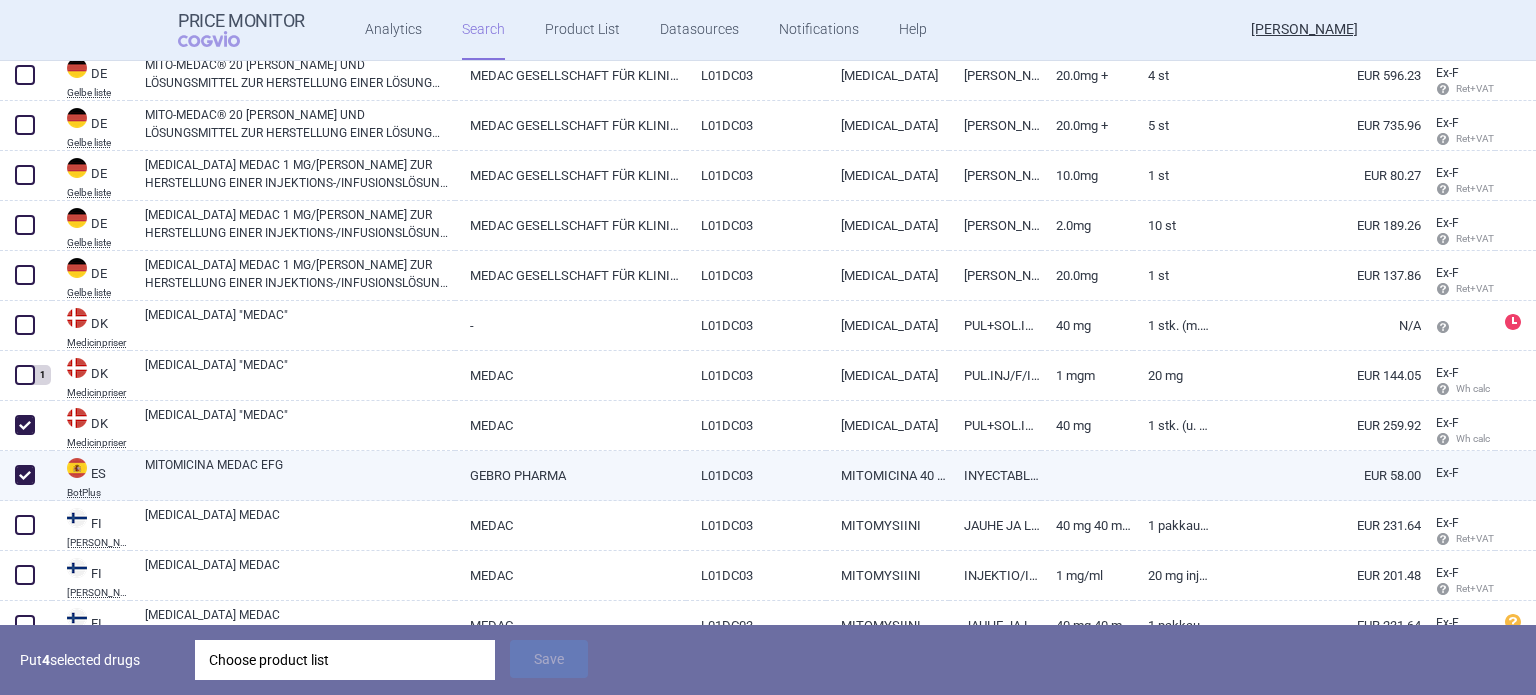checkbox on "true" 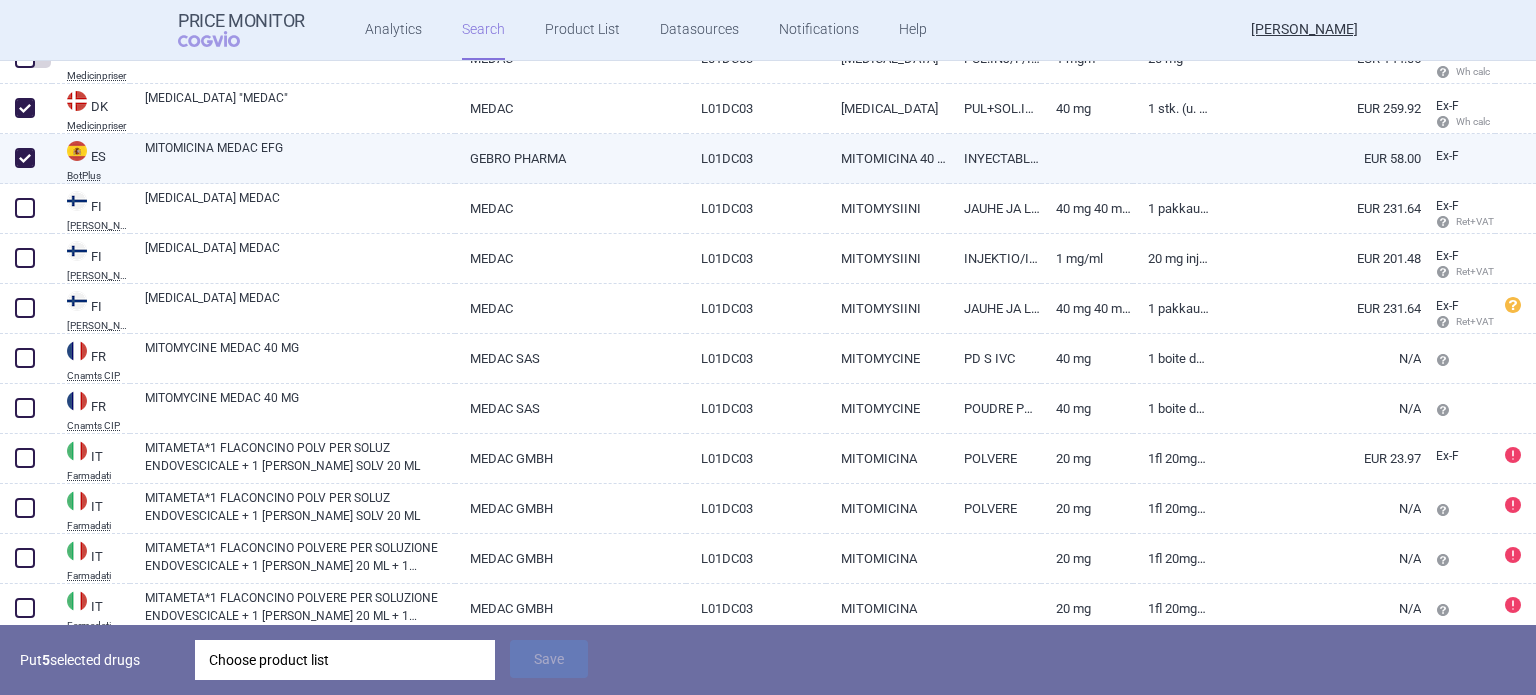 scroll, scrollTop: 1808, scrollLeft: 0, axis: vertical 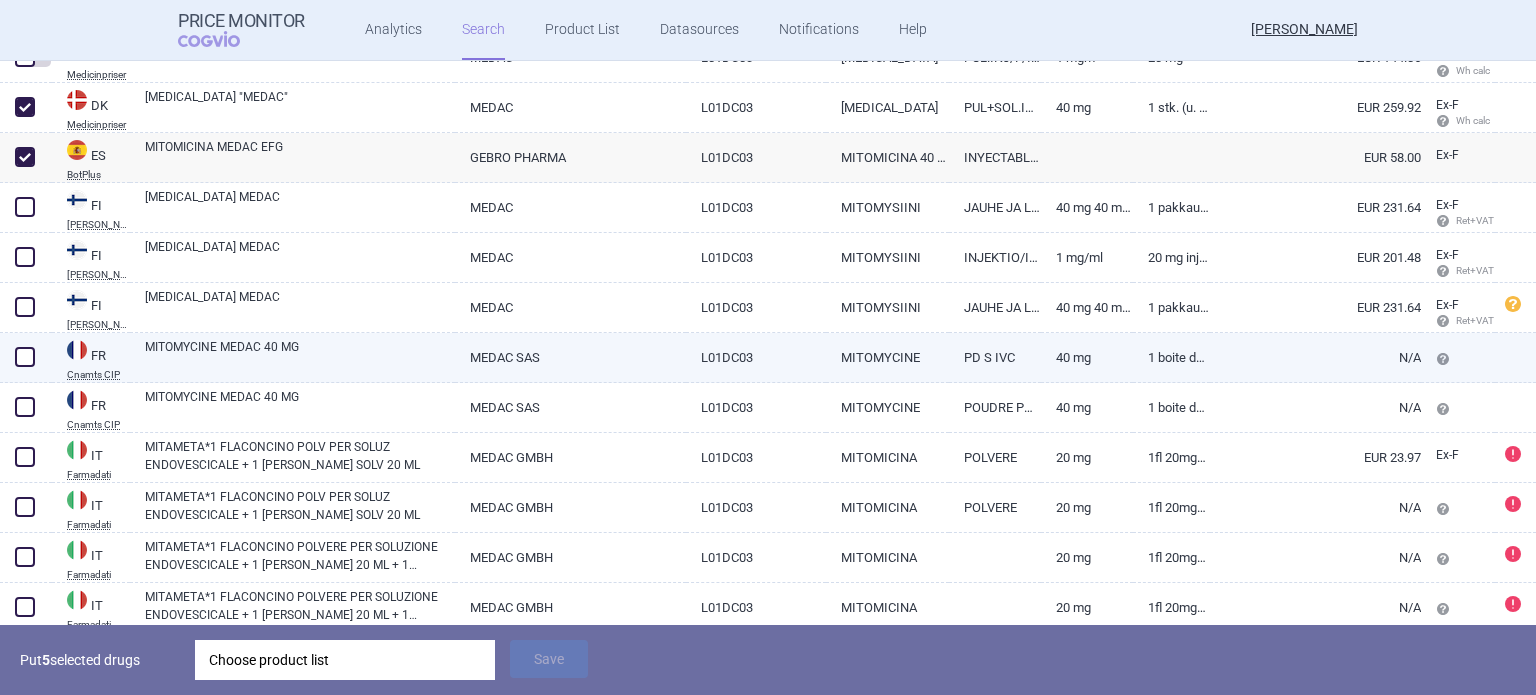 click on "MITOMYCINE MEDAC 40 MG" at bounding box center [300, 356] 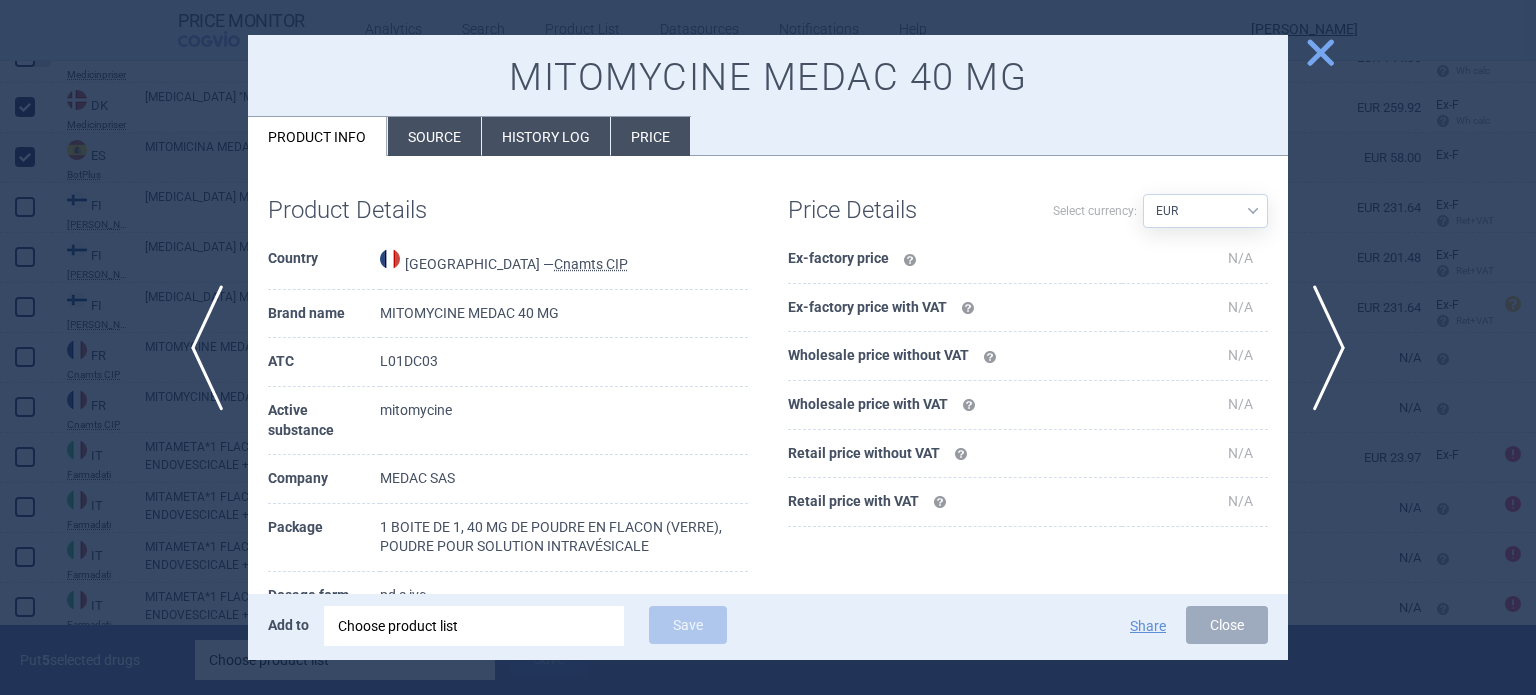 click on "History log" at bounding box center (546, 136) 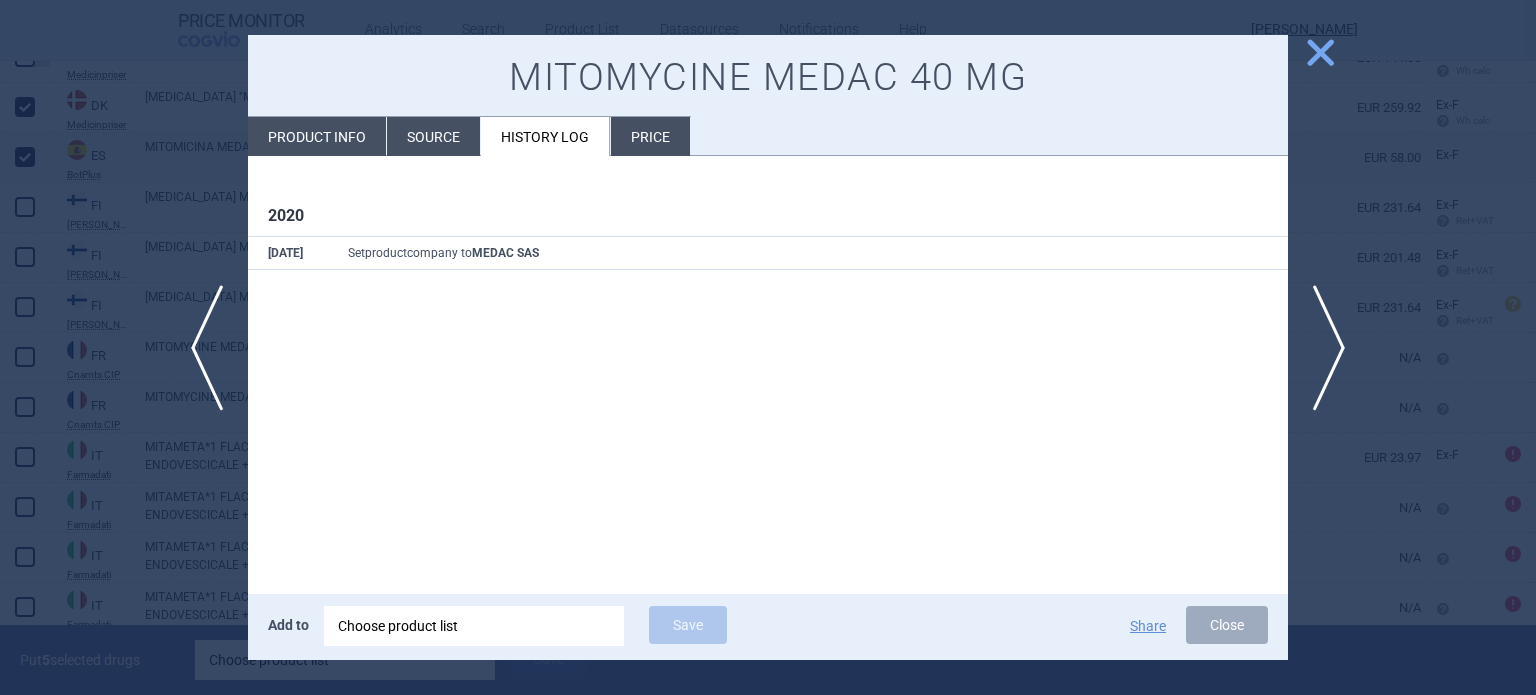 click at bounding box center [768, 347] 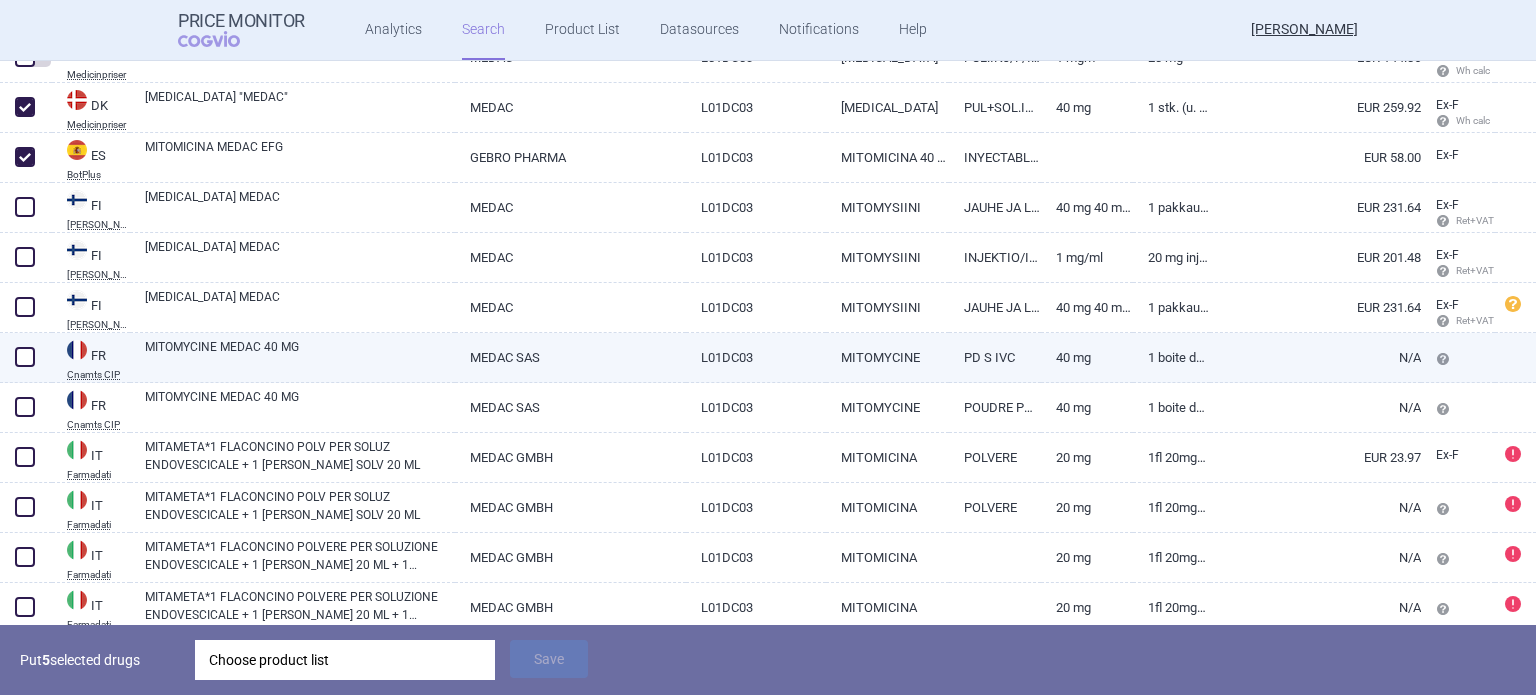 click at bounding box center (25, 357) 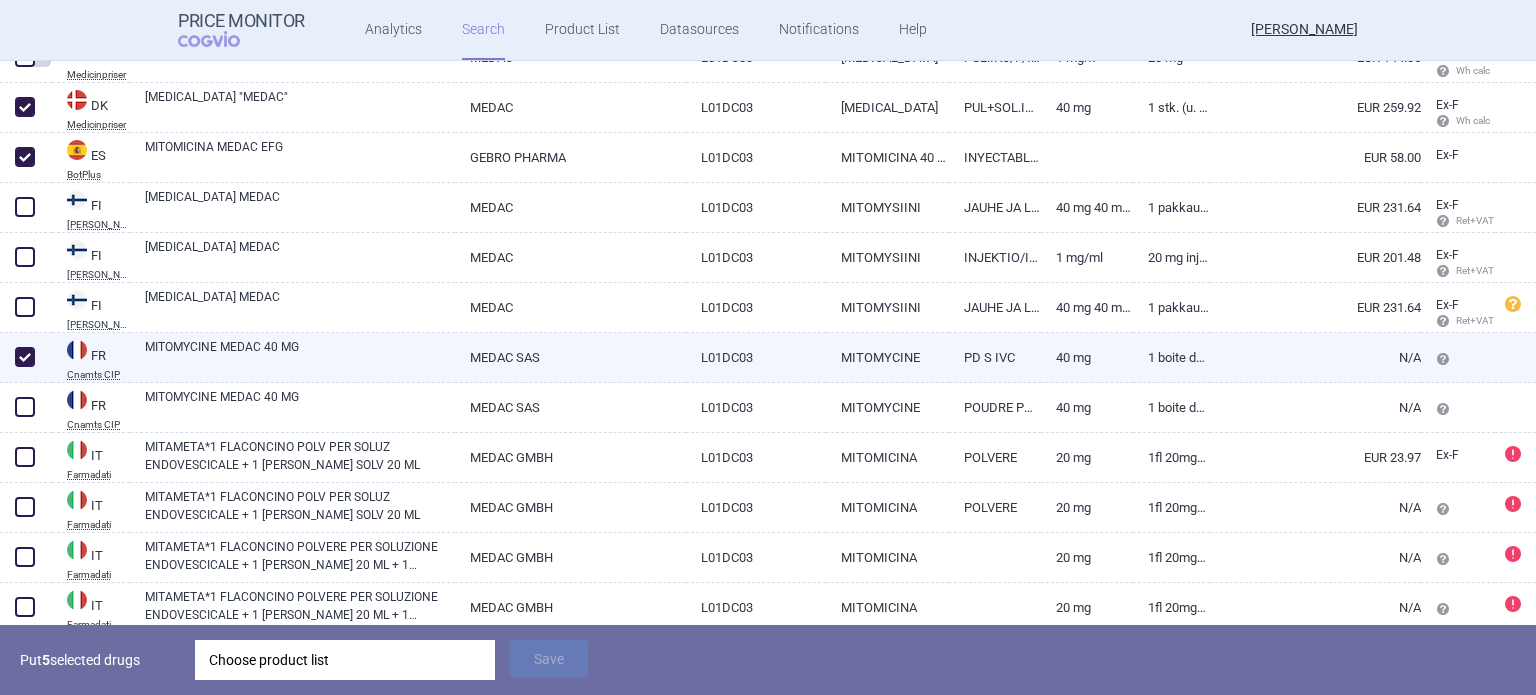checkbox on "true" 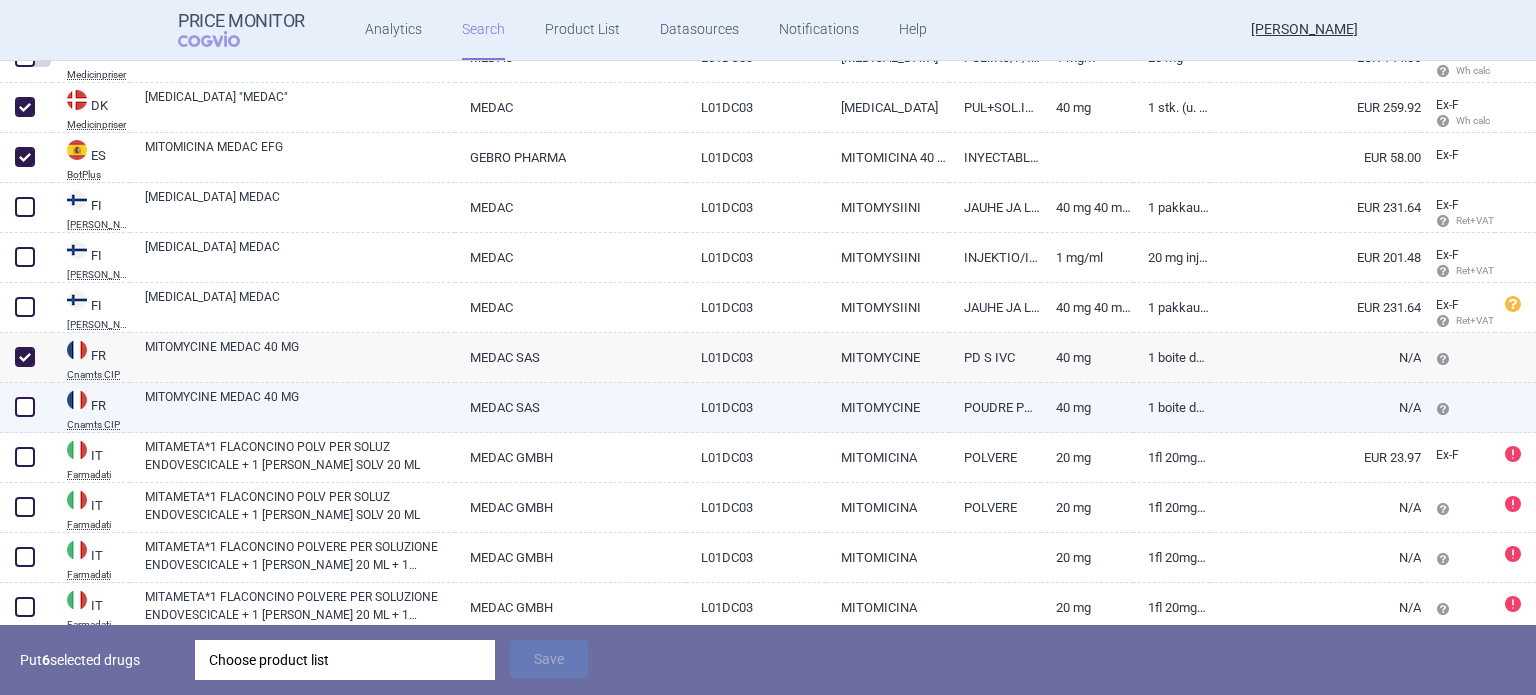 click at bounding box center (25, 407) 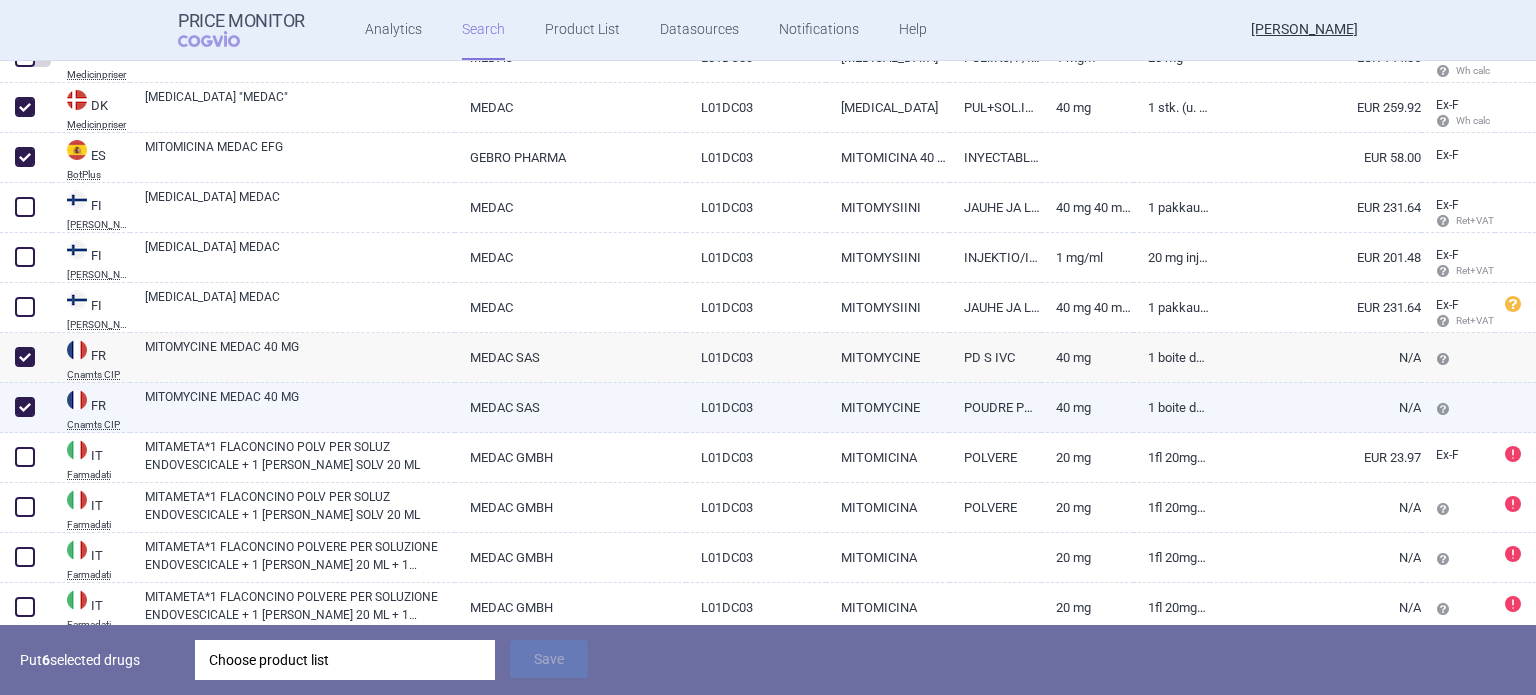checkbox on "true" 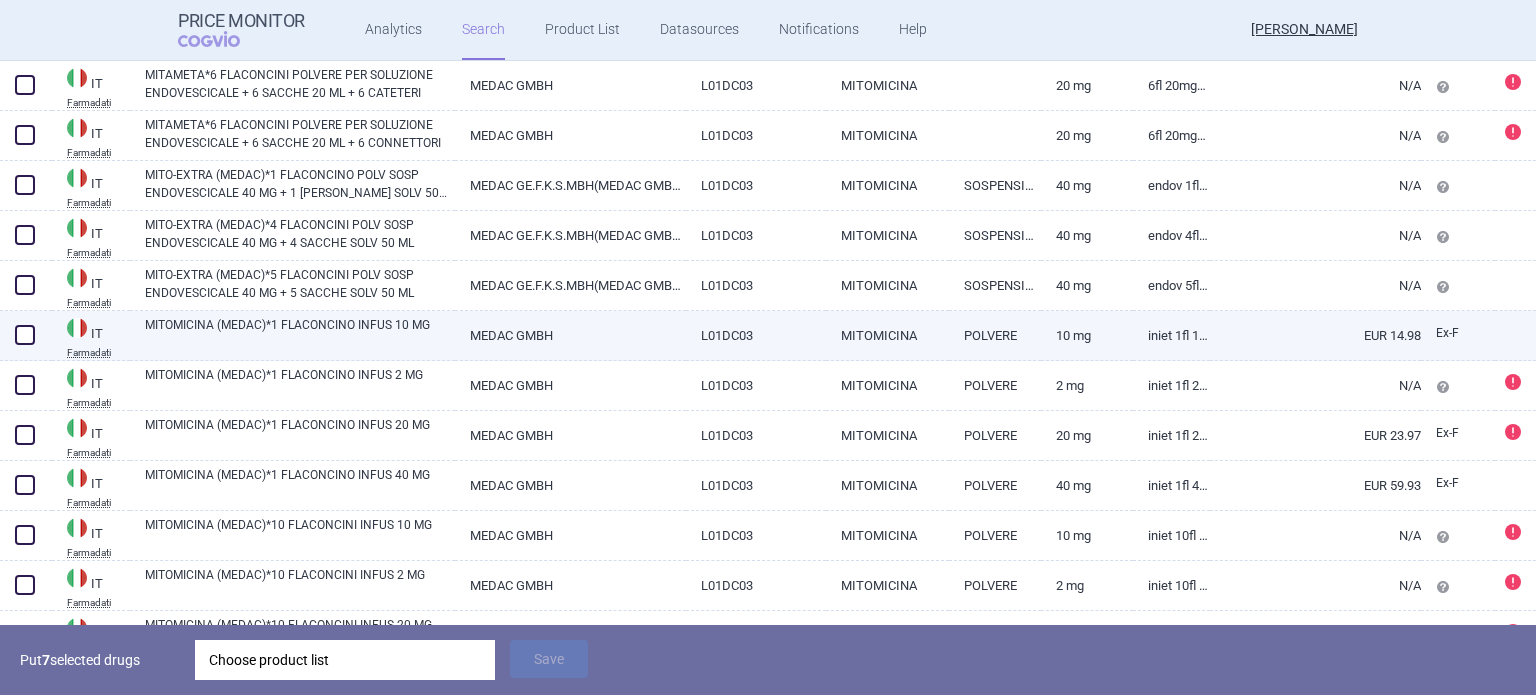 scroll, scrollTop: 2880, scrollLeft: 0, axis: vertical 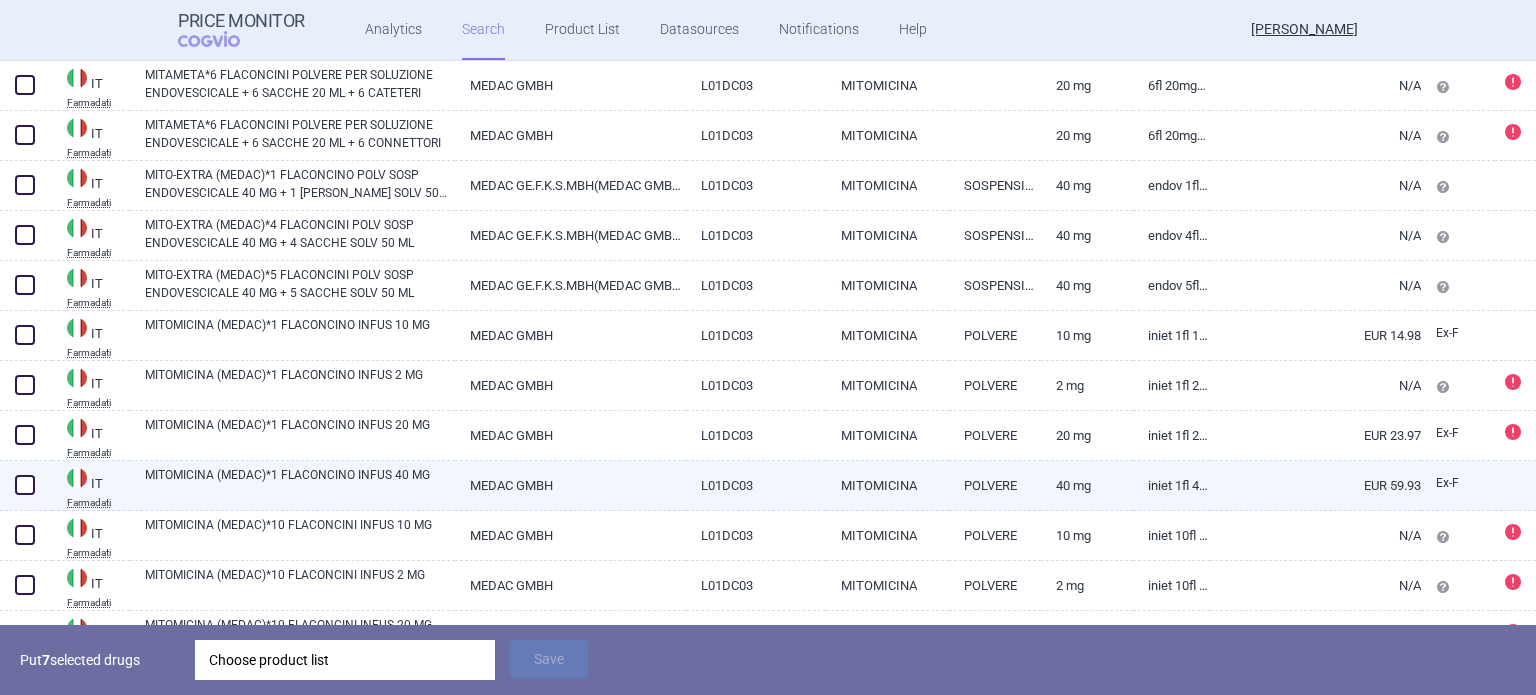 click at bounding box center (25, 485) 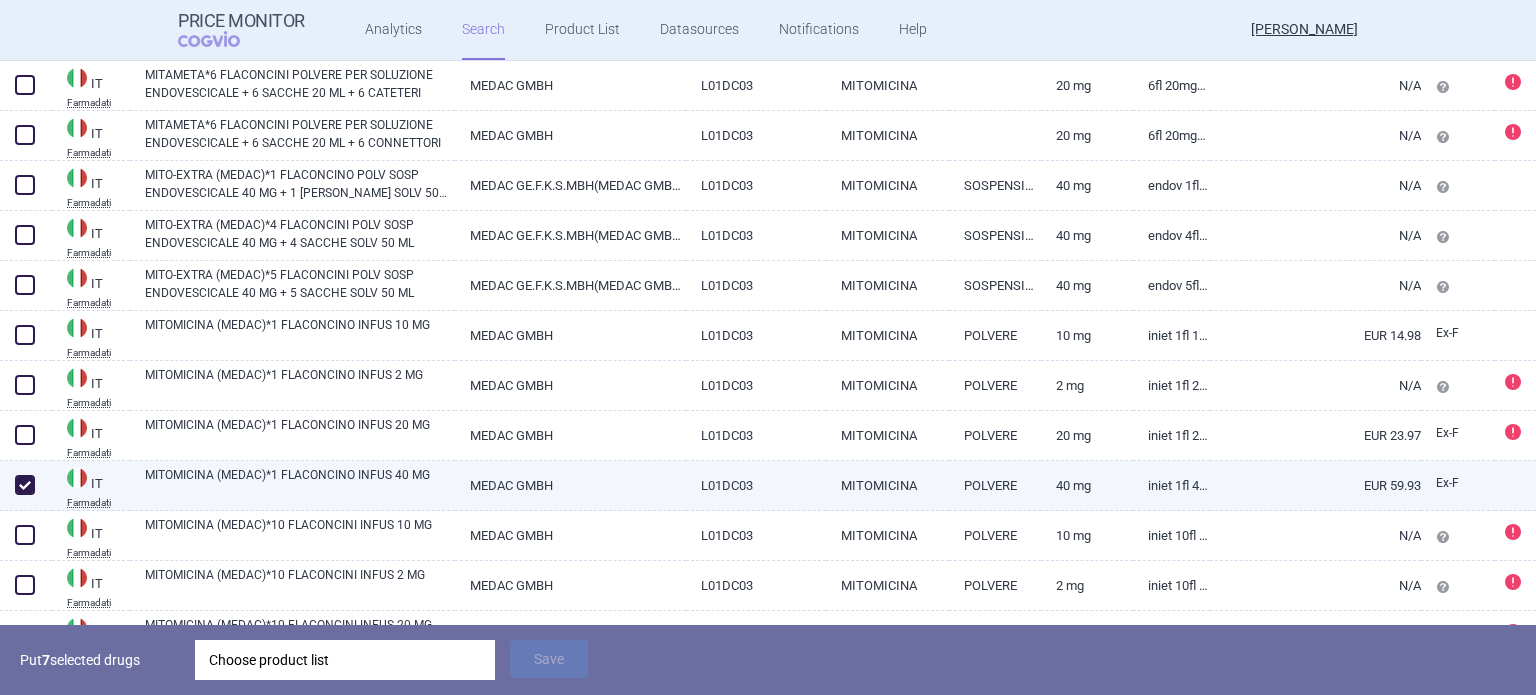 checkbox on "true" 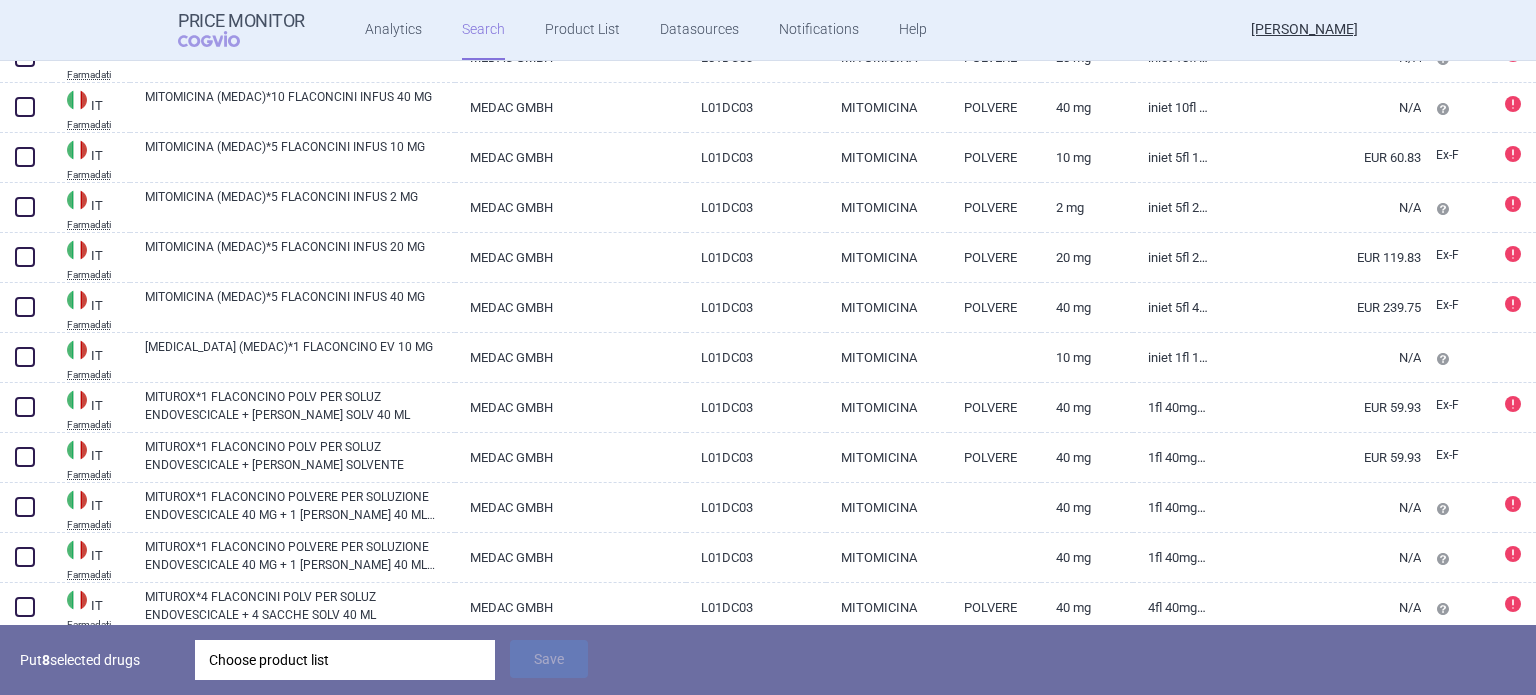 scroll, scrollTop: 3500, scrollLeft: 0, axis: vertical 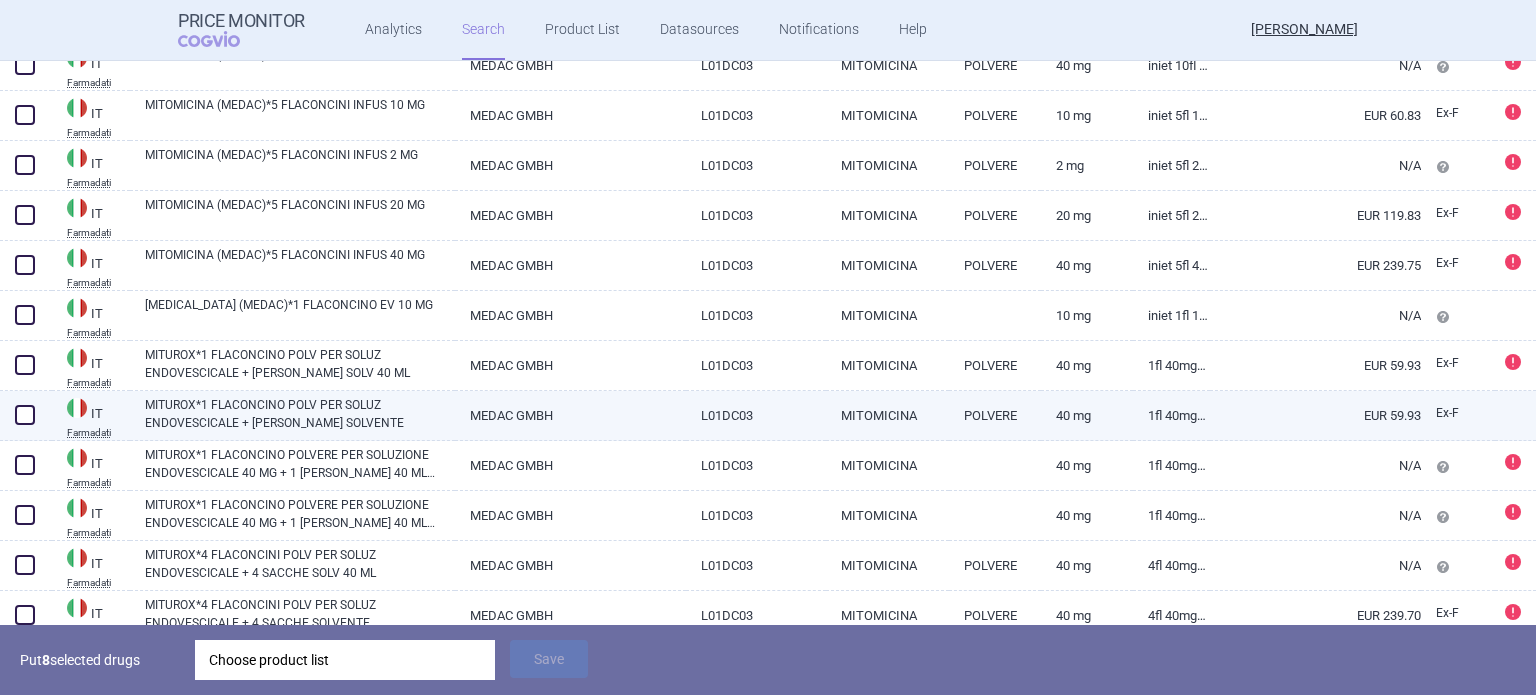 click at bounding box center (25, 415) 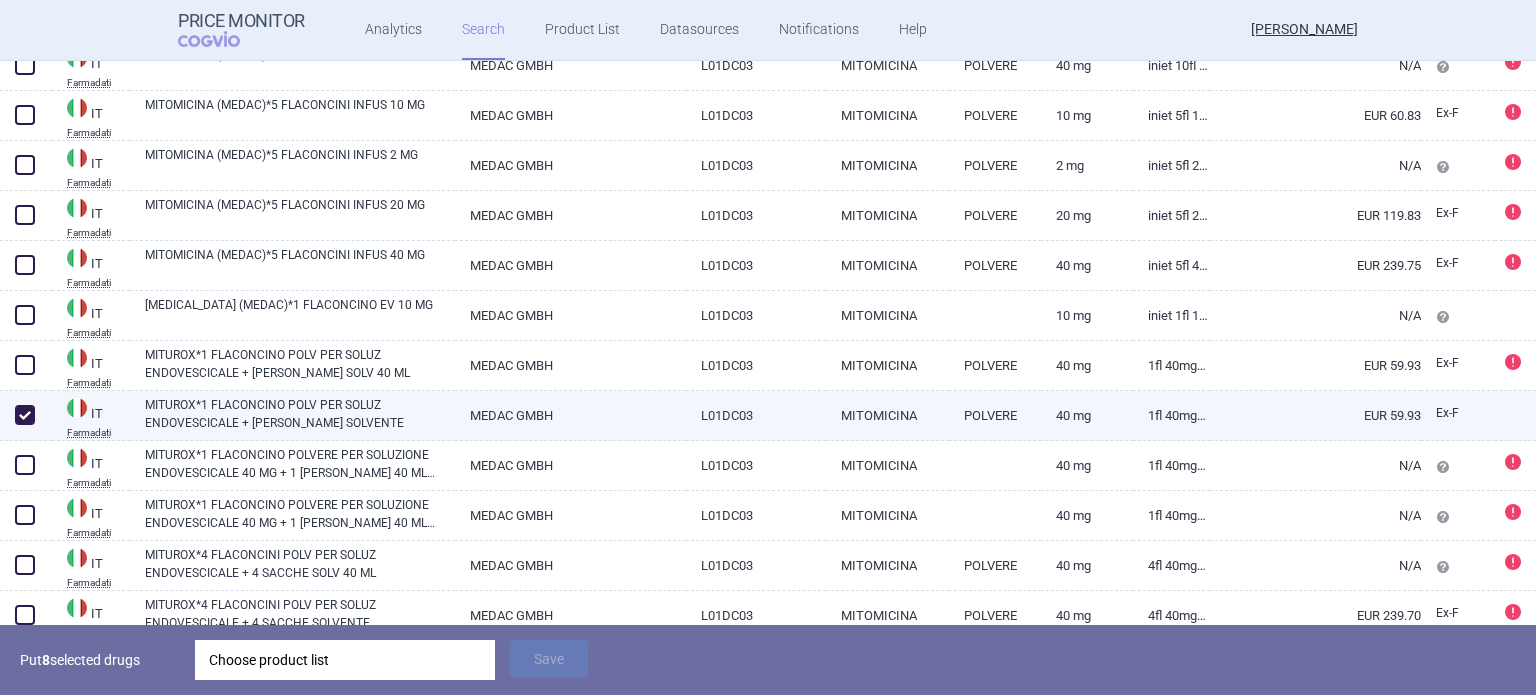 checkbox on "true" 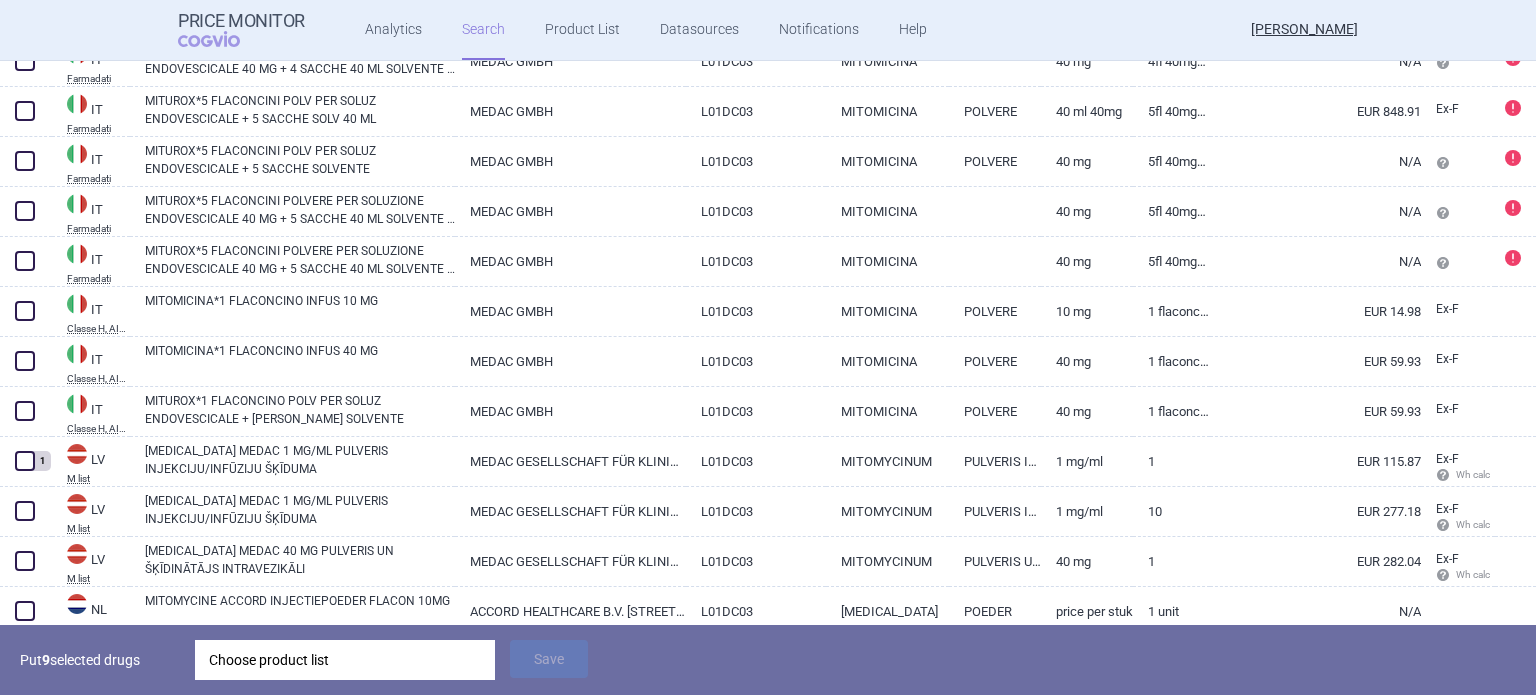scroll, scrollTop: 4058, scrollLeft: 0, axis: vertical 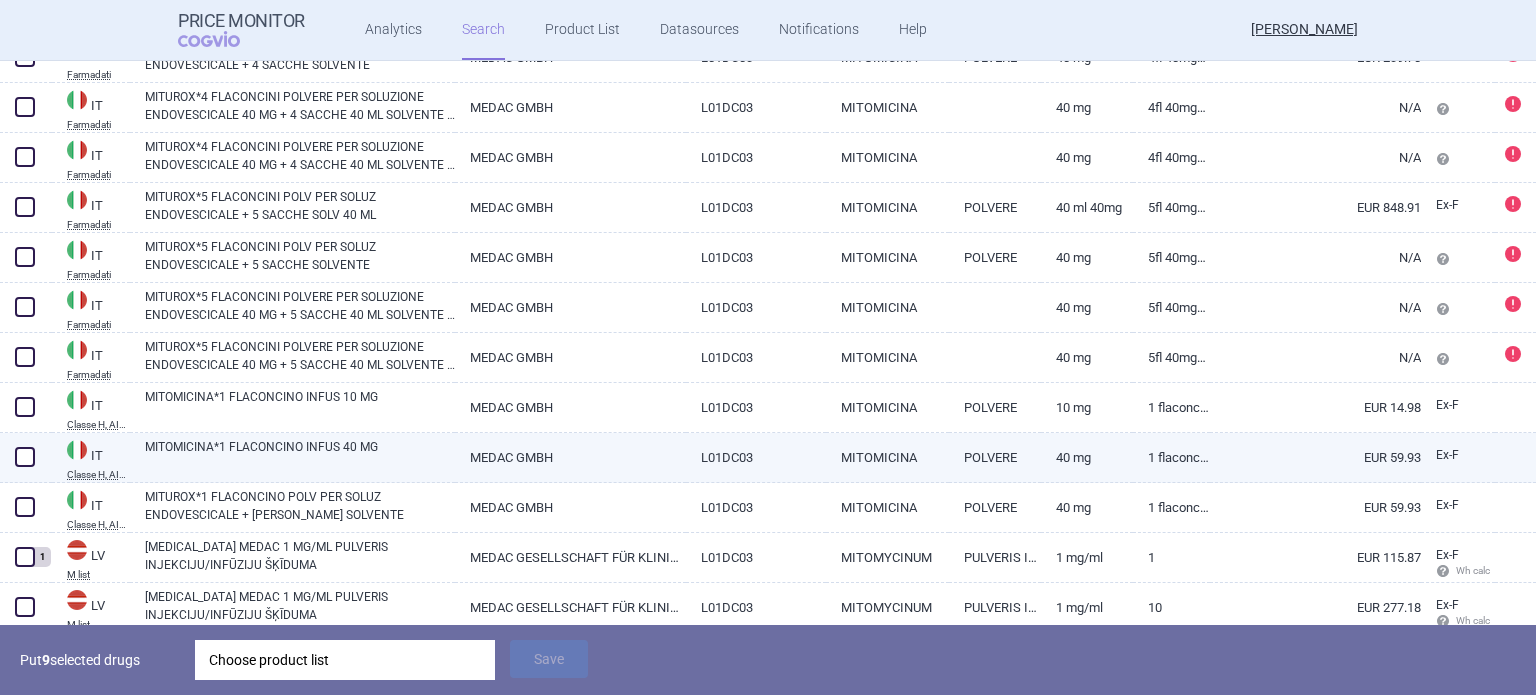 click at bounding box center (25, 457) 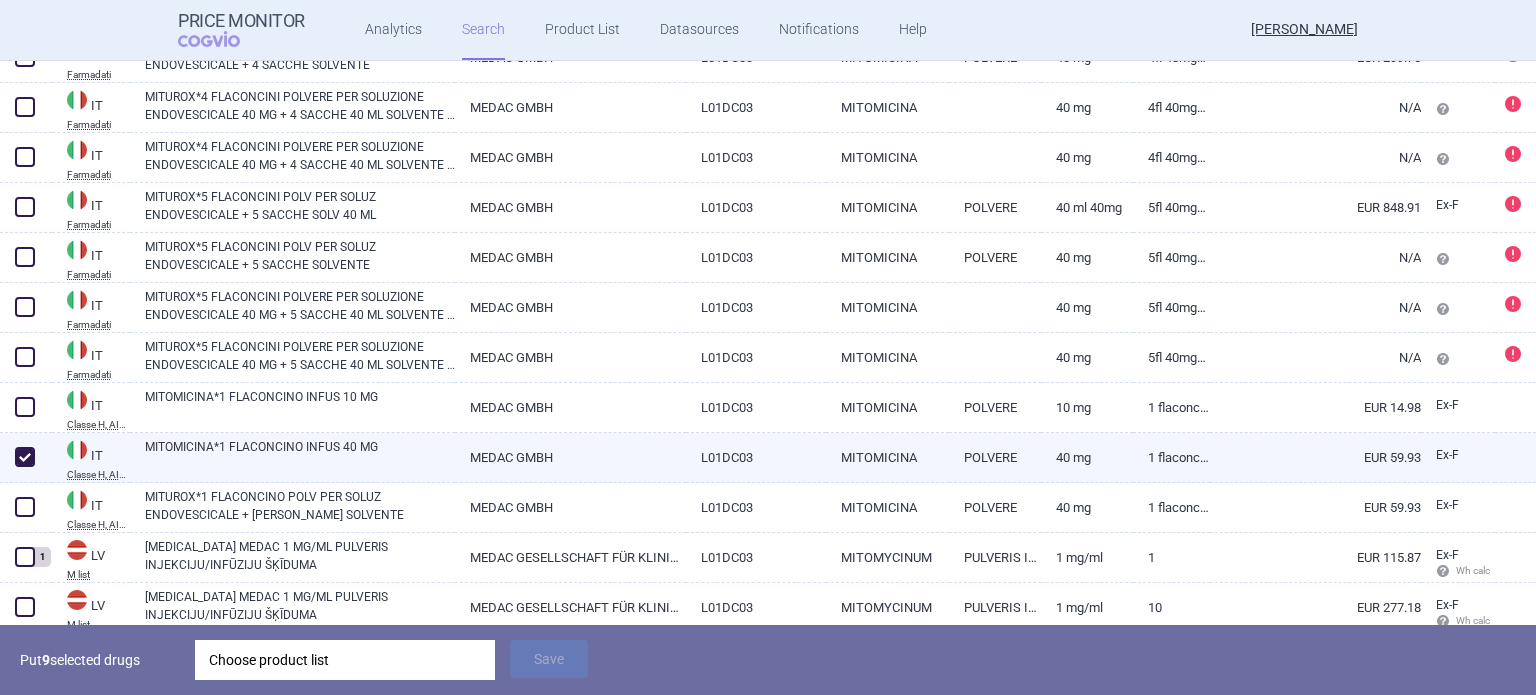 checkbox on "true" 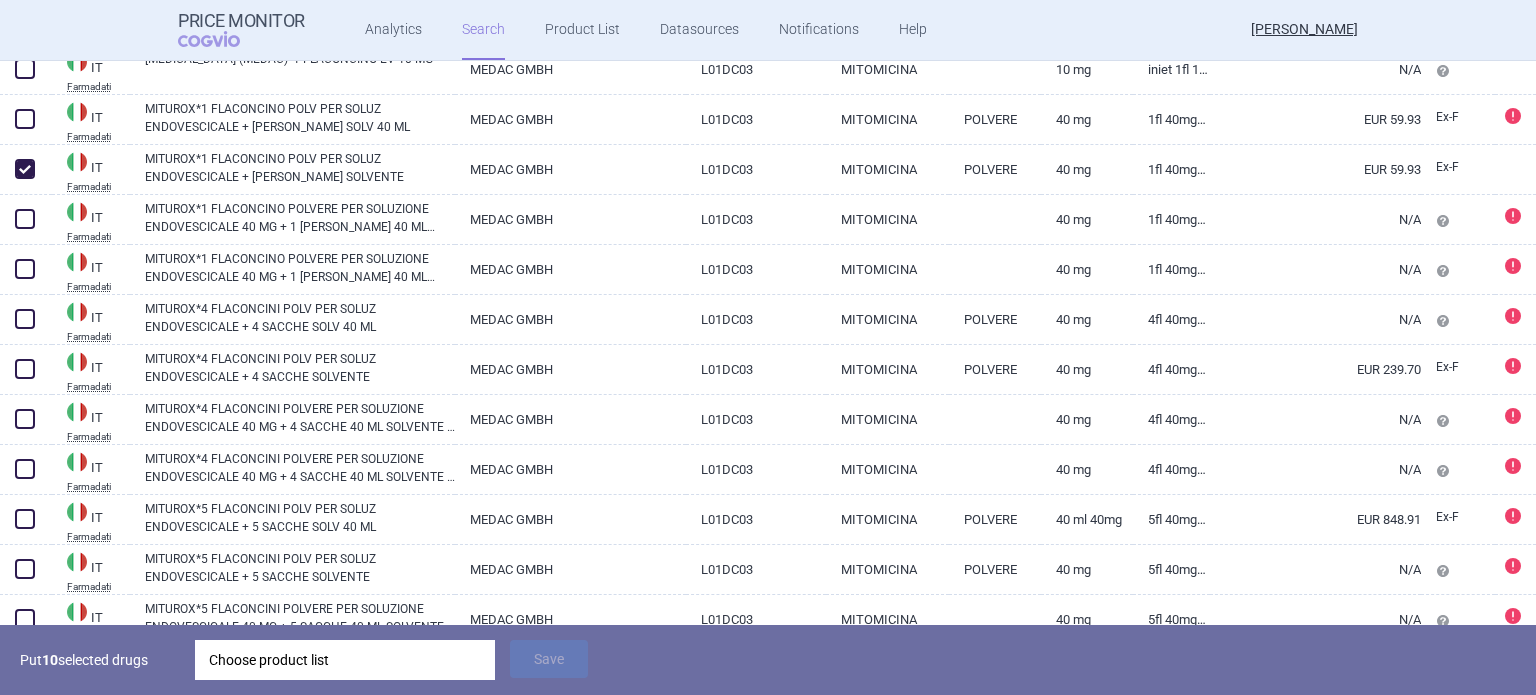 scroll, scrollTop: 3644, scrollLeft: 0, axis: vertical 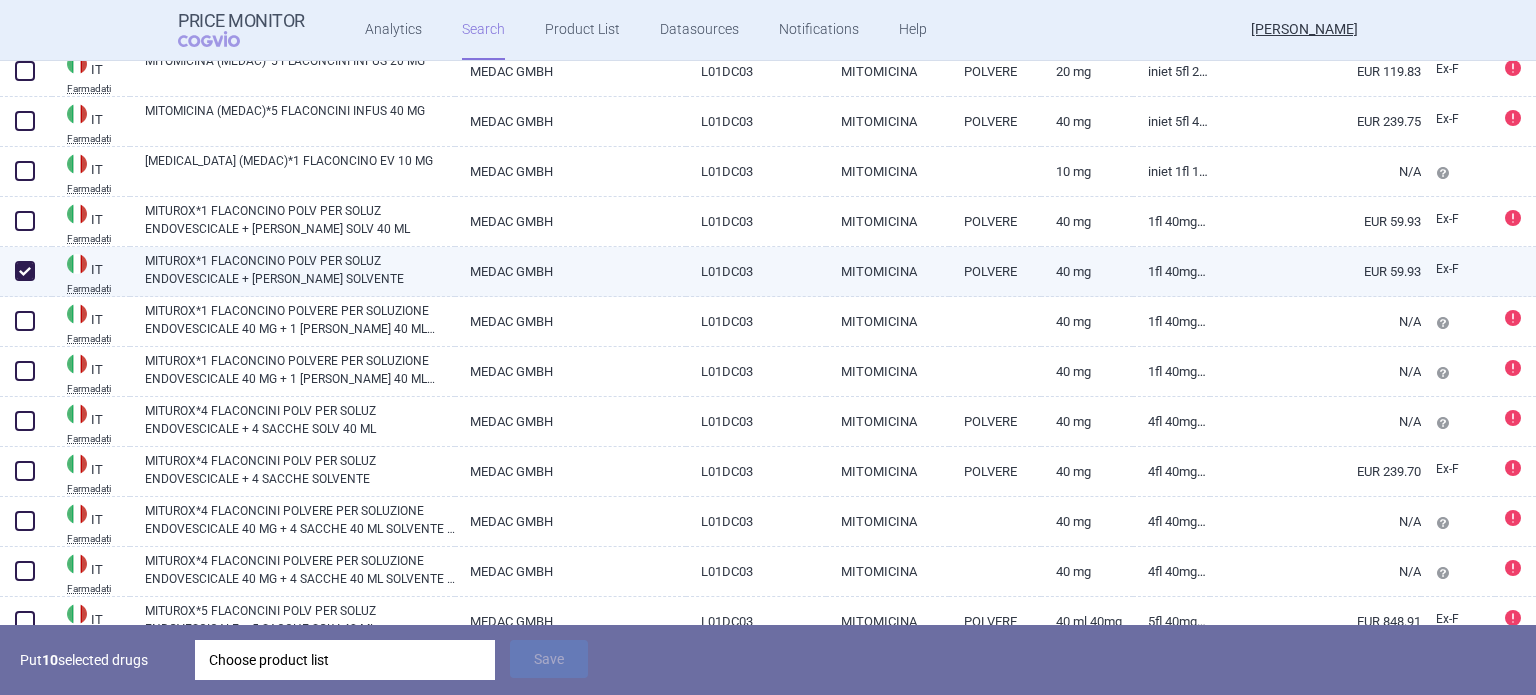 click at bounding box center (25, 271) 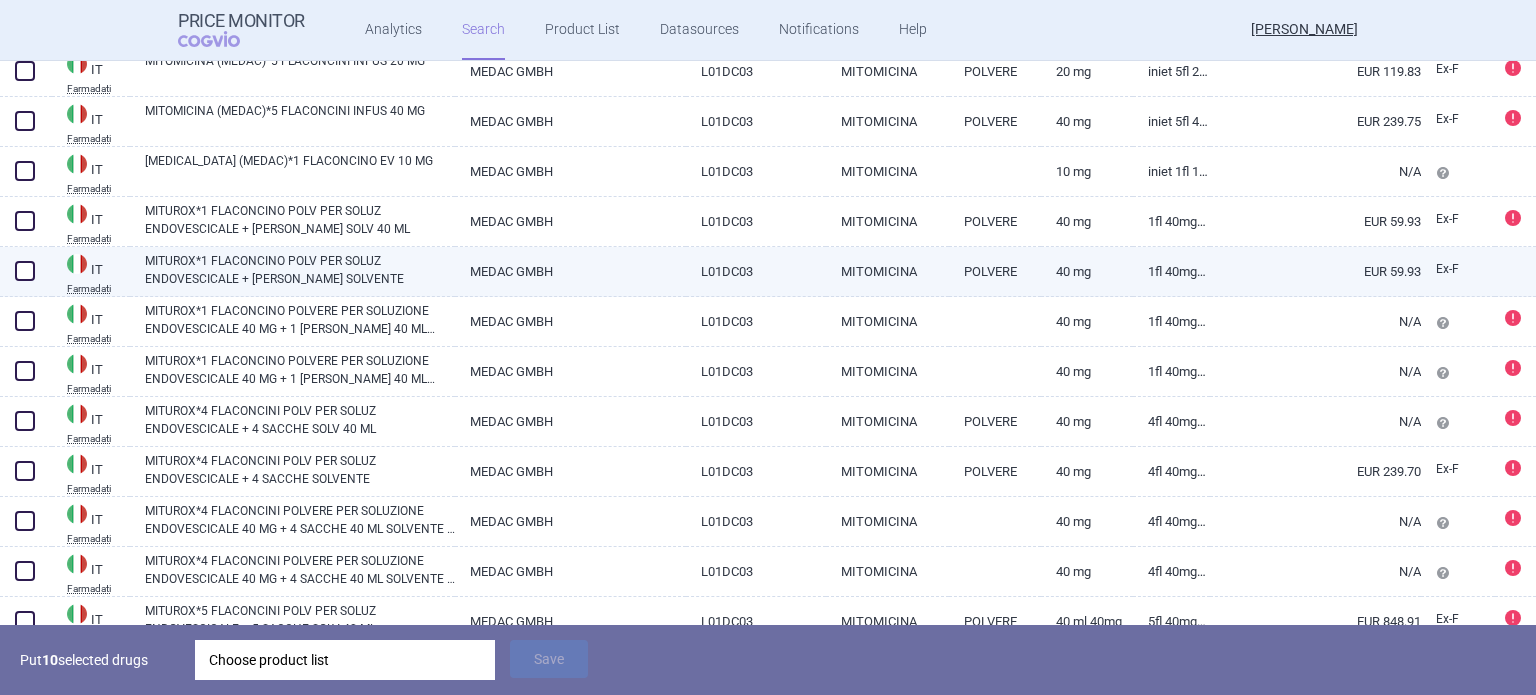 checkbox on "false" 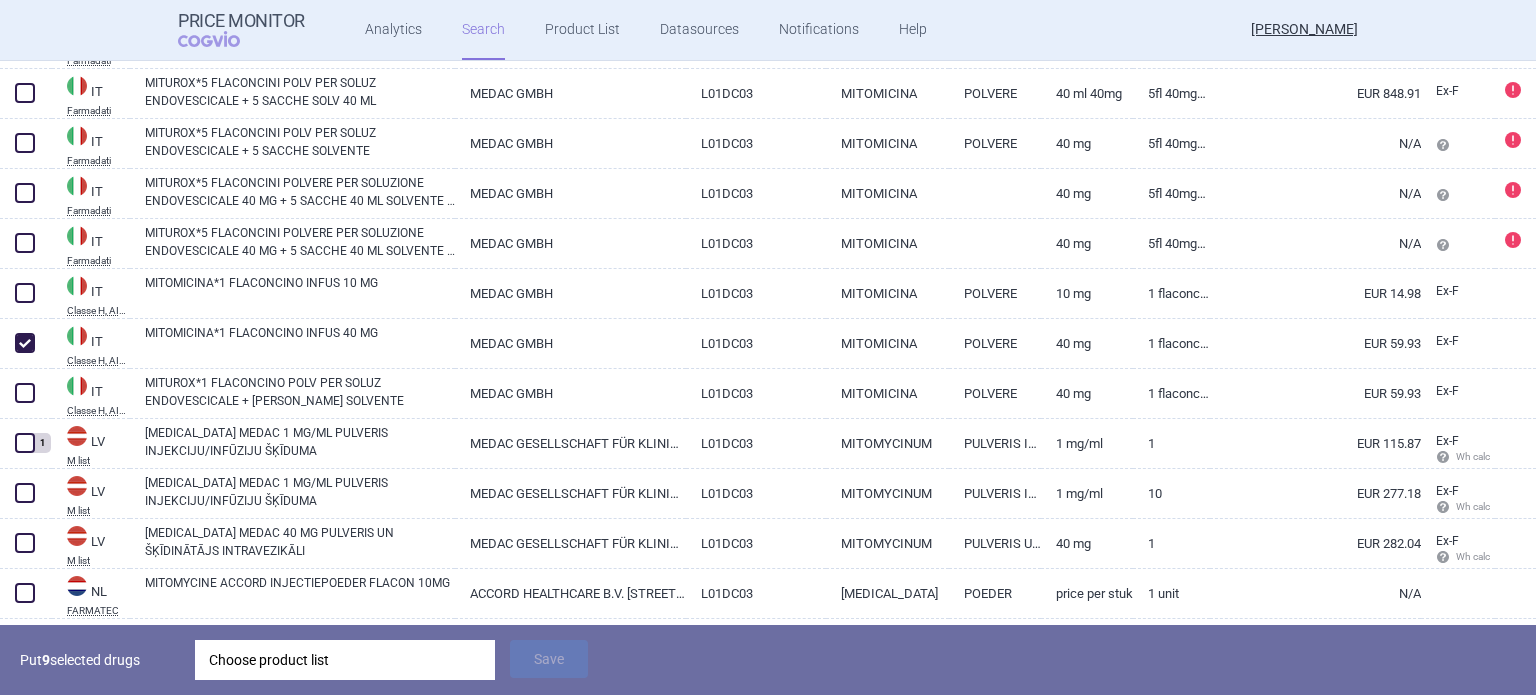 scroll, scrollTop: 4292, scrollLeft: 0, axis: vertical 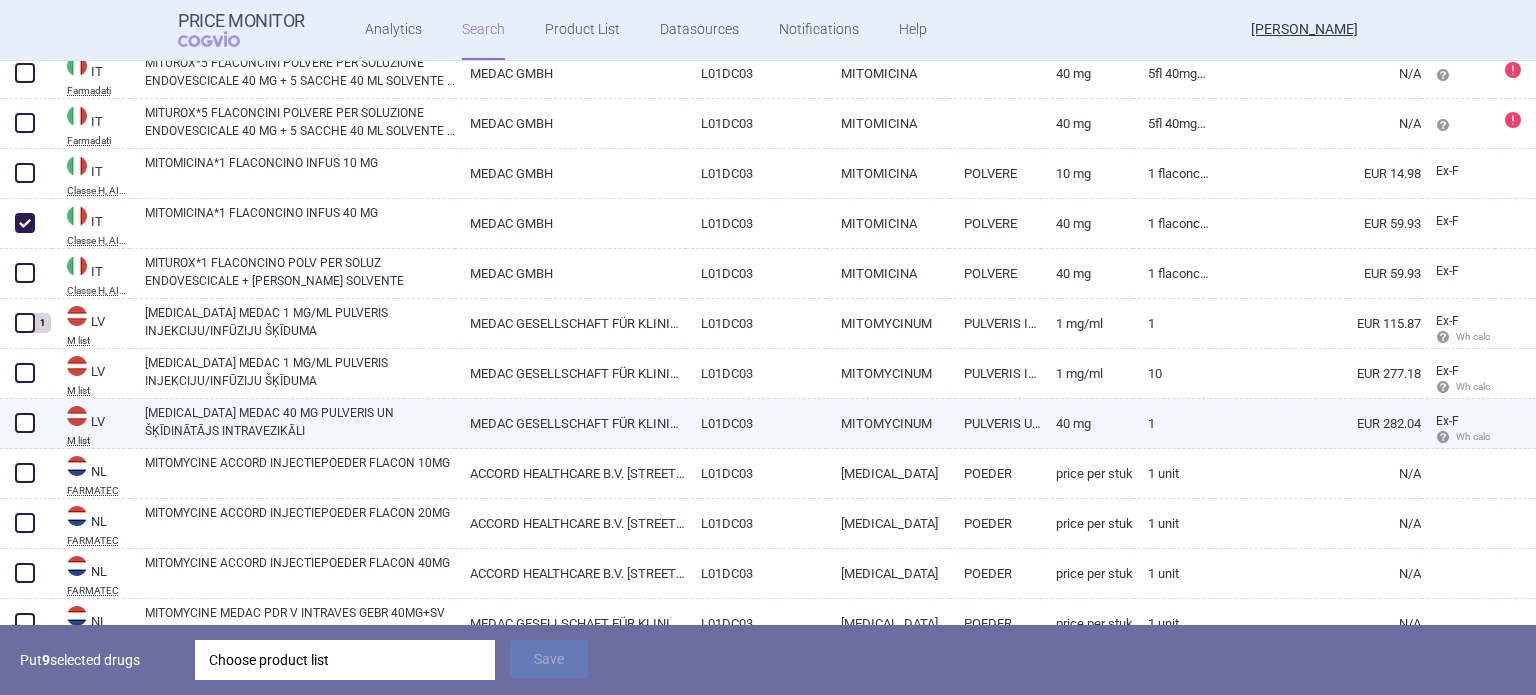 click at bounding box center (25, 423) 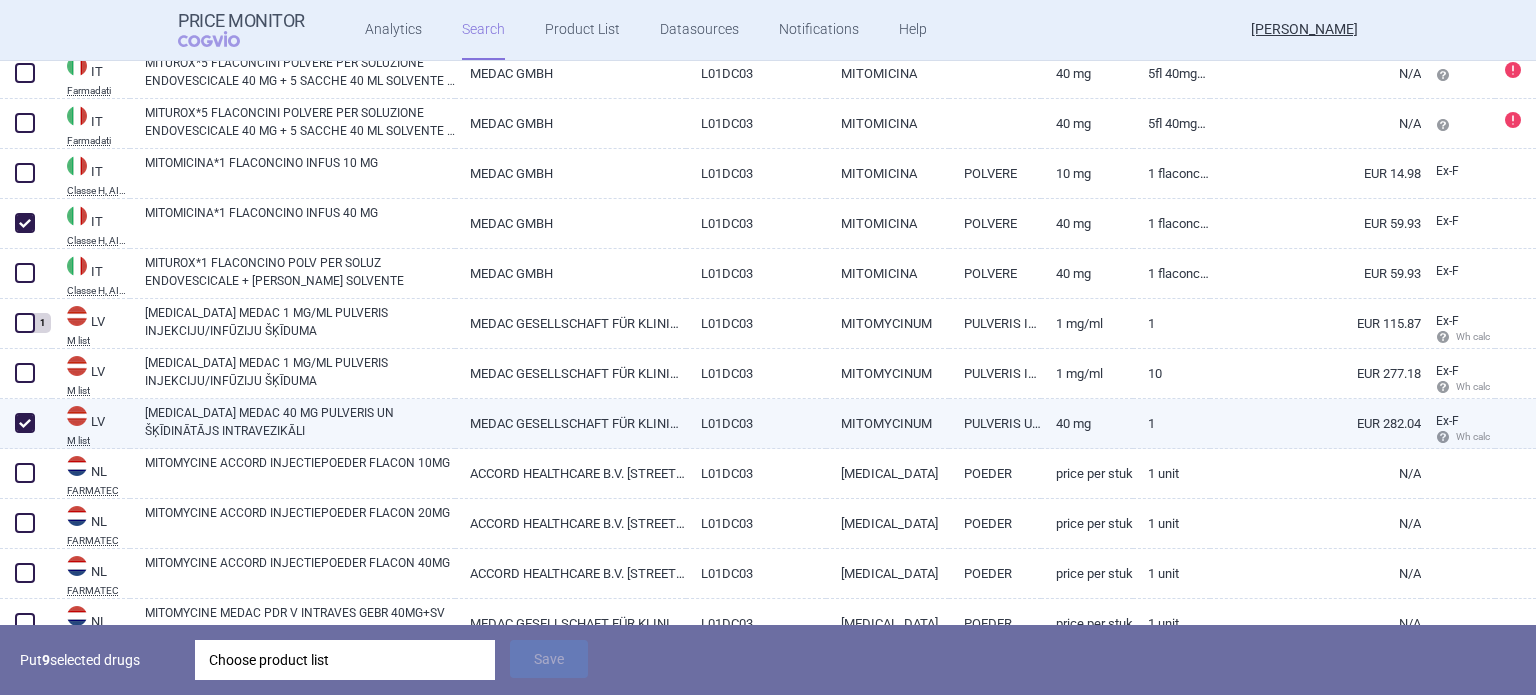 checkbox on "true" 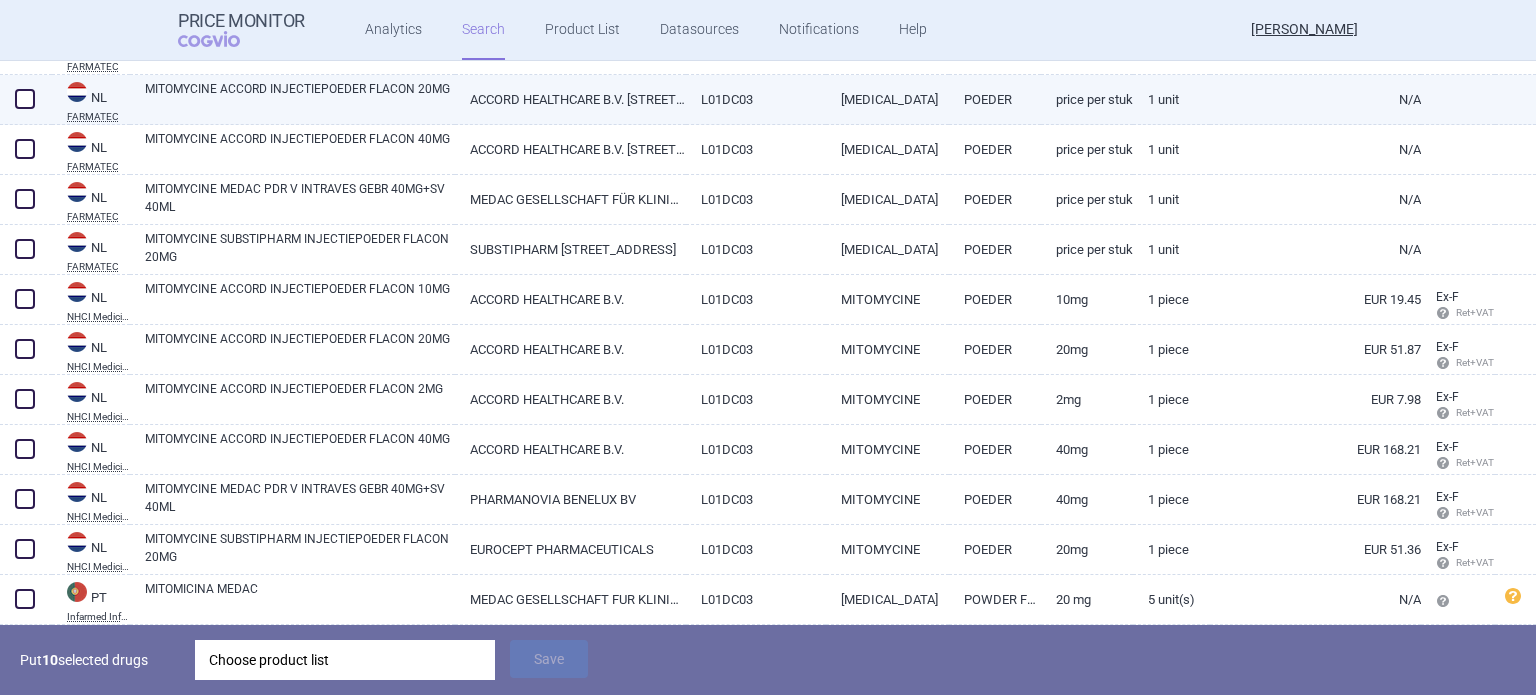 scroll, scrollTop: 4718, scrollLeft: 0, axis: vertical 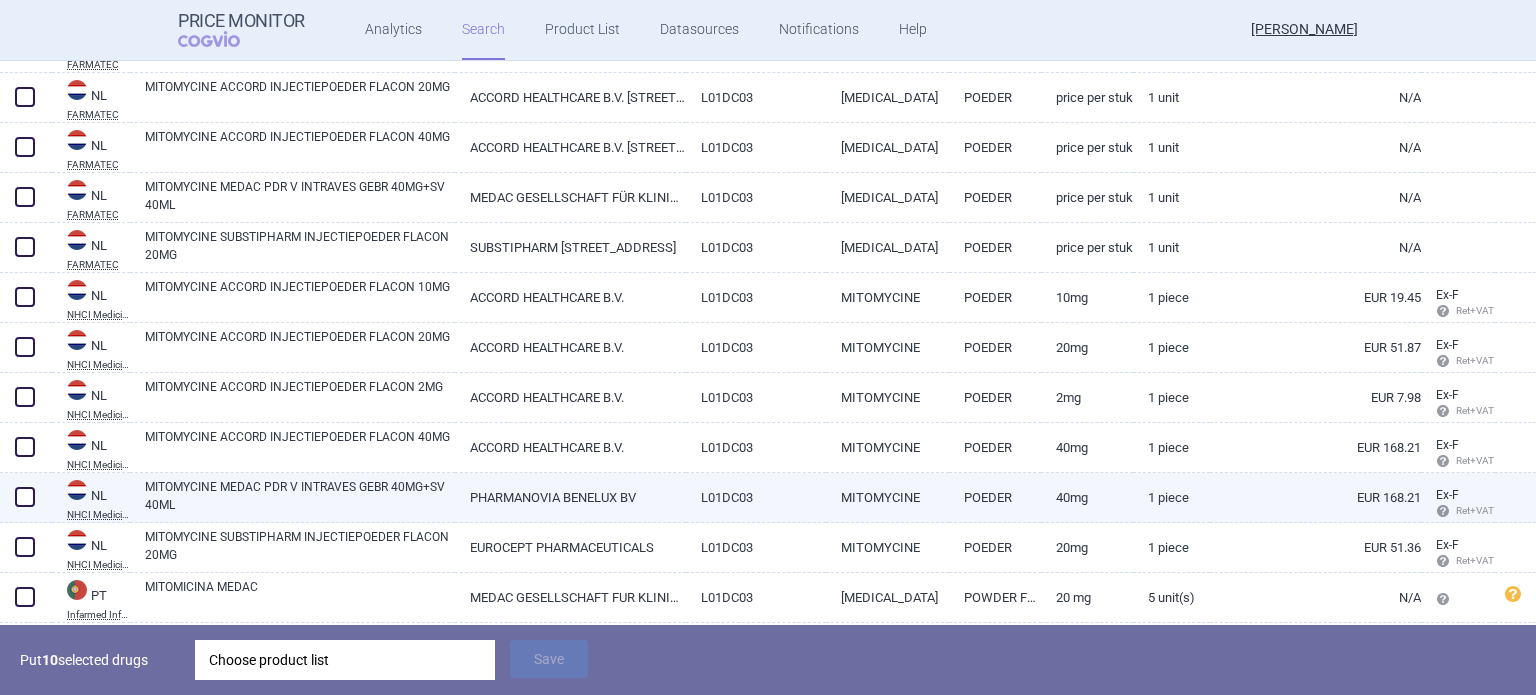 click at bounding box center (25, 497) 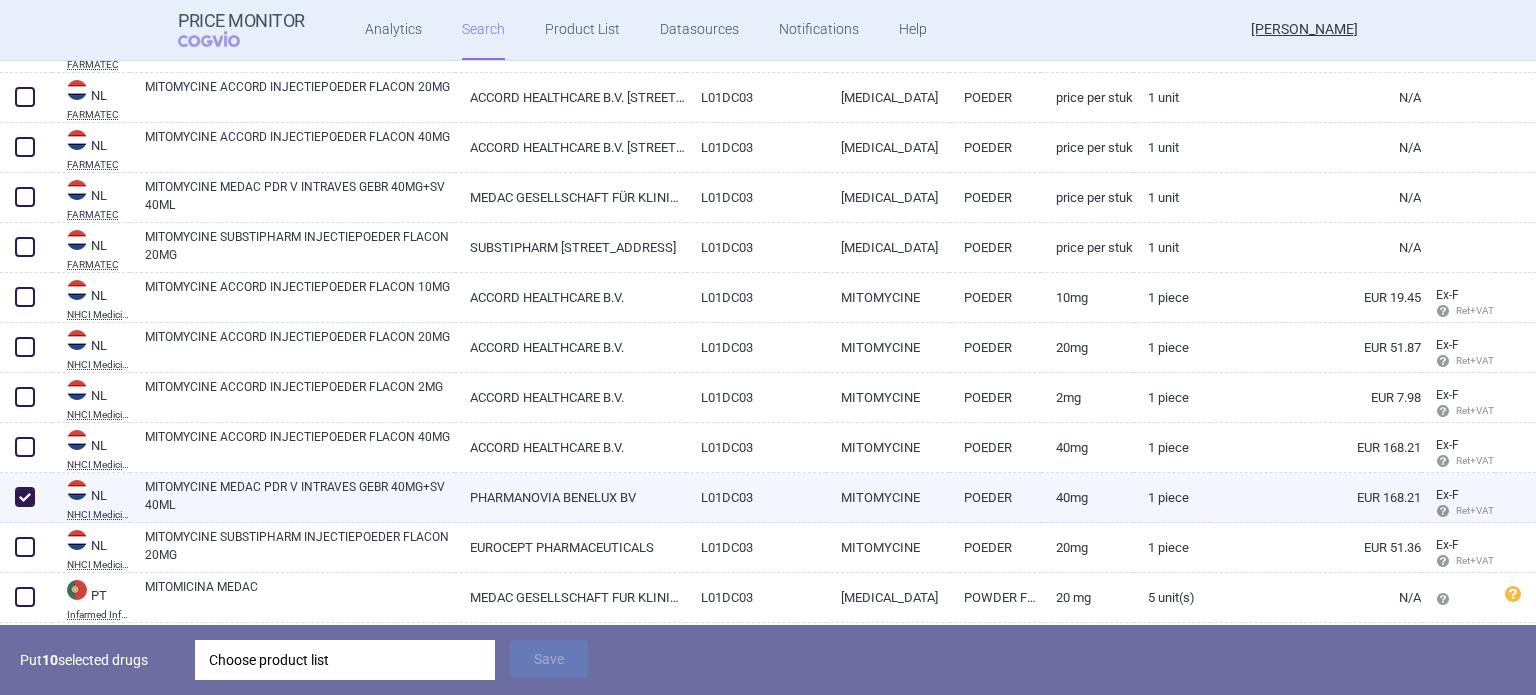 checkbox on "true" 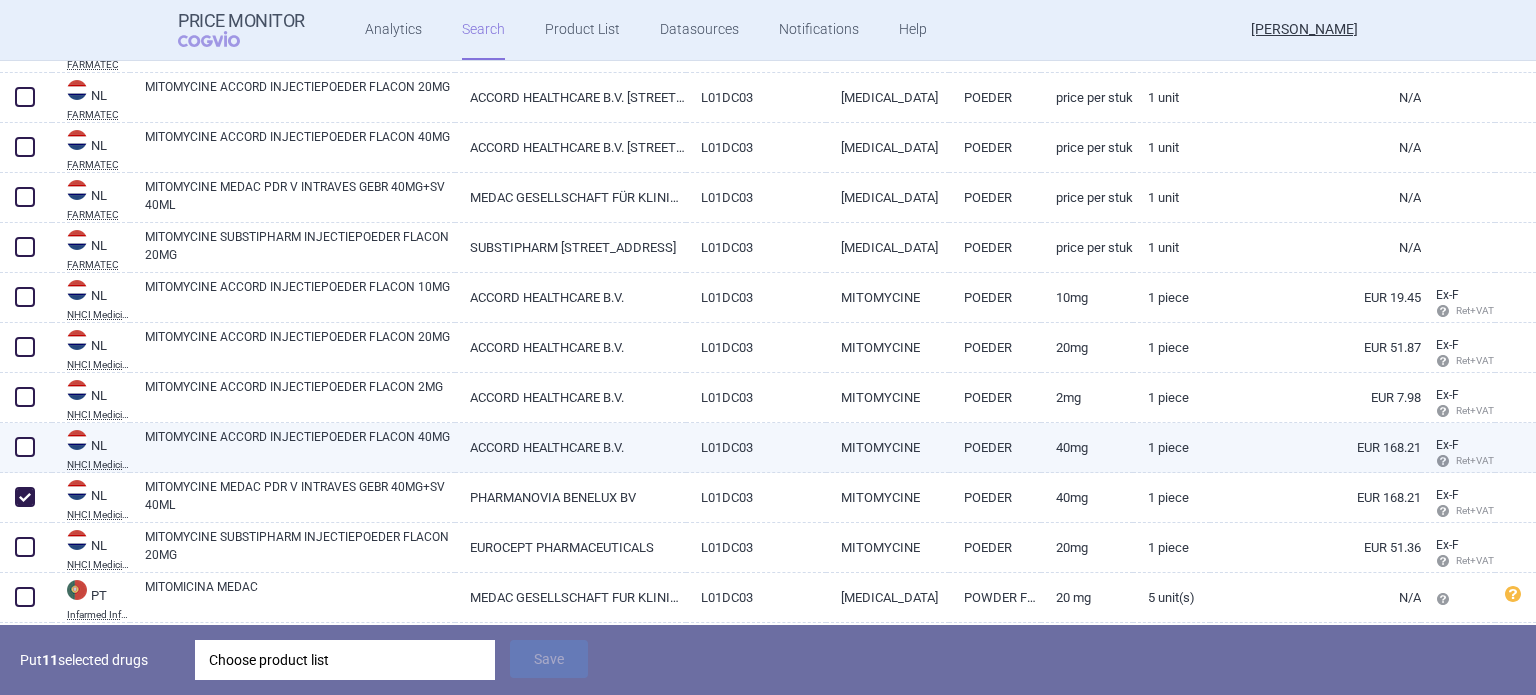 click at bounding box center (25, 447) 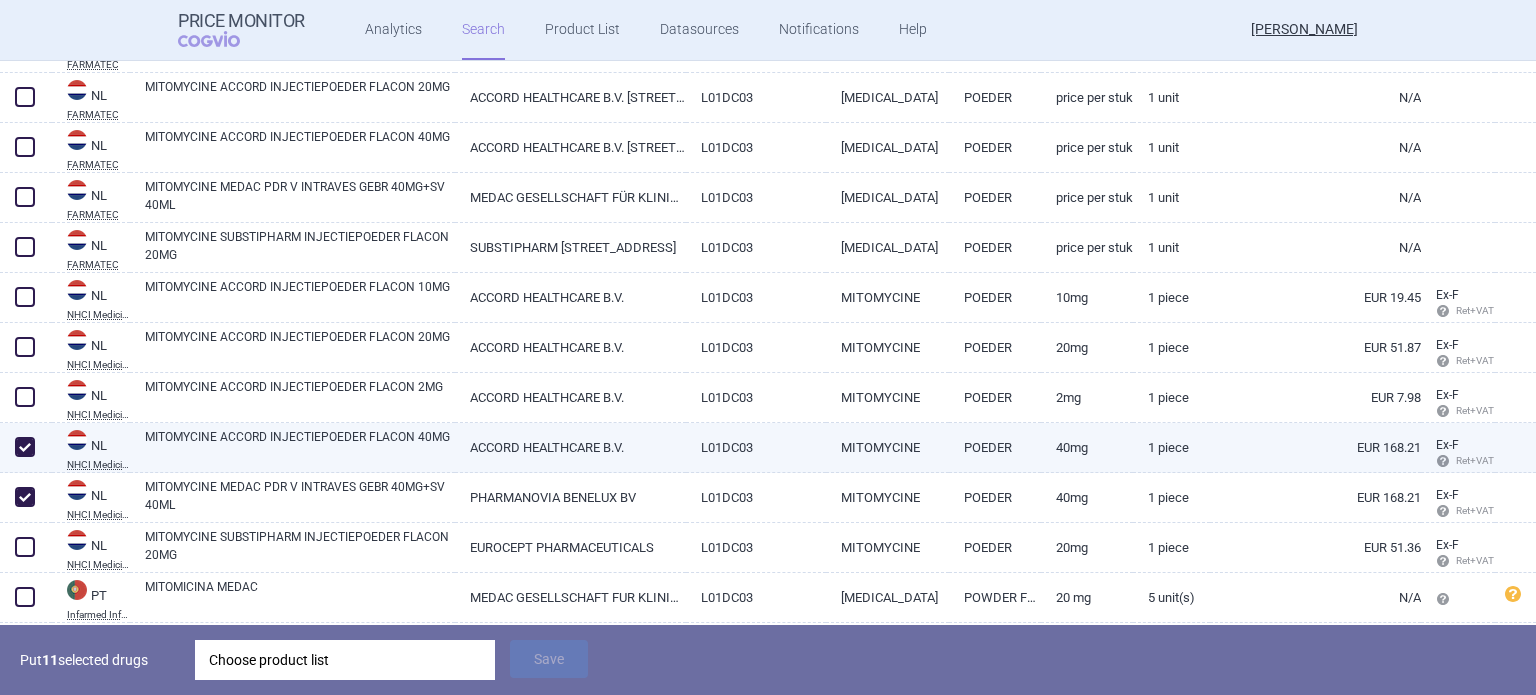 checkbox on "true" 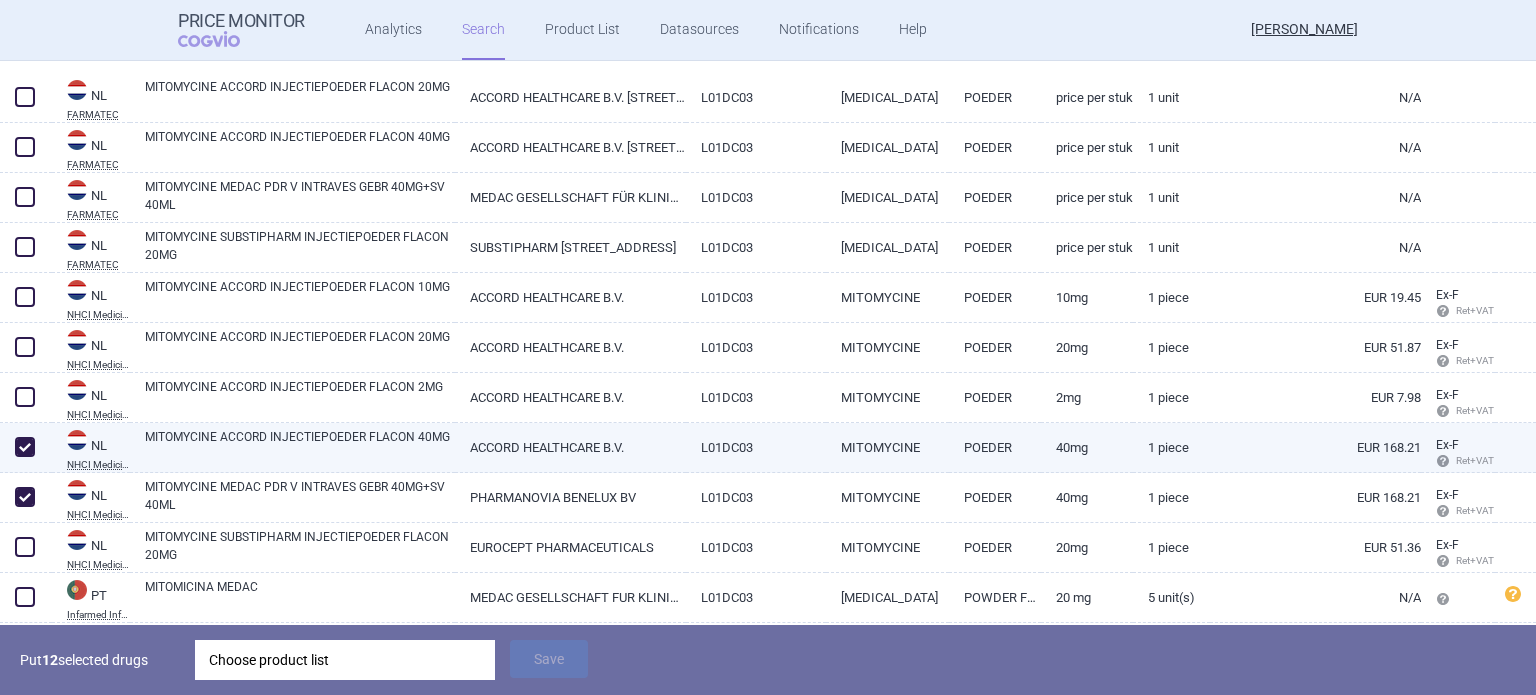 scroll, scrollTop: 4881, scrollLeft: 0, axis: vertical 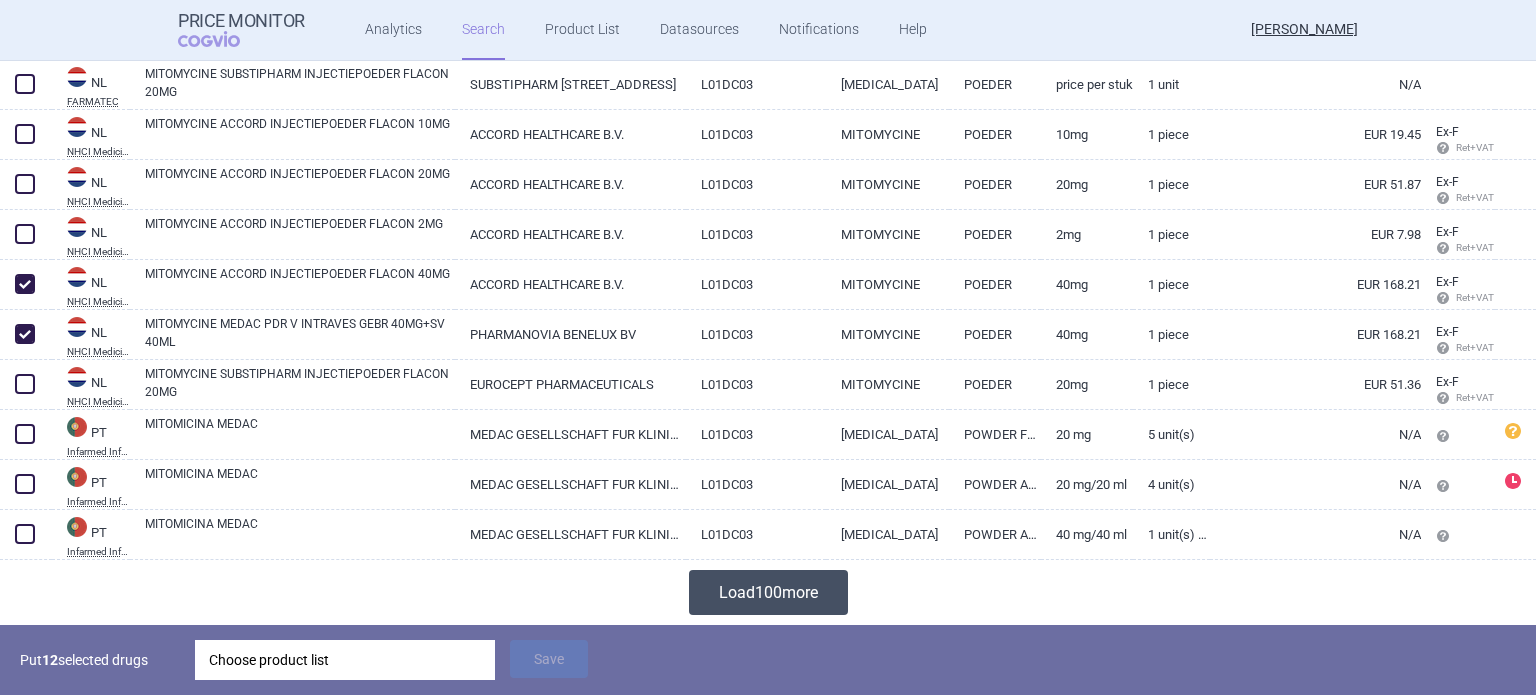 click on "Load  100  more" at bounding box center [768, 592] 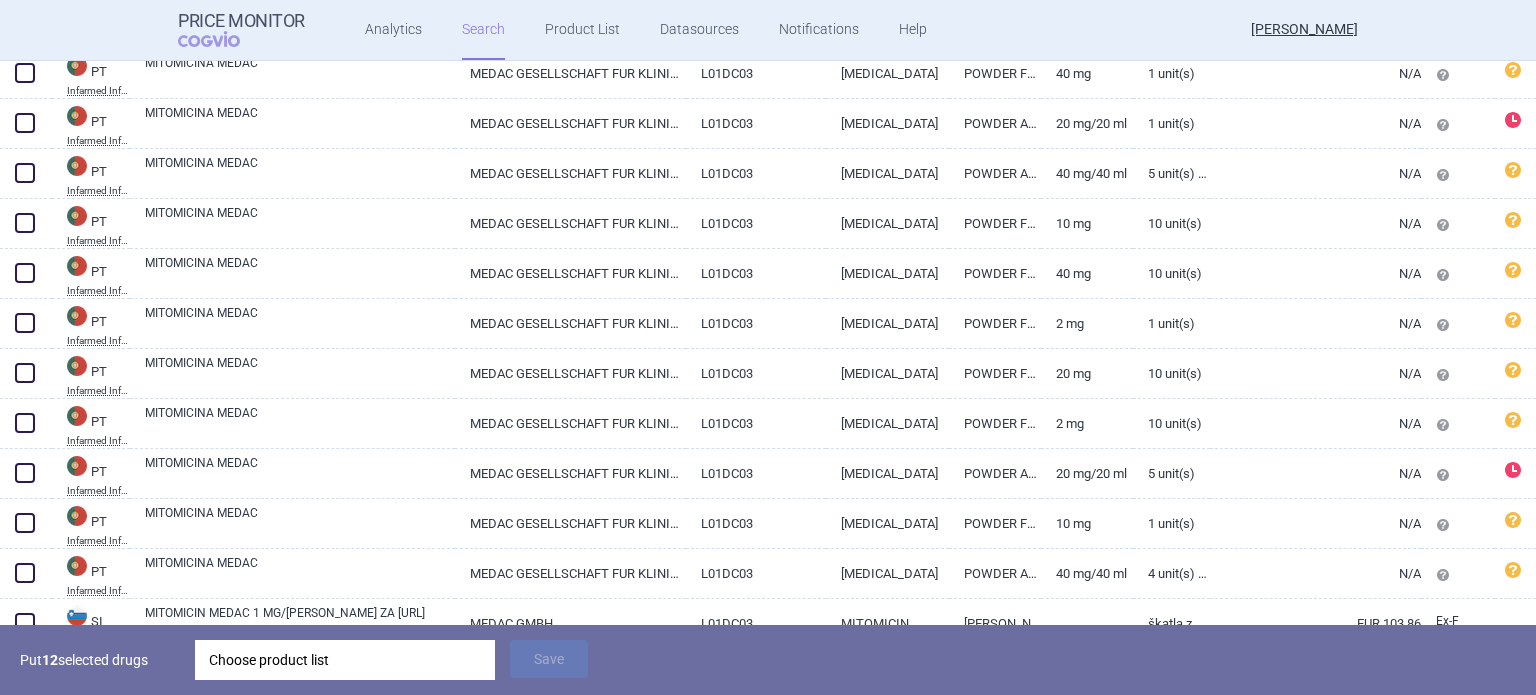 scroll, scrollTop: 5831, scrollLeft: 0, axis: vertical 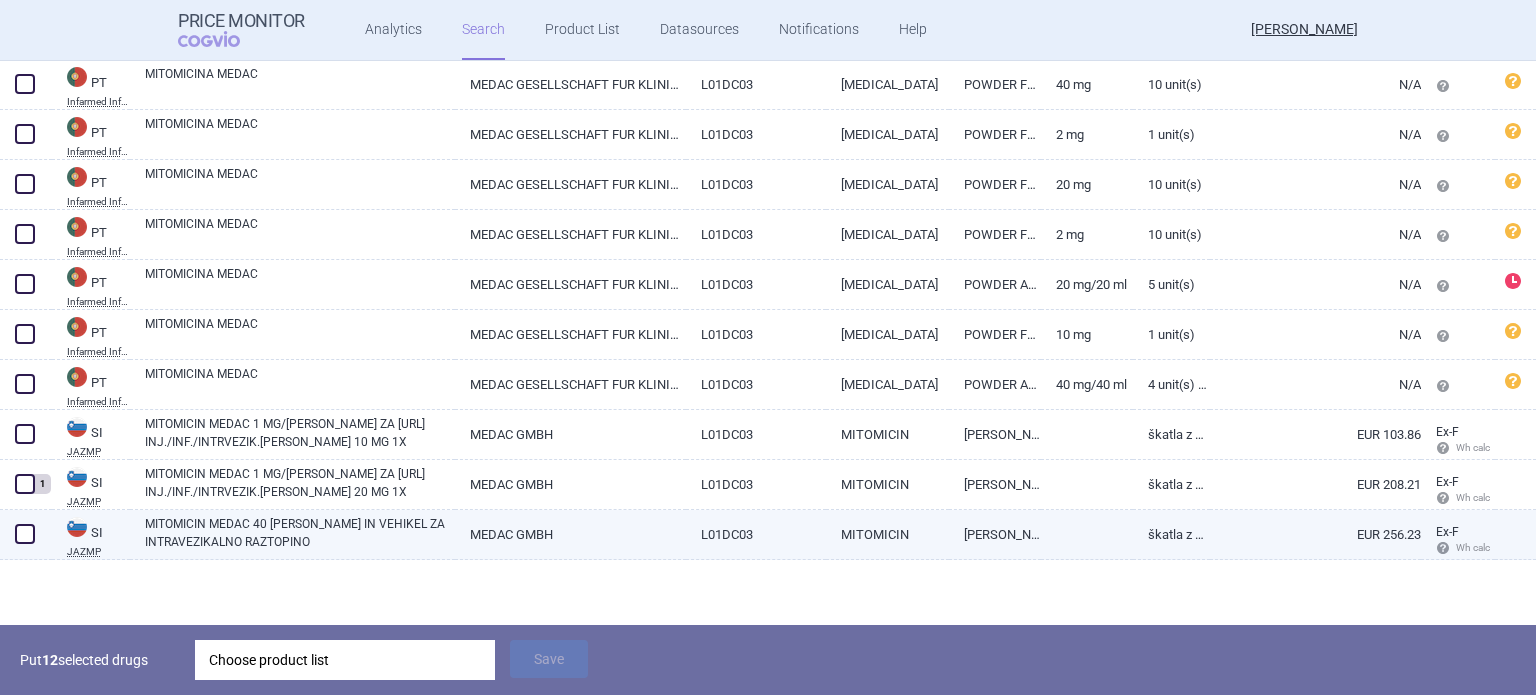 click at bounding box center [25, 534] 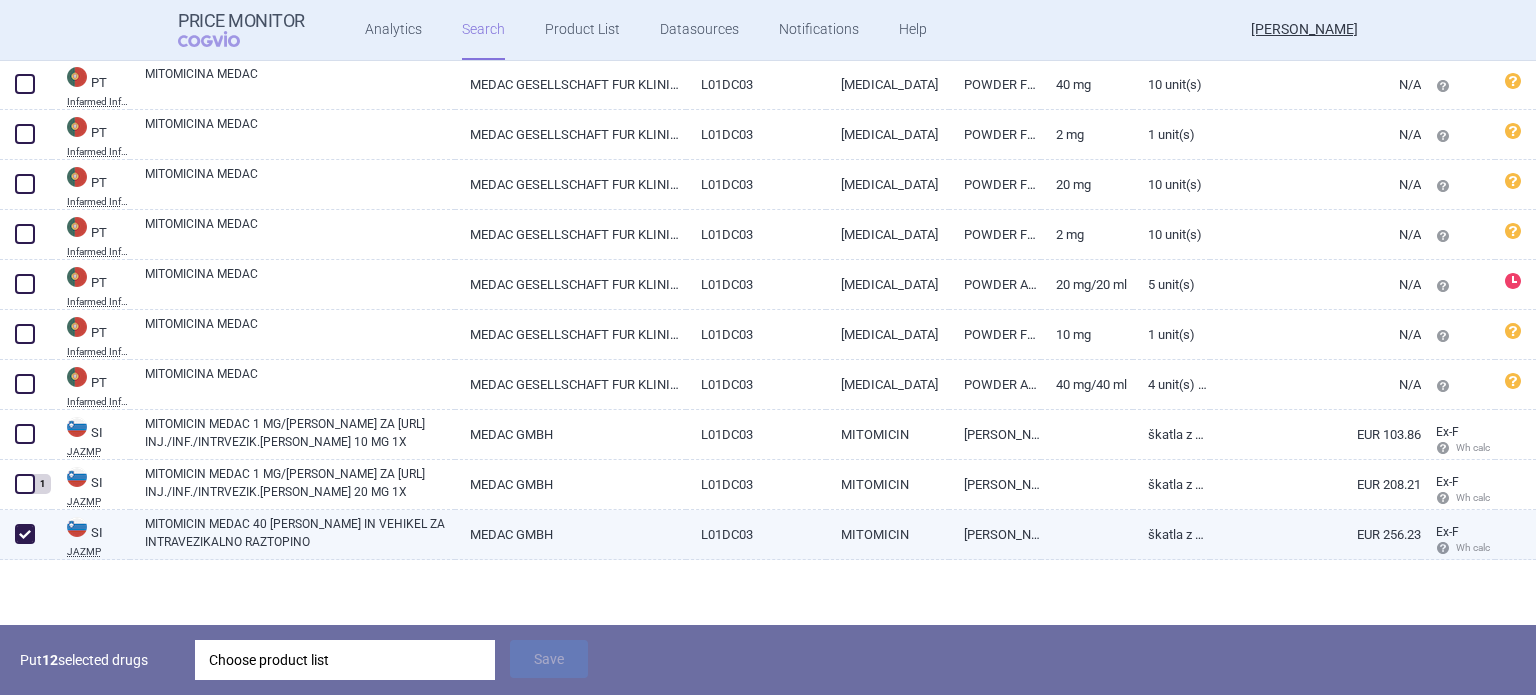 checkbox on "true" 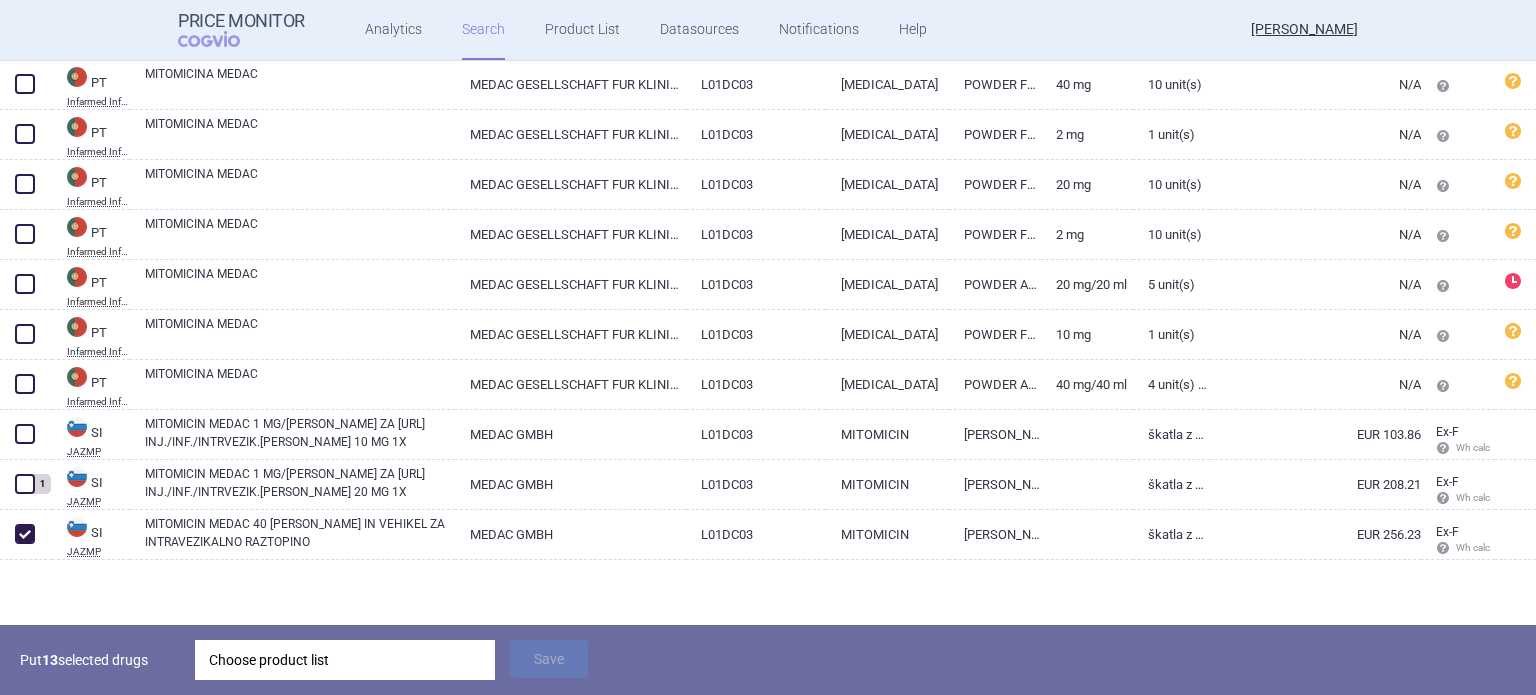 click on "Choose product list" at bounding box center (345, 660) 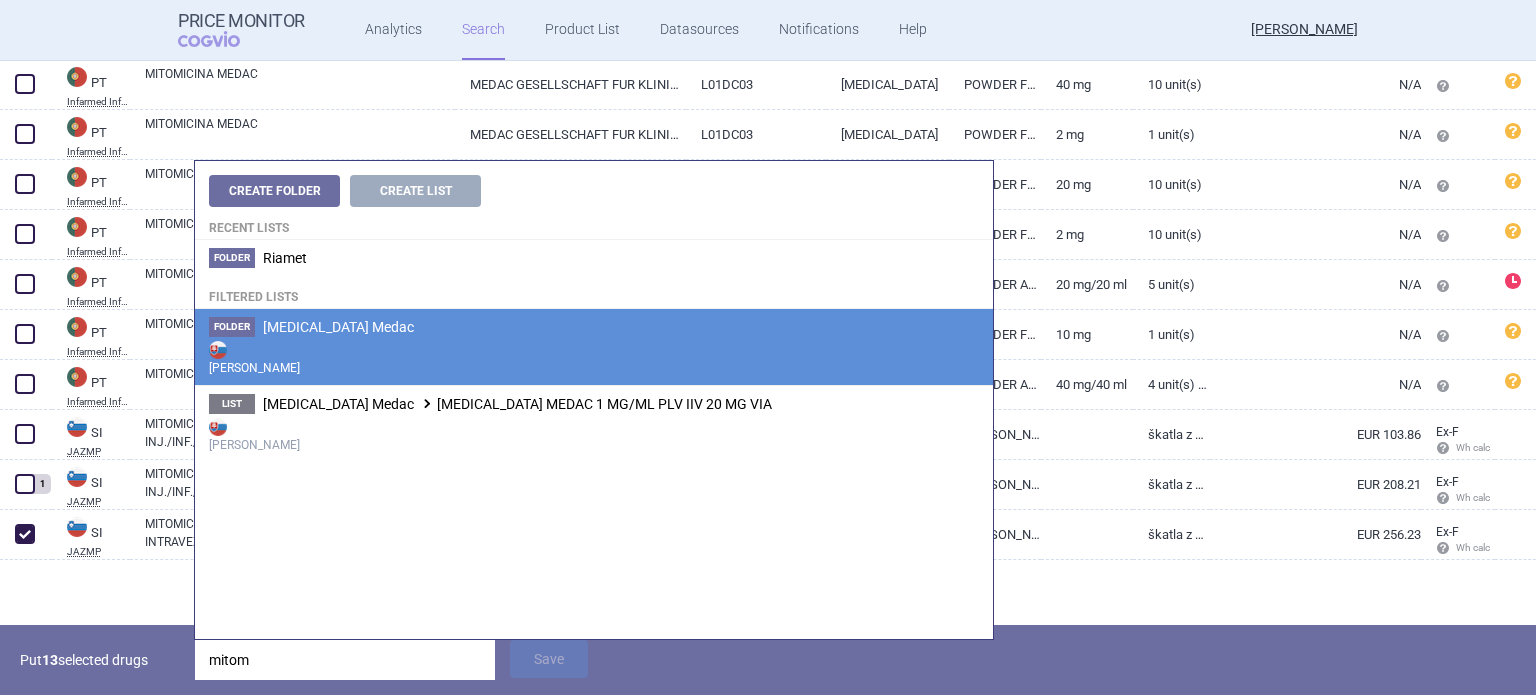 type on "mitom" 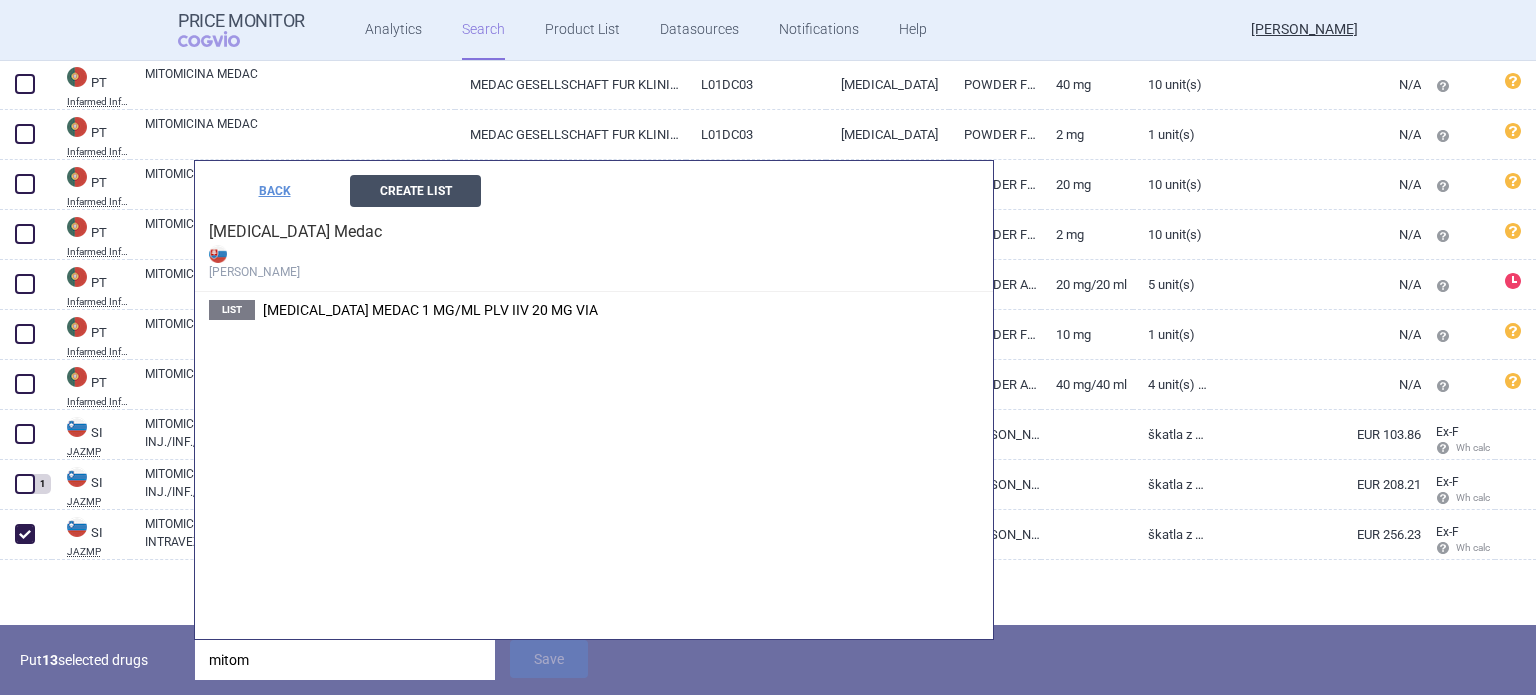 click on "Create List" at bounding box center [415, 191] 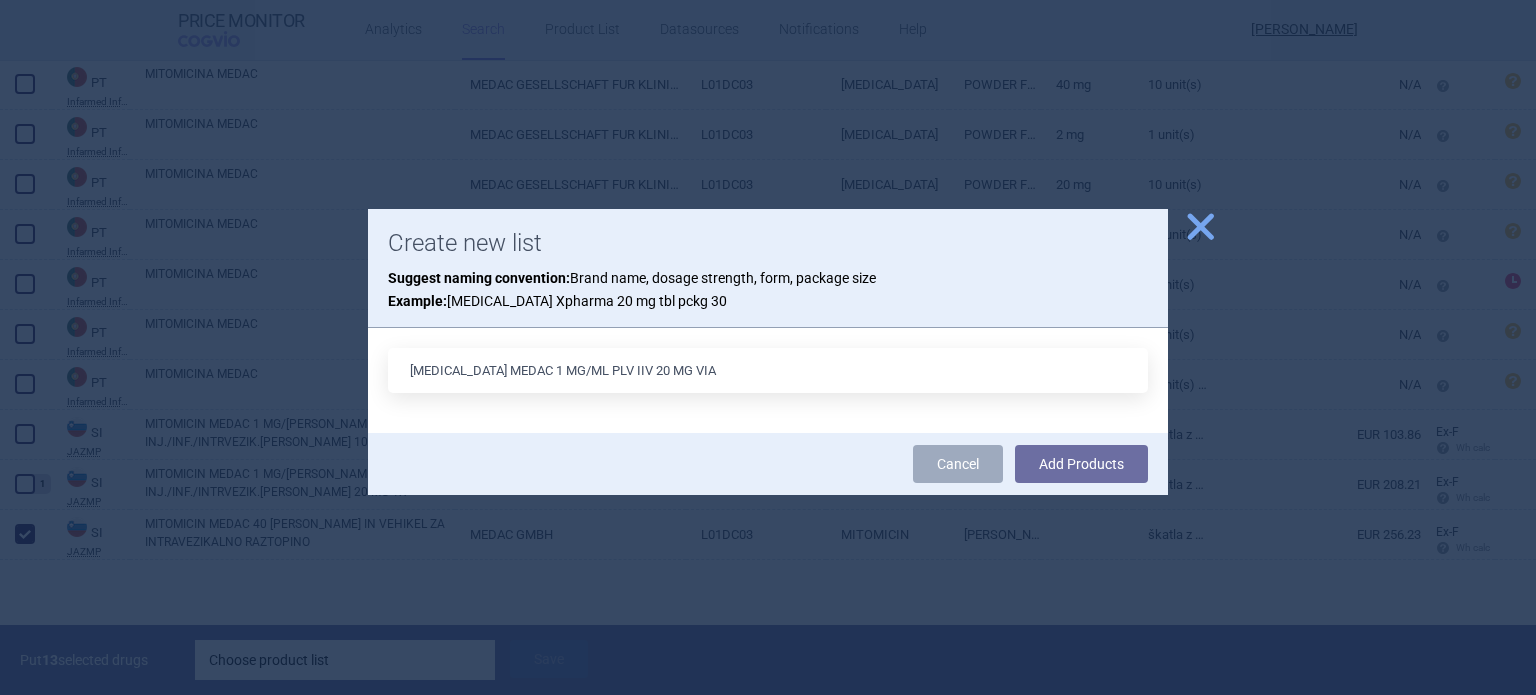 click on "[MEDICAL_DATA] MEDAC 1 MG/ML PLV IIV 20 MG VIA" at bounding box center (768, 370) 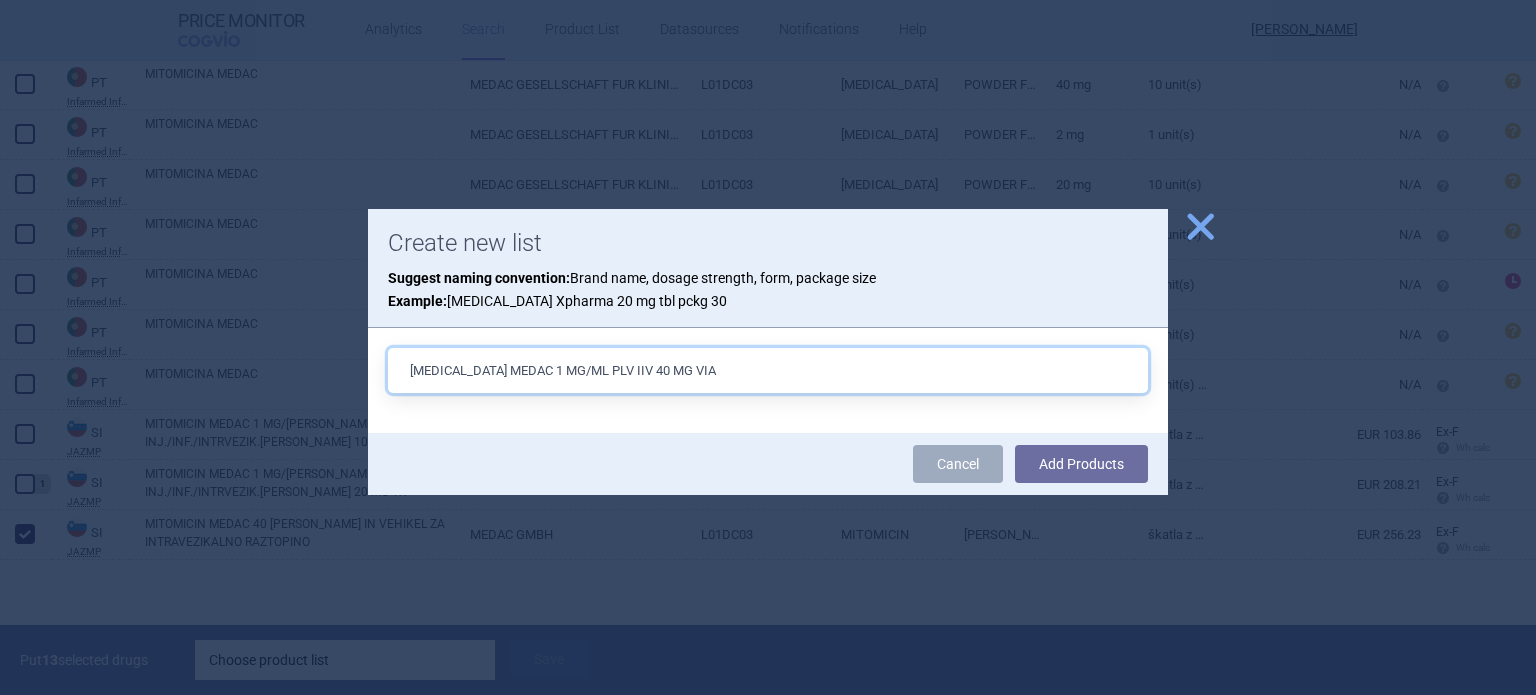click on "MITOMYCIN MEDAC 1 MG/ML PLV IIV 40 MG VIA" at bounding box center [768, 370] 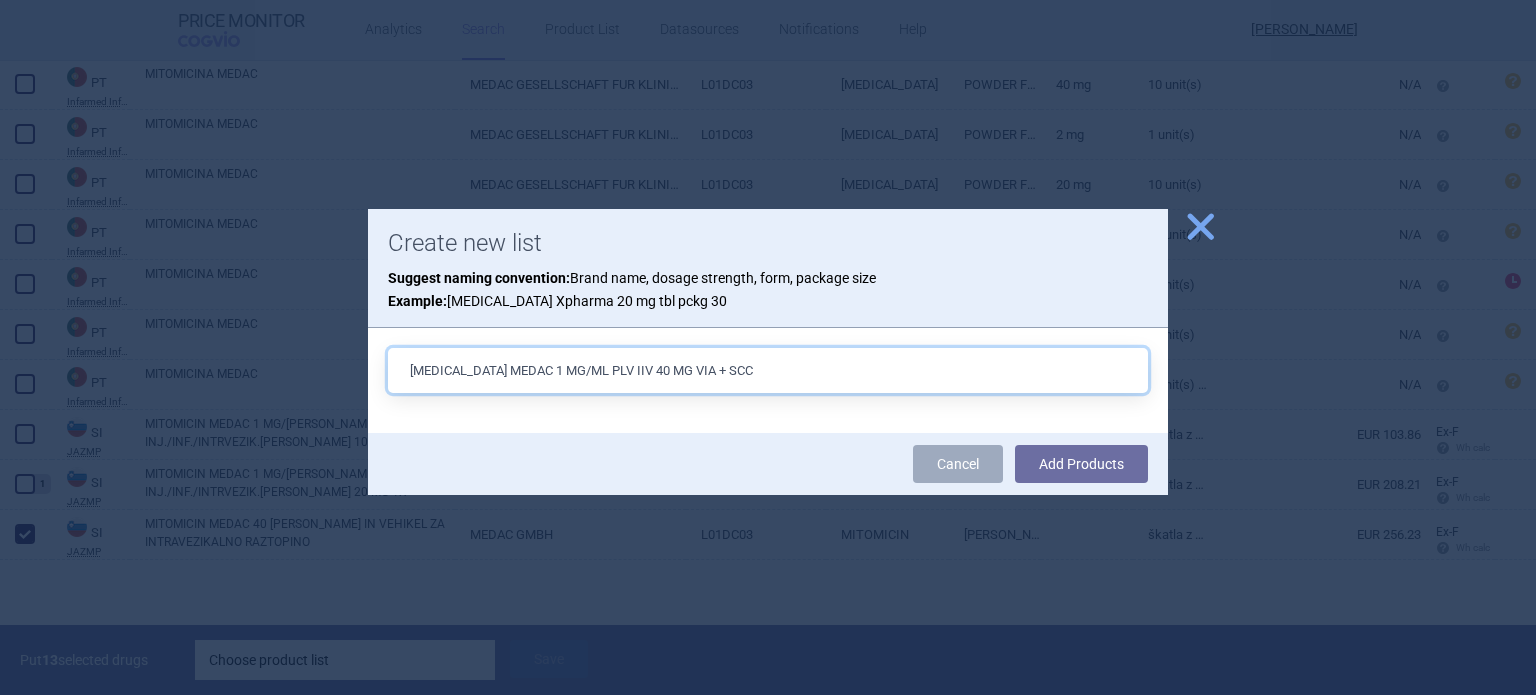 click on "MITOMYCIN MEDAC 1 MG/ML PLV IIV 40 MG VIA + SCC" at bounding box center (768, 370) 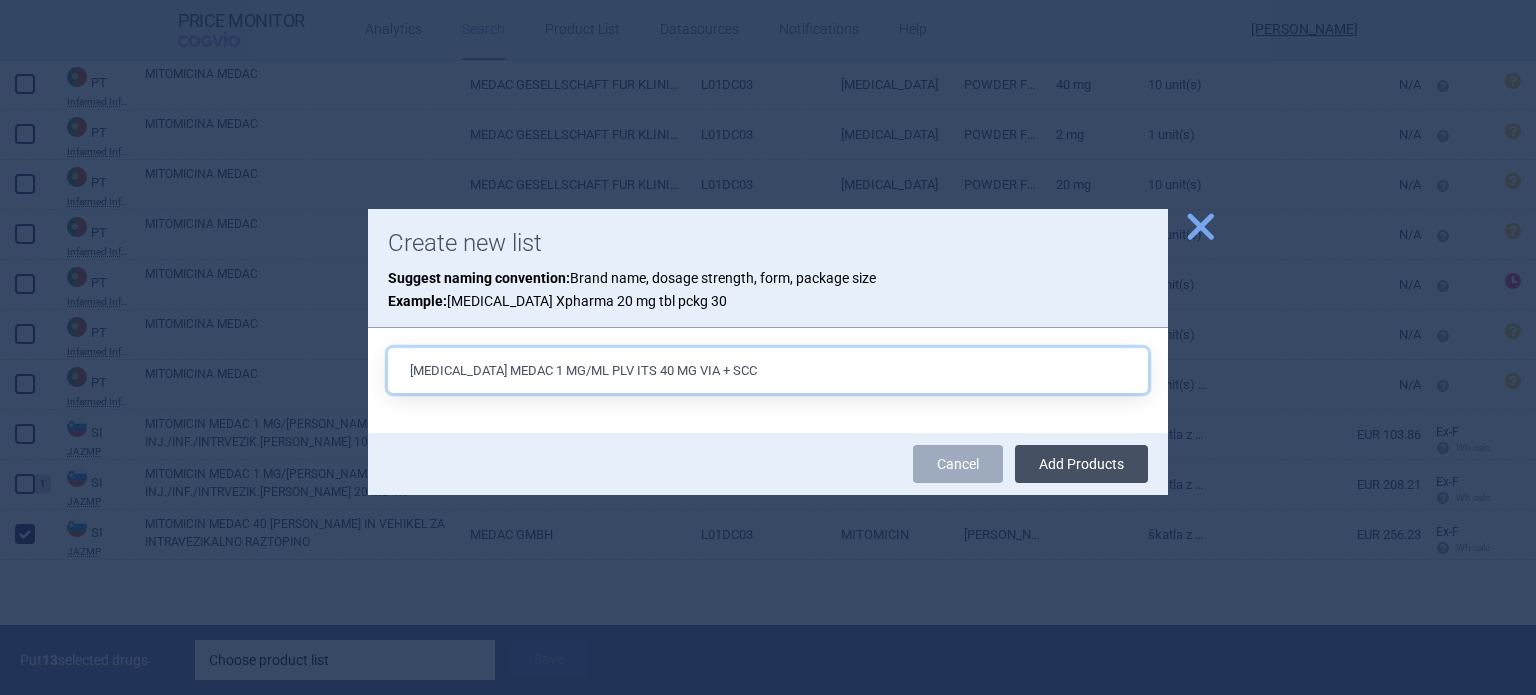 type on "[MEDICAL_DATA] MEDAC 1 MG/ML PLV ITS 40 MG VIA + SCC" 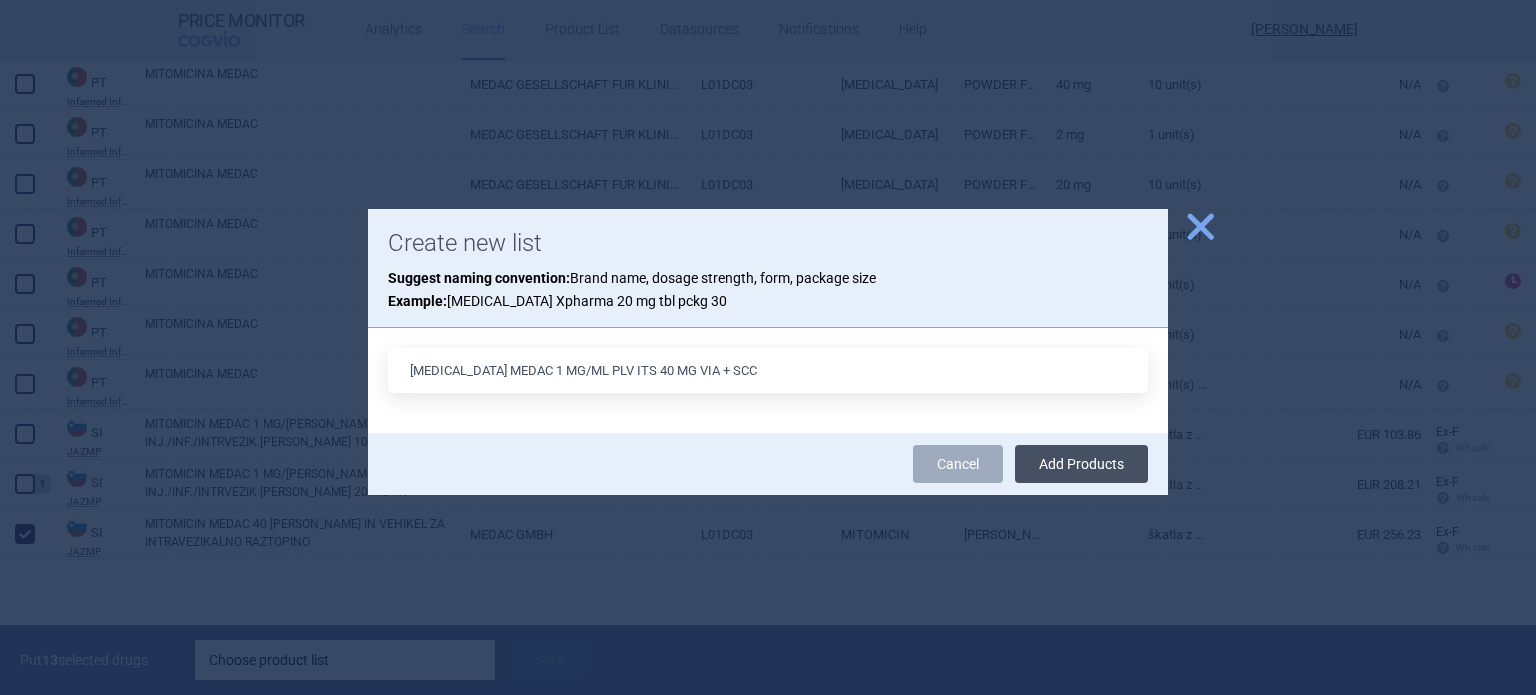 click on "Add Products" at bounding box center (1081, 464) 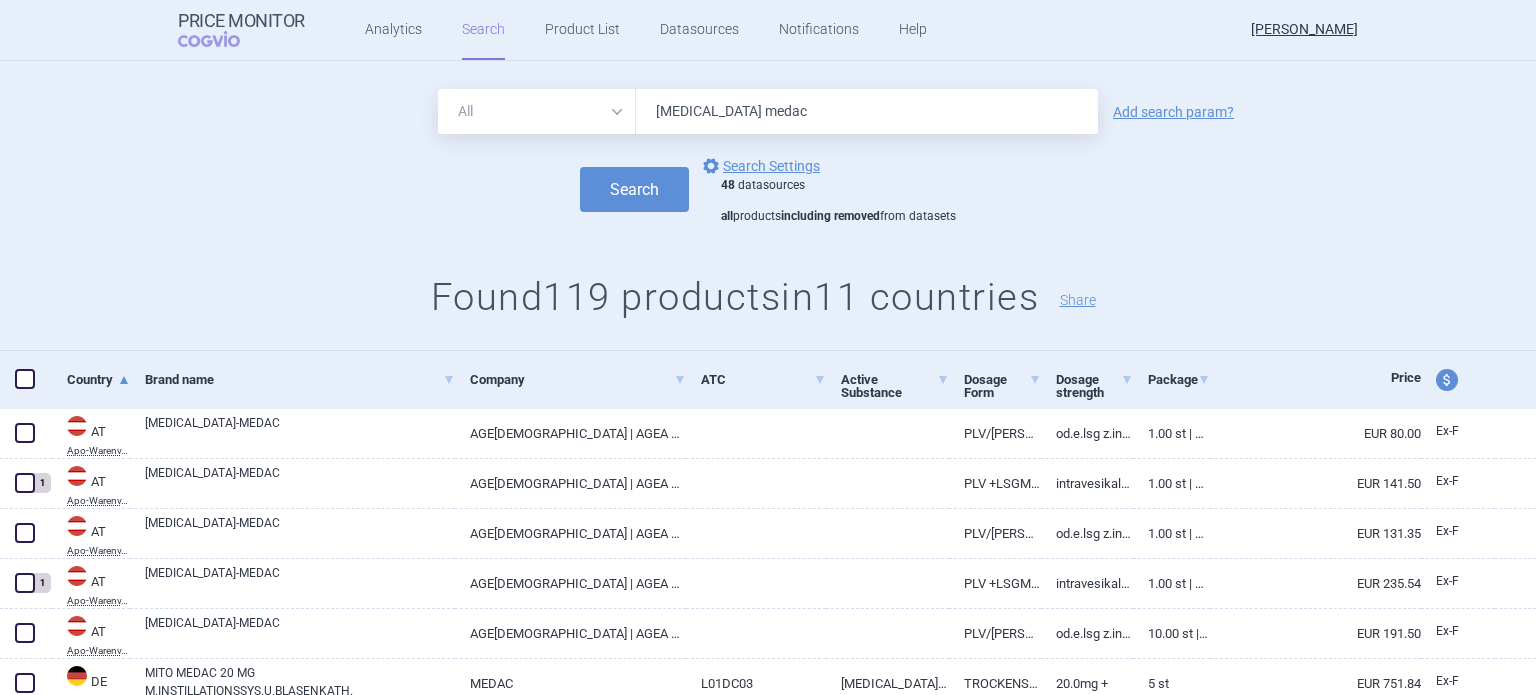 scroll, scrollTop: 0, scrollLeft: 0, axis: both 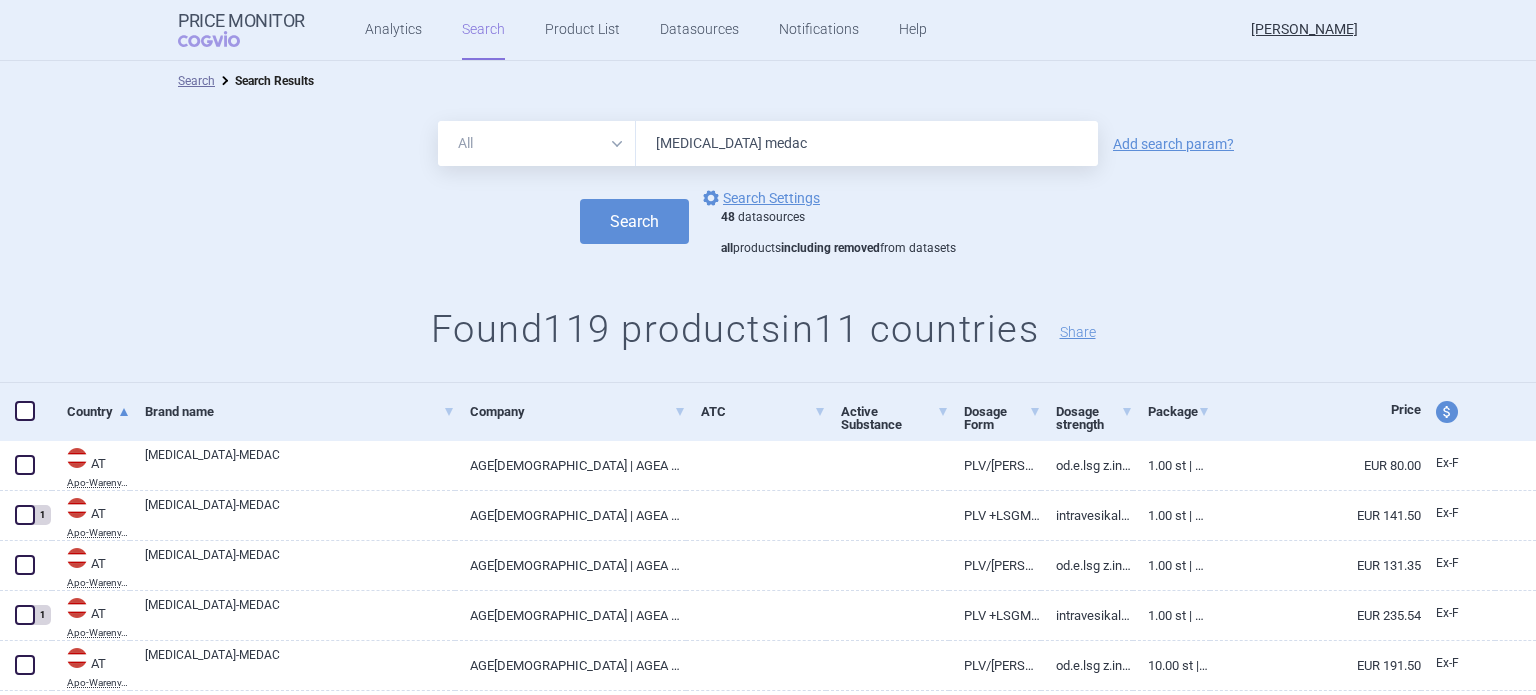 drag, startPoint x: 806, startPoint y: 146, endPoint x: 383, endPoint y: 101, distance: 425.38687 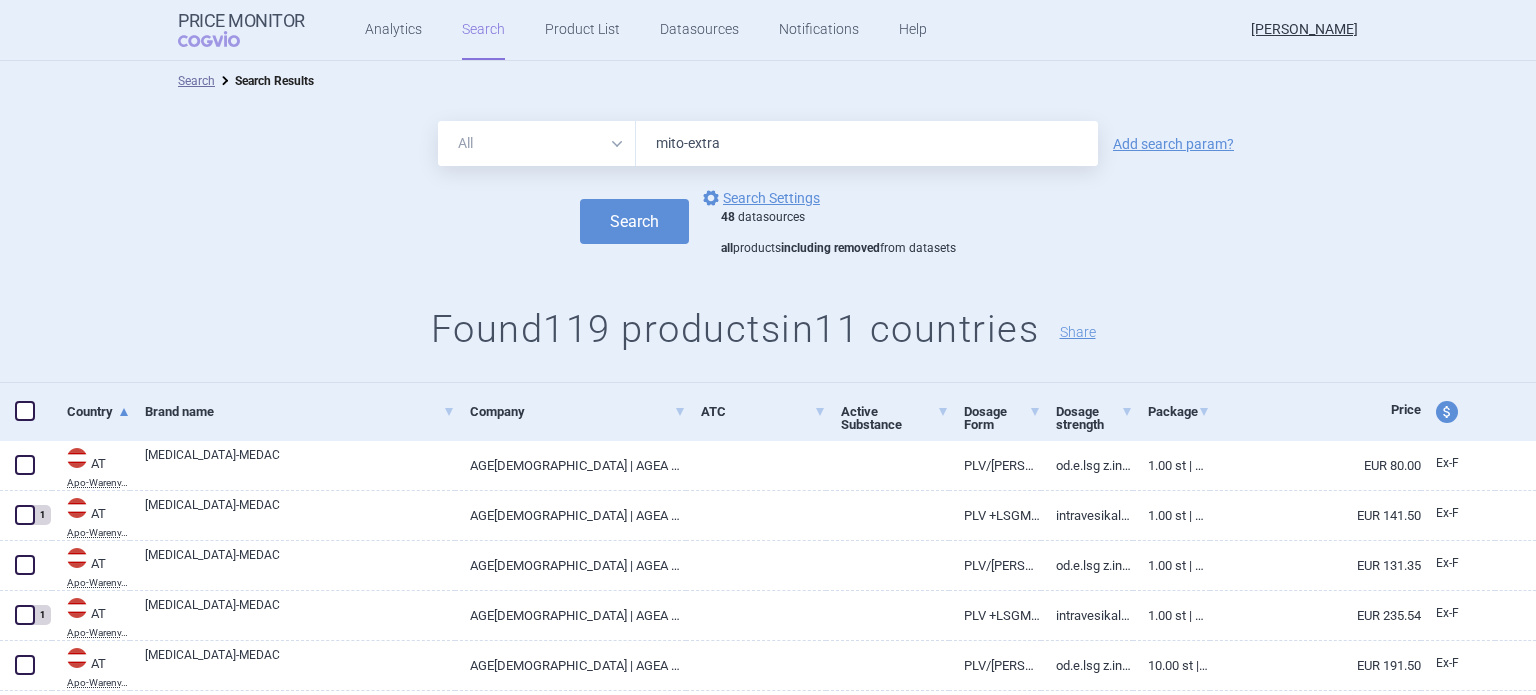 type on "mito-extra" 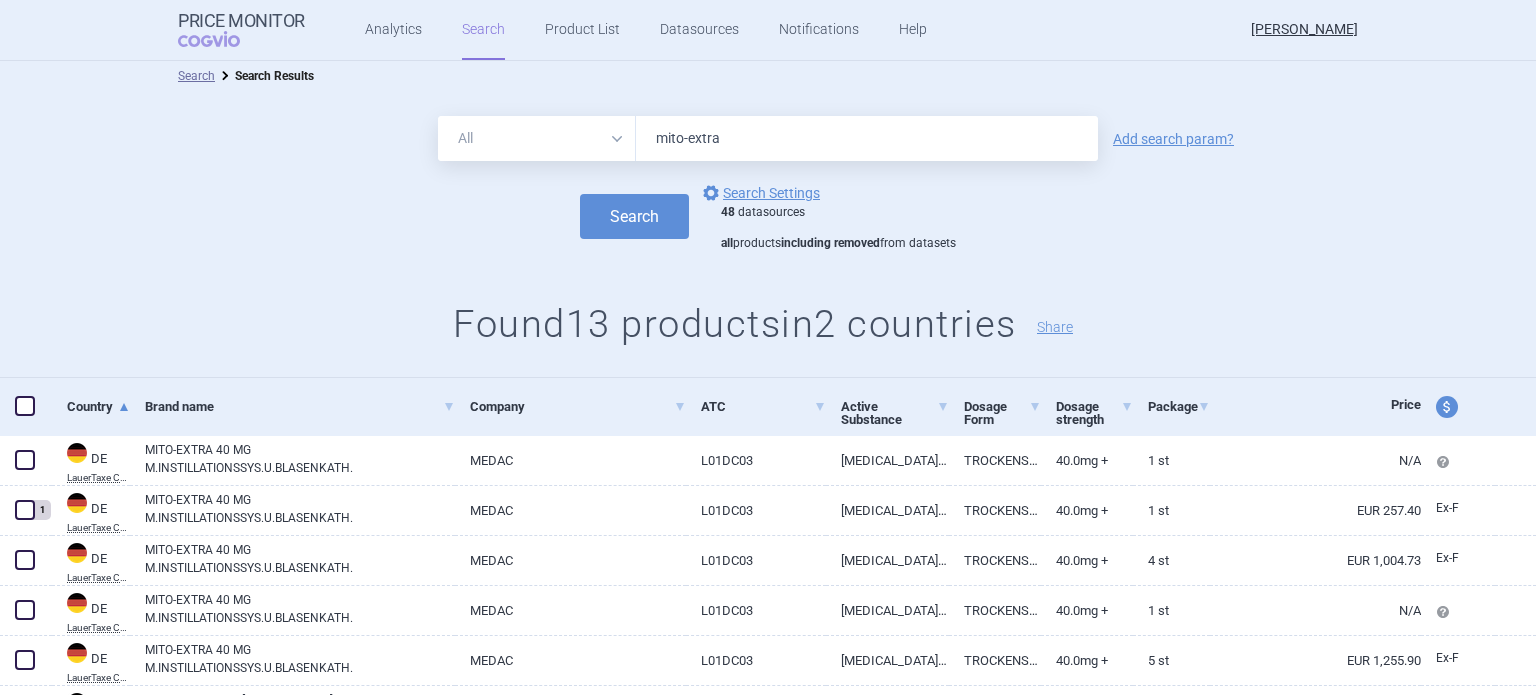 scroll, scrollTop: 0, scrollLeft: 0, axis: both 